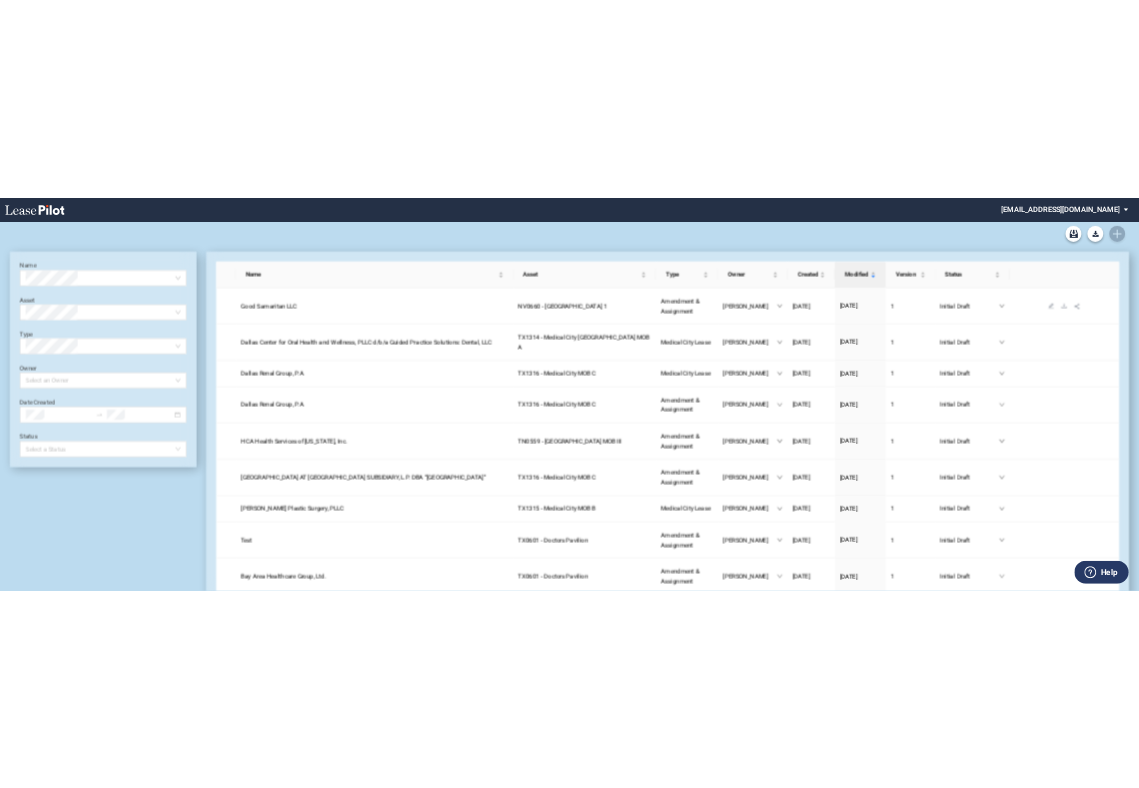 scroll, scrollTop: 0, scrollLeft: 0, axis: both 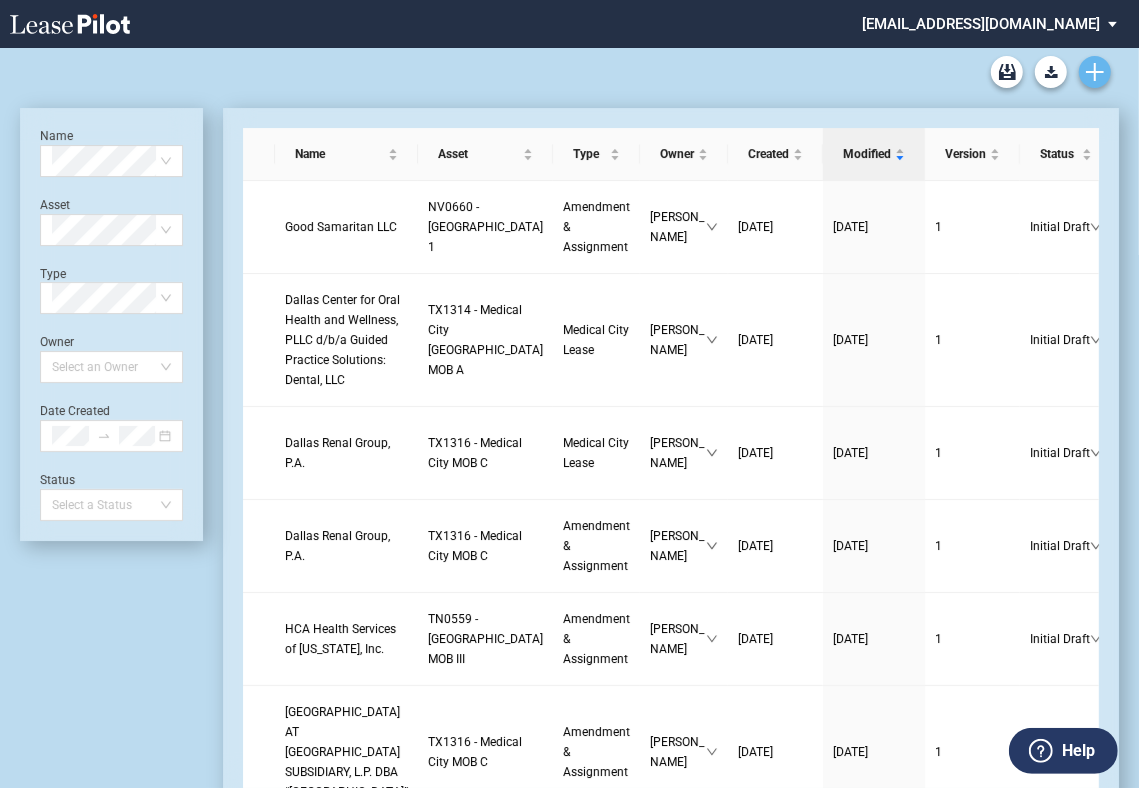 click 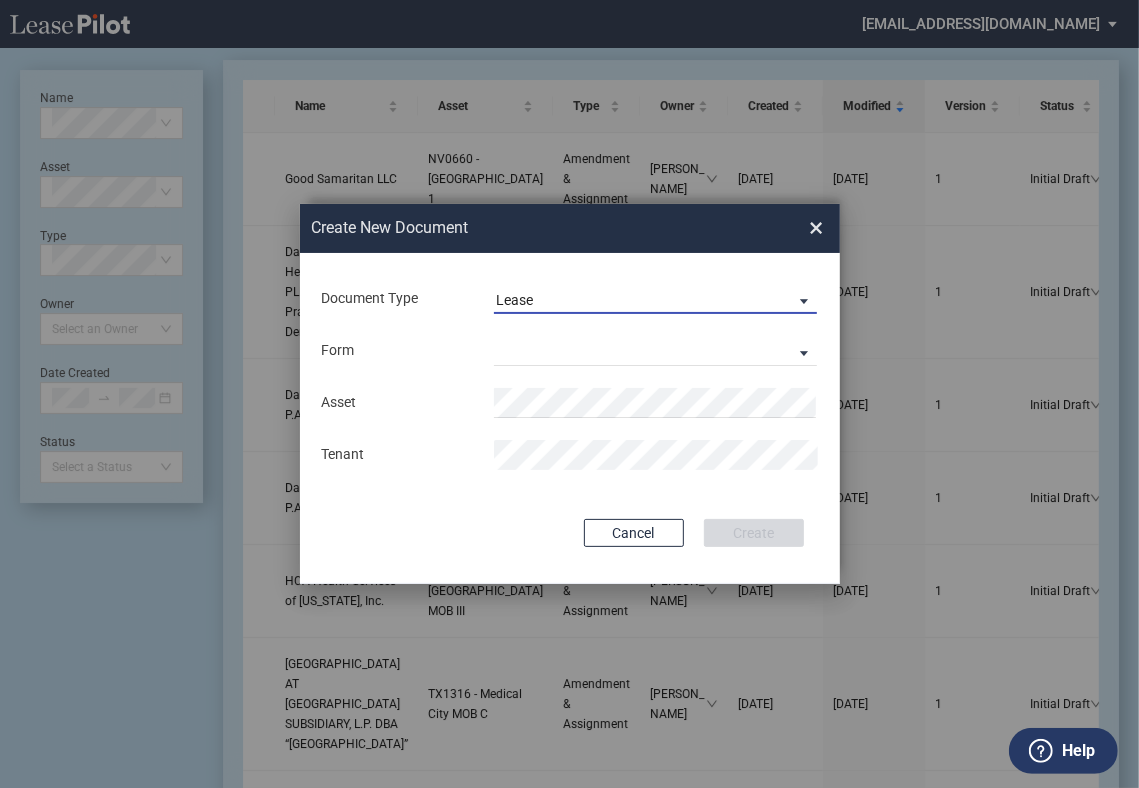click on "Lease" at bounding box center (639, 301) 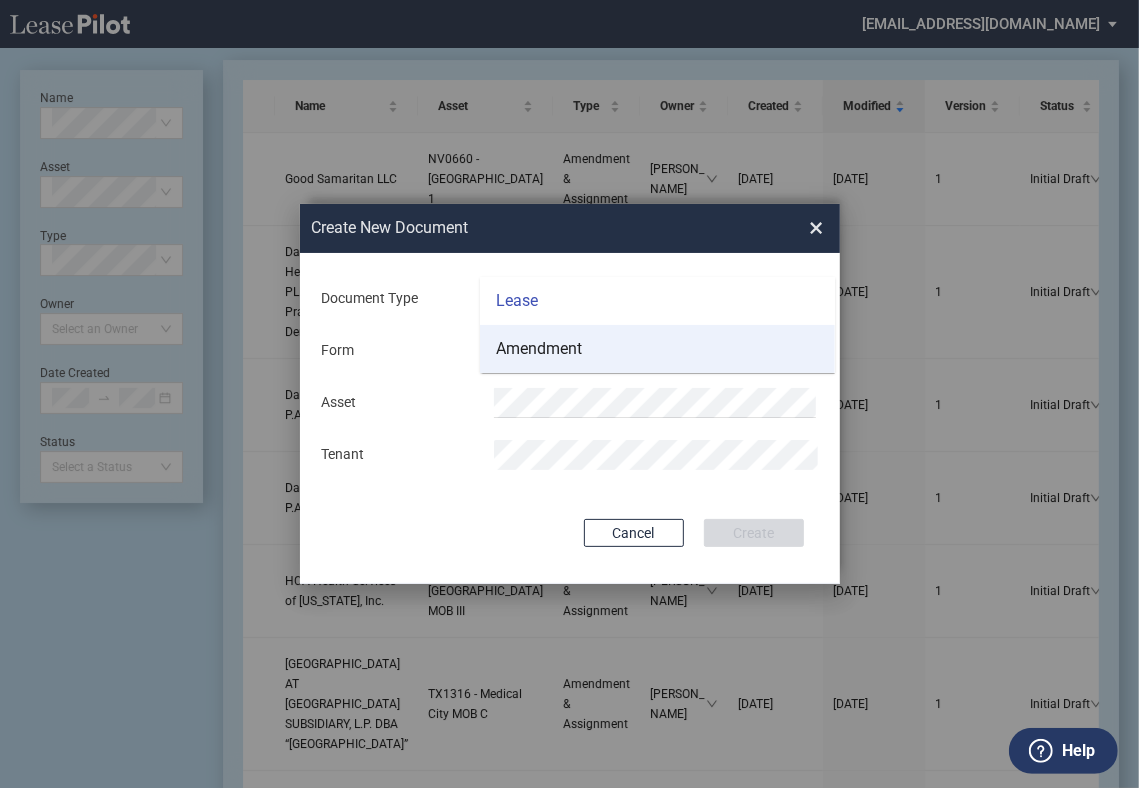 click on "Amendment" at bounding box center (657, 349) 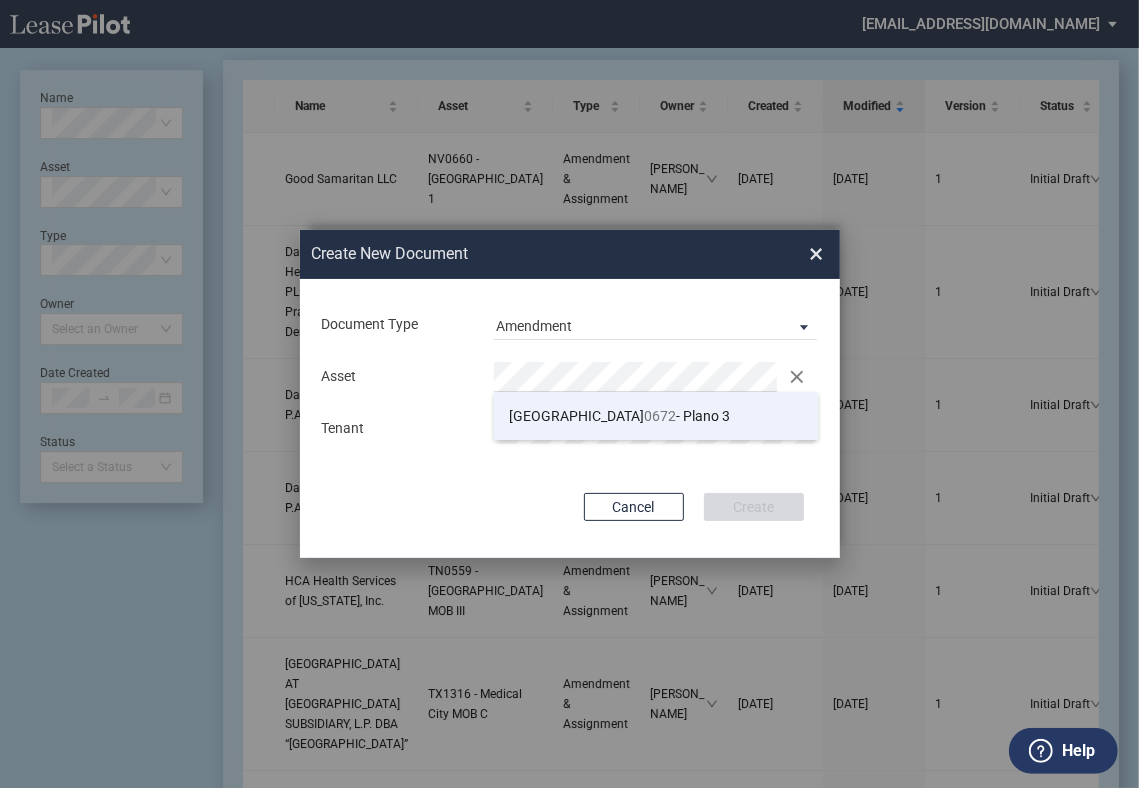 click on "TX 0672  - Plano 3" at bounding box center (619, 416) 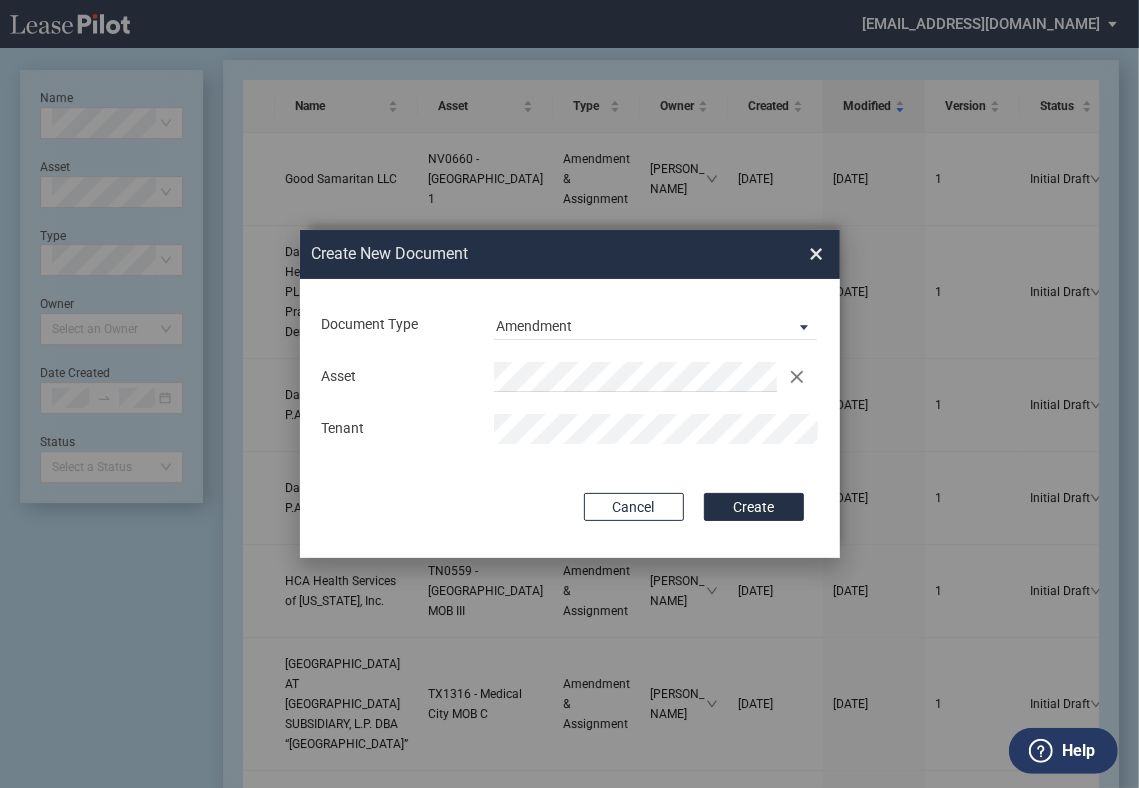 click on "Document Type
Amendment
Deal Type
Office
Deal Type
Office
Form
Amendment & Assignment
Amendment & Assignment
Asset
Clear
Tenant
Use Conformed Deal
The selected building was not in your LeasePilot platform when this conformed deal was created. Please recreate the conformed deal if you want to use it for this building.
Copy Deal Terms from
Cancel
Create
Creating..." at bounding box center [570, 418] 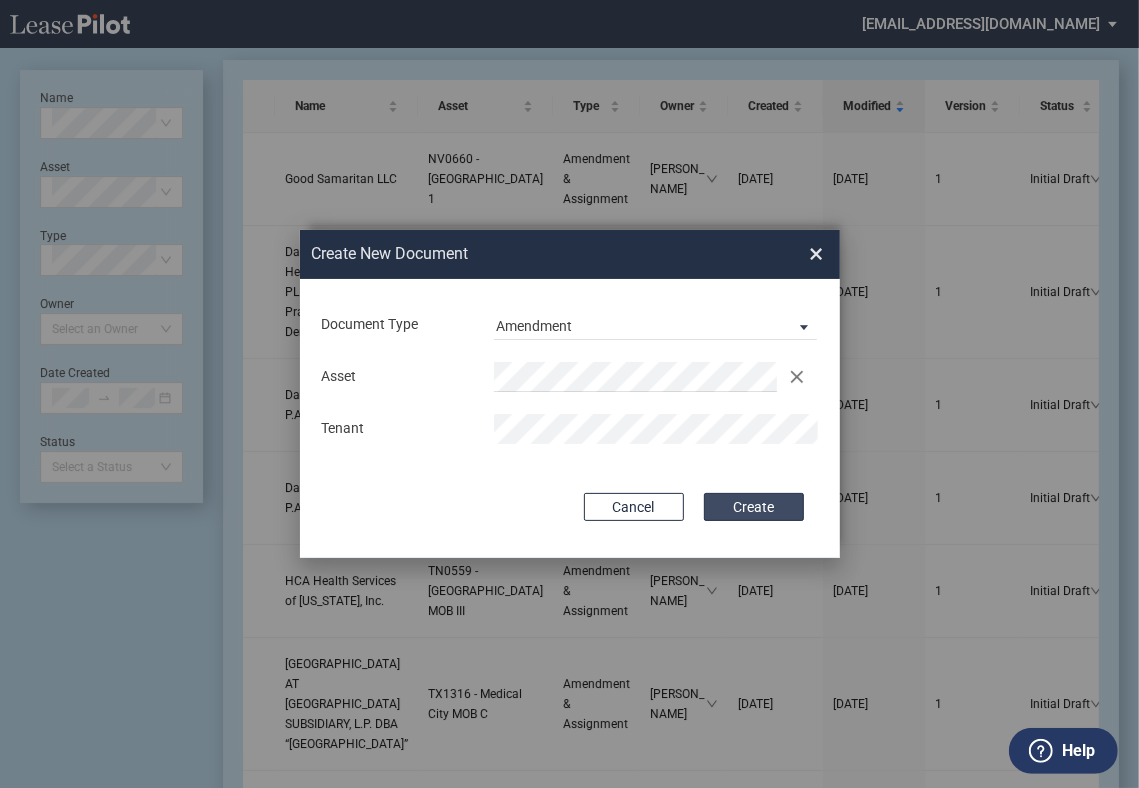 click on "Create" at bounding box center (754, 507) 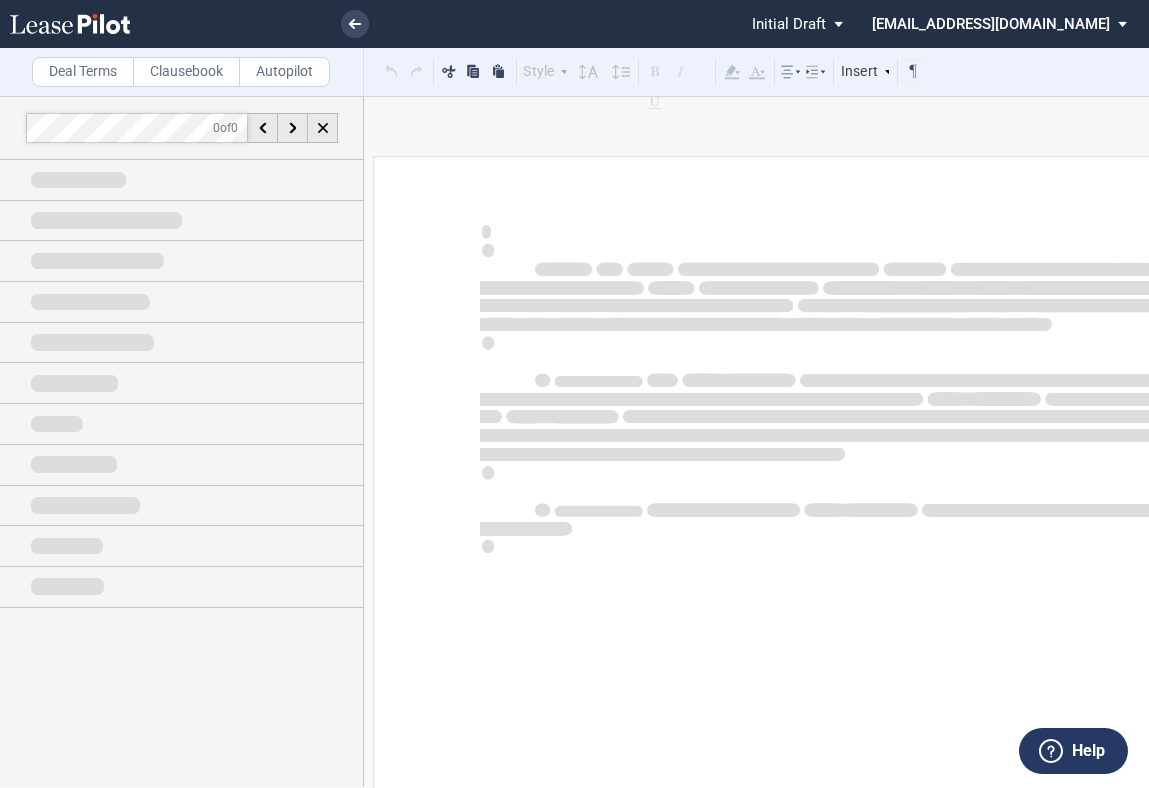 scroll, scrollTop: 0, scrollLeft: 0, axis: both 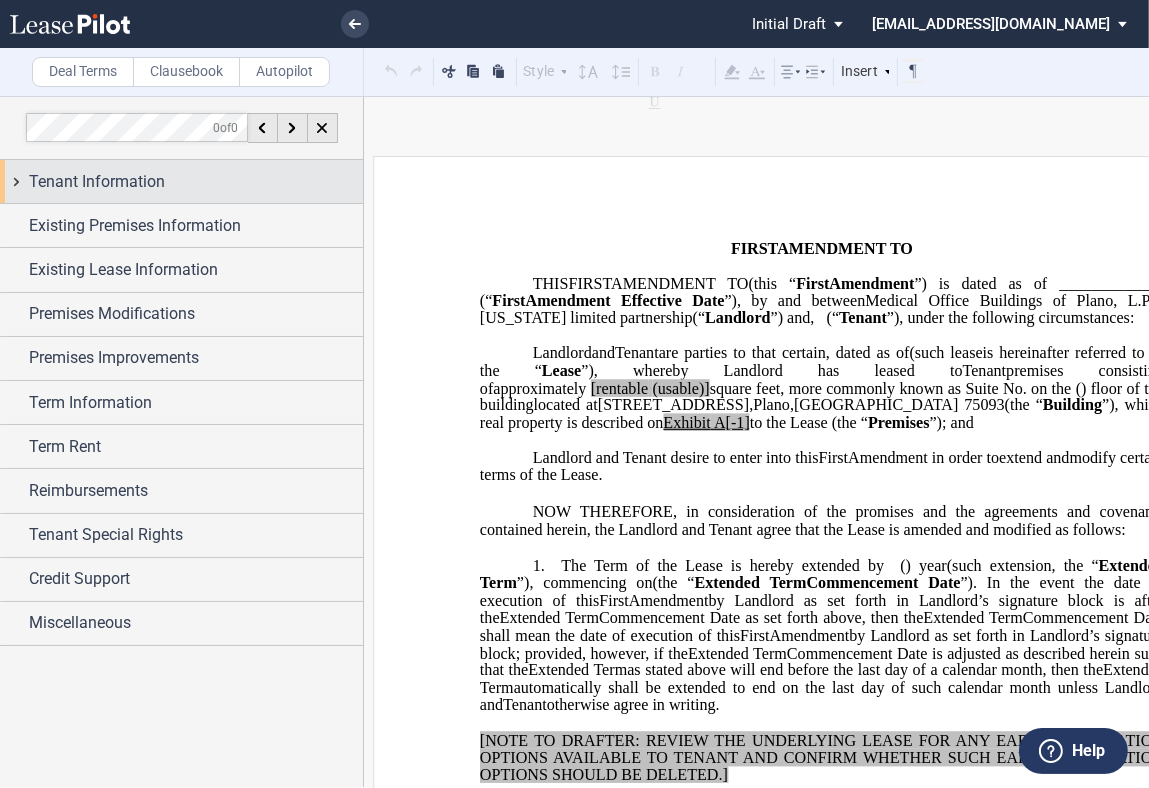 click on "Tenant Information" at bounding box center (97, 182) 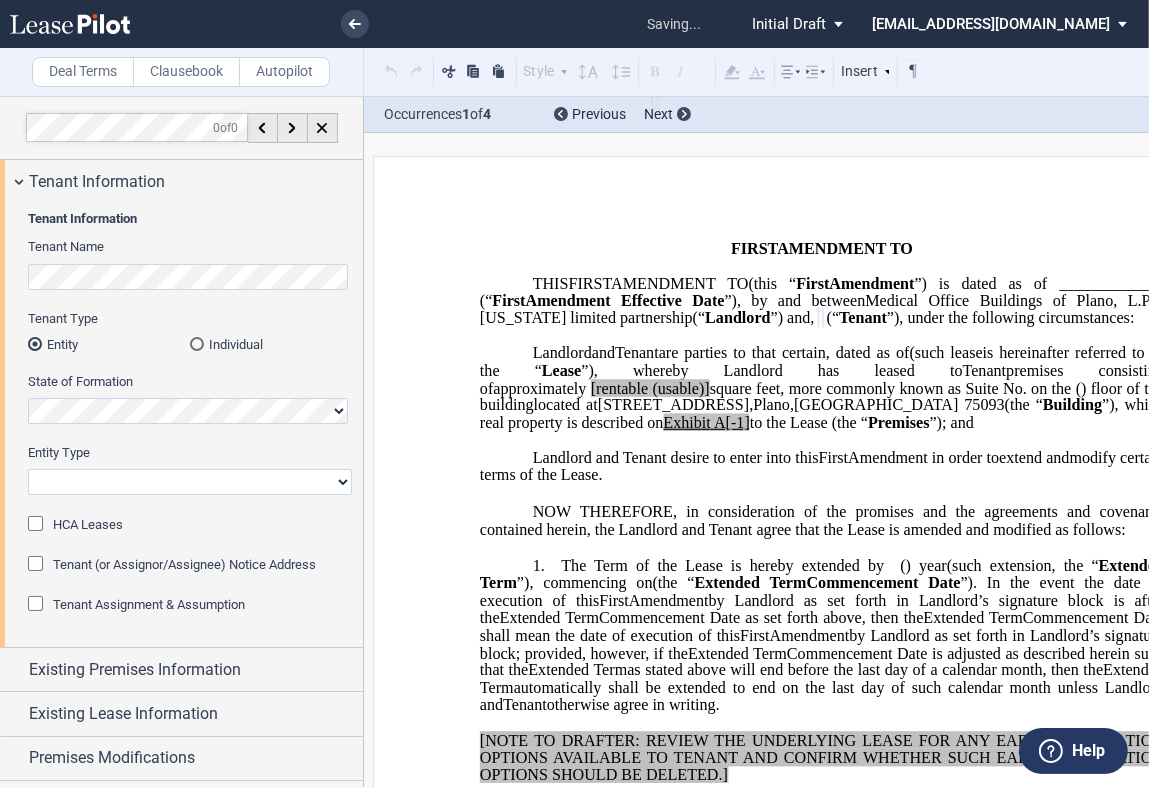 click on "Corporation
Limited Liability Company
General Partnership
Limited Partnership
Other" at bounding box center [190, 482] 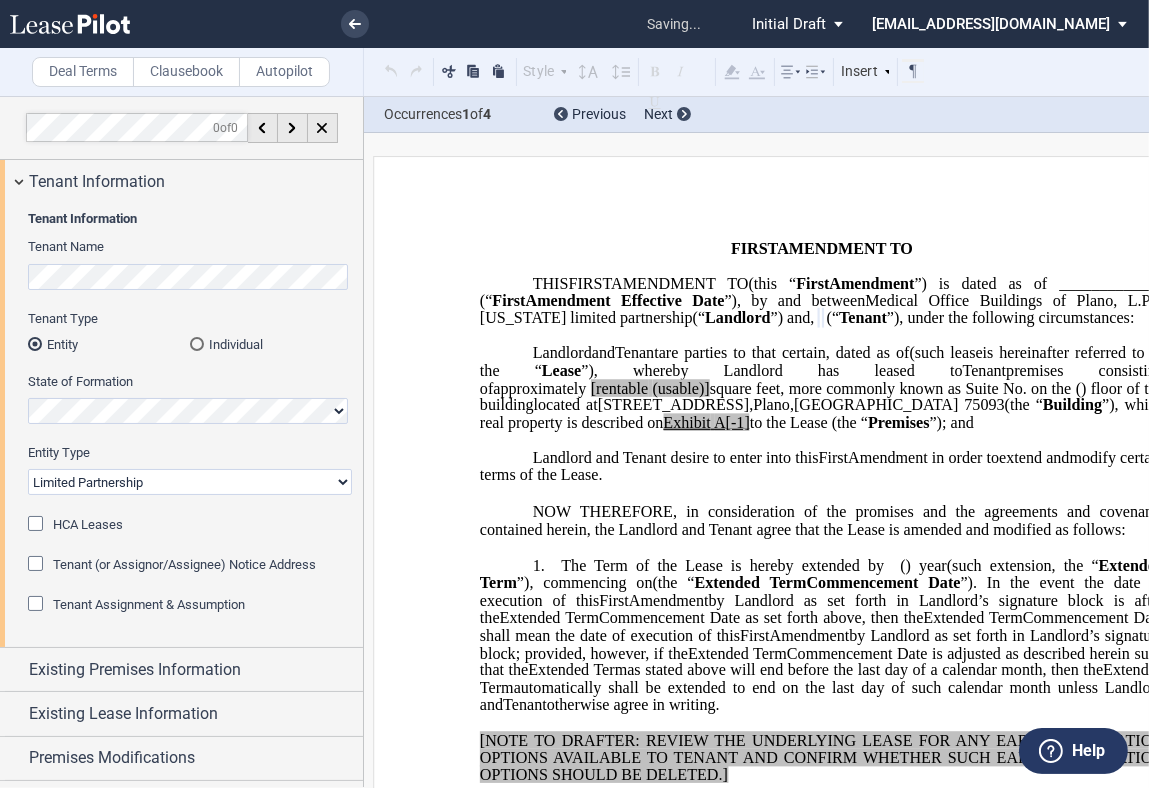 click on "Corporation
Limited Liability Company
General Partnership
Limited Partnership
Other" at bounding box center (190, 482) 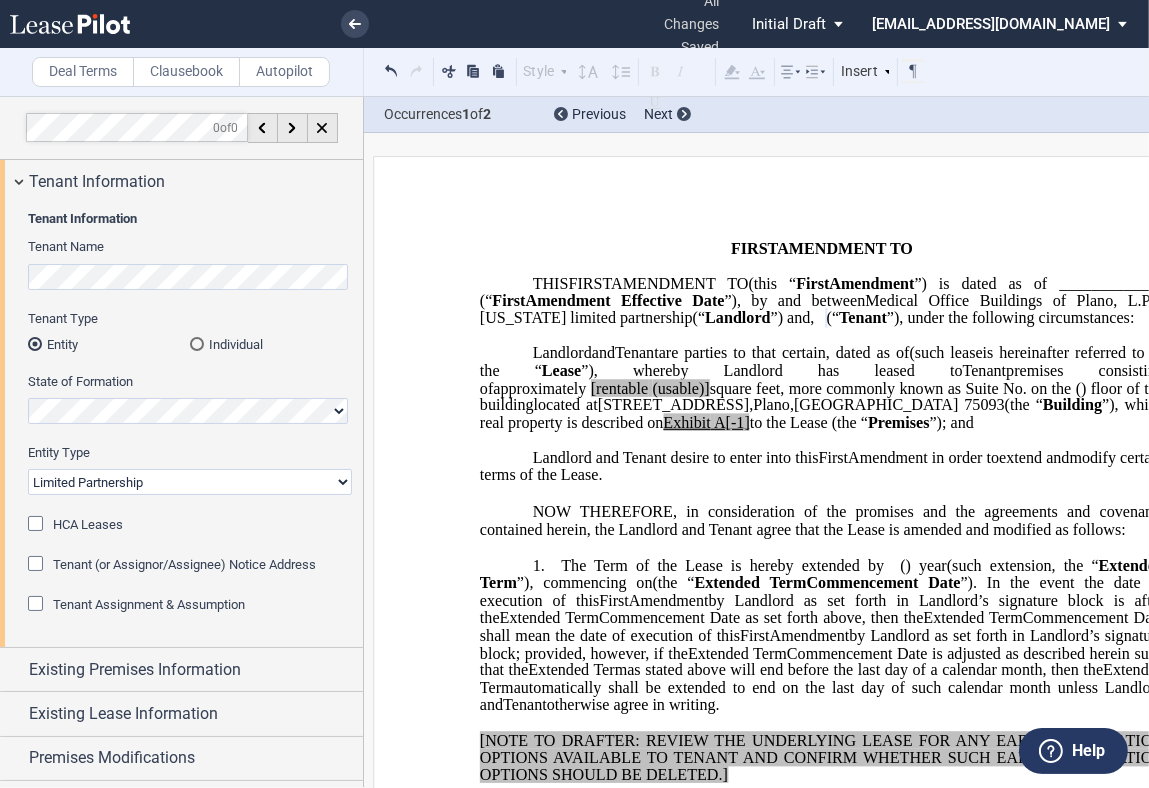 click on "(" 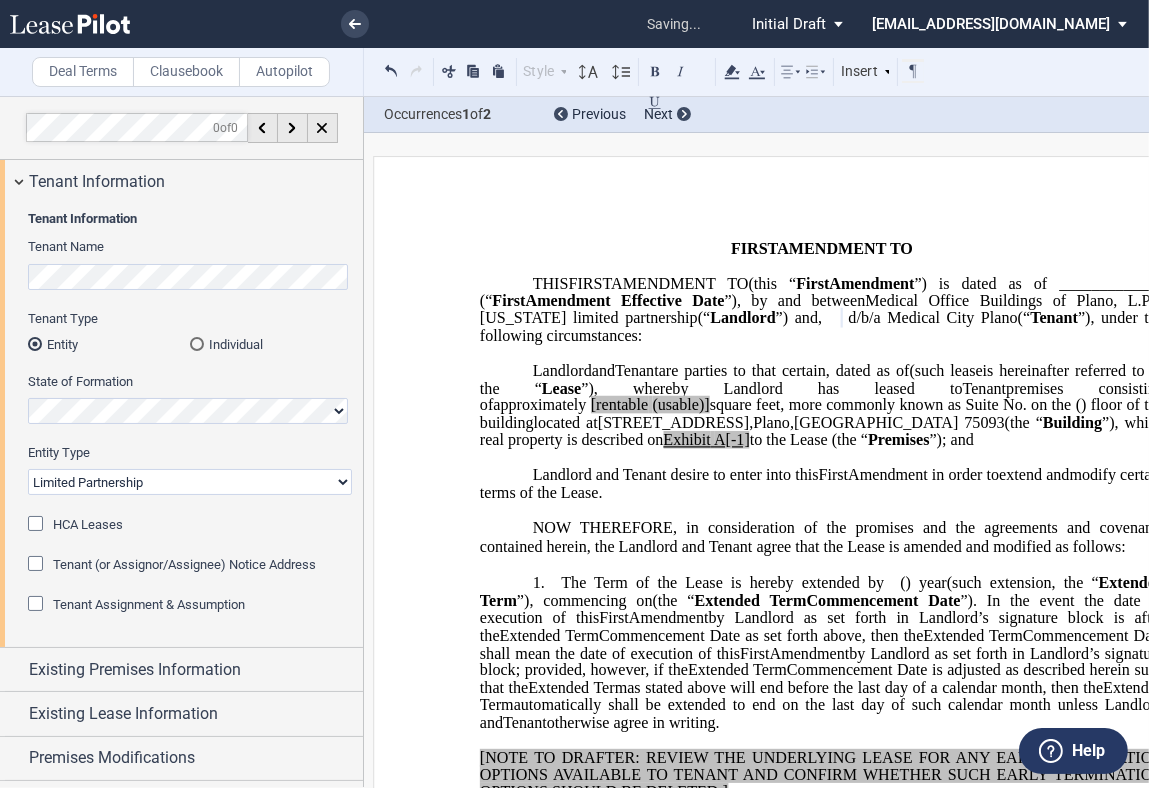 type 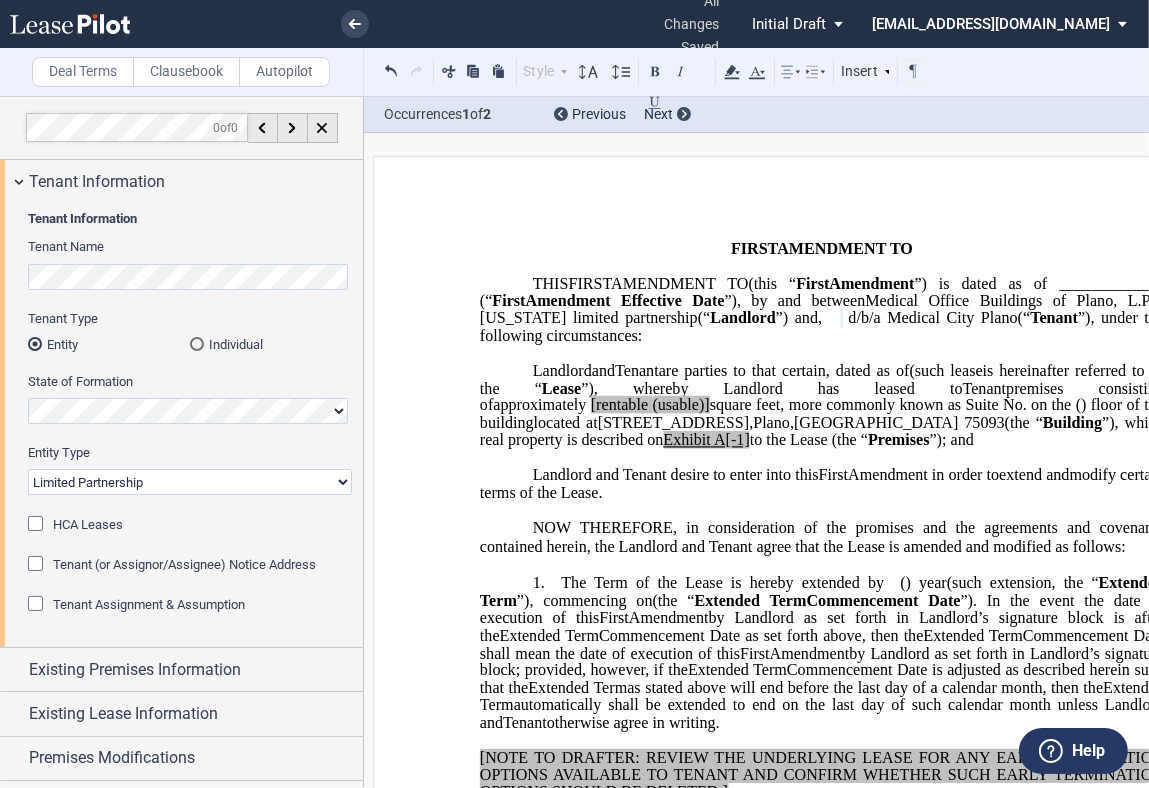 click on "[rentable" 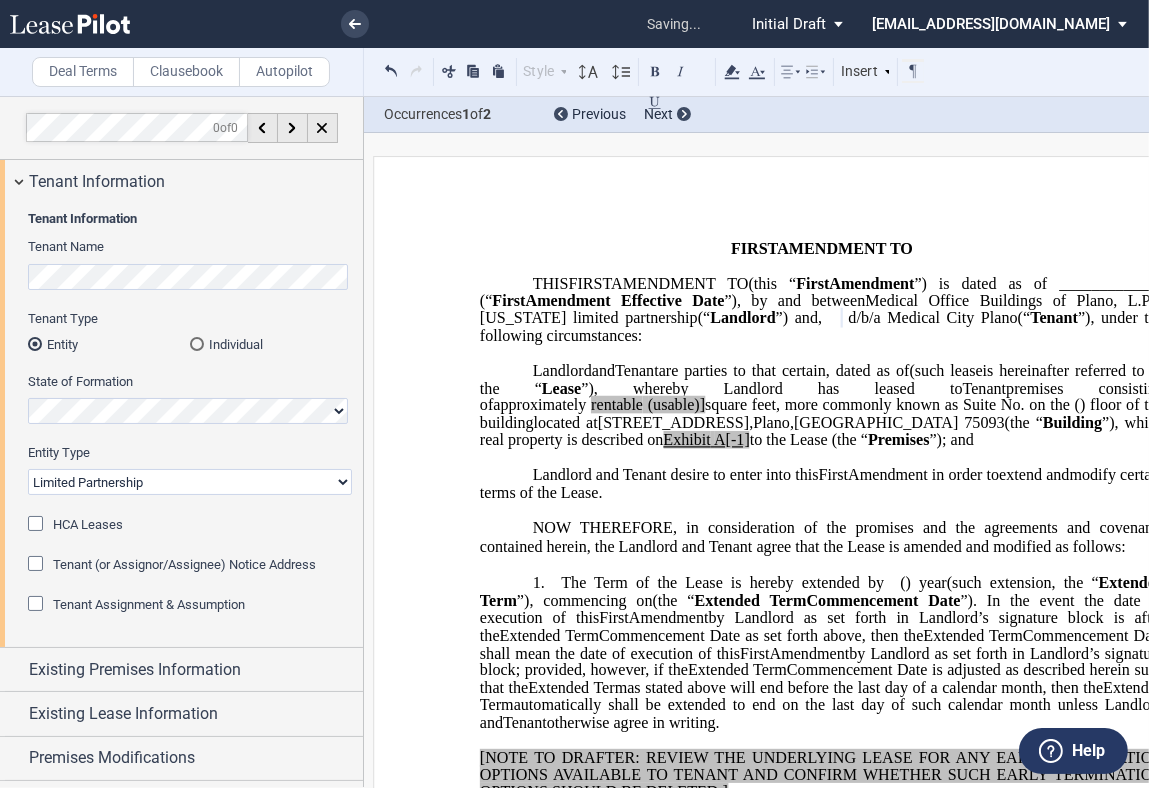 click on "(usable)]" 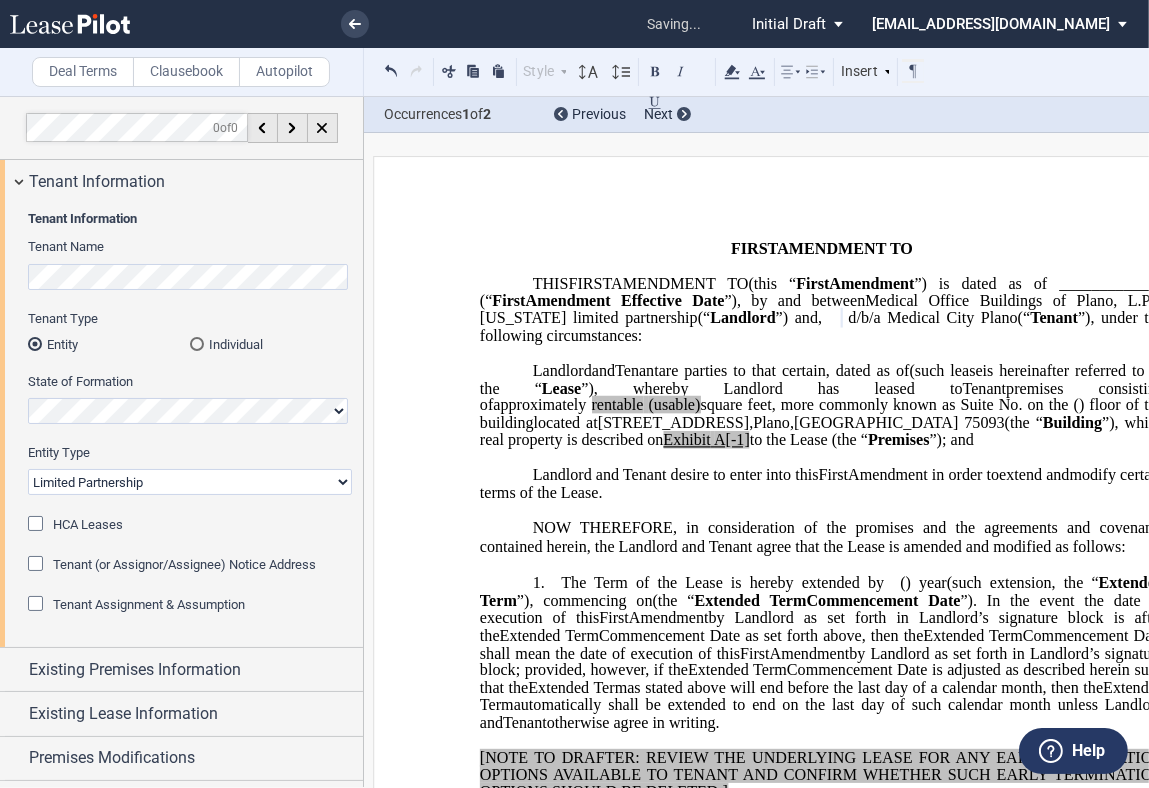 click on "A[-1]" 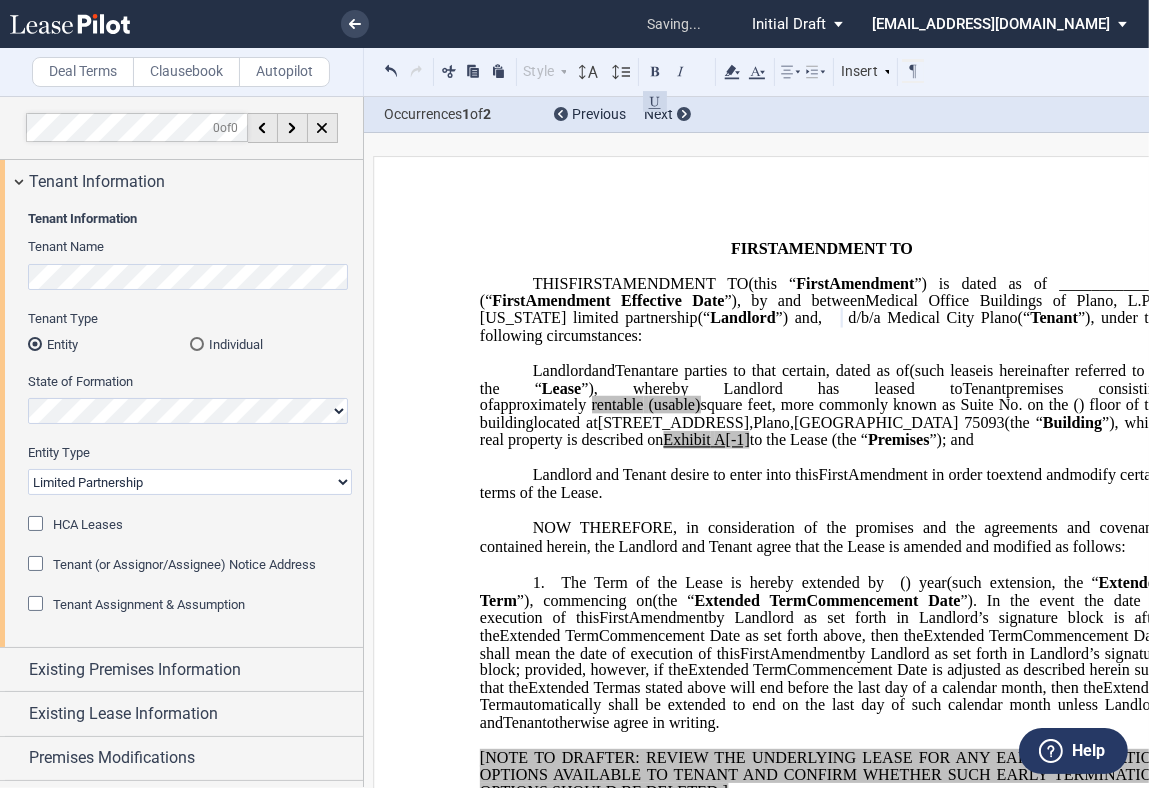 type 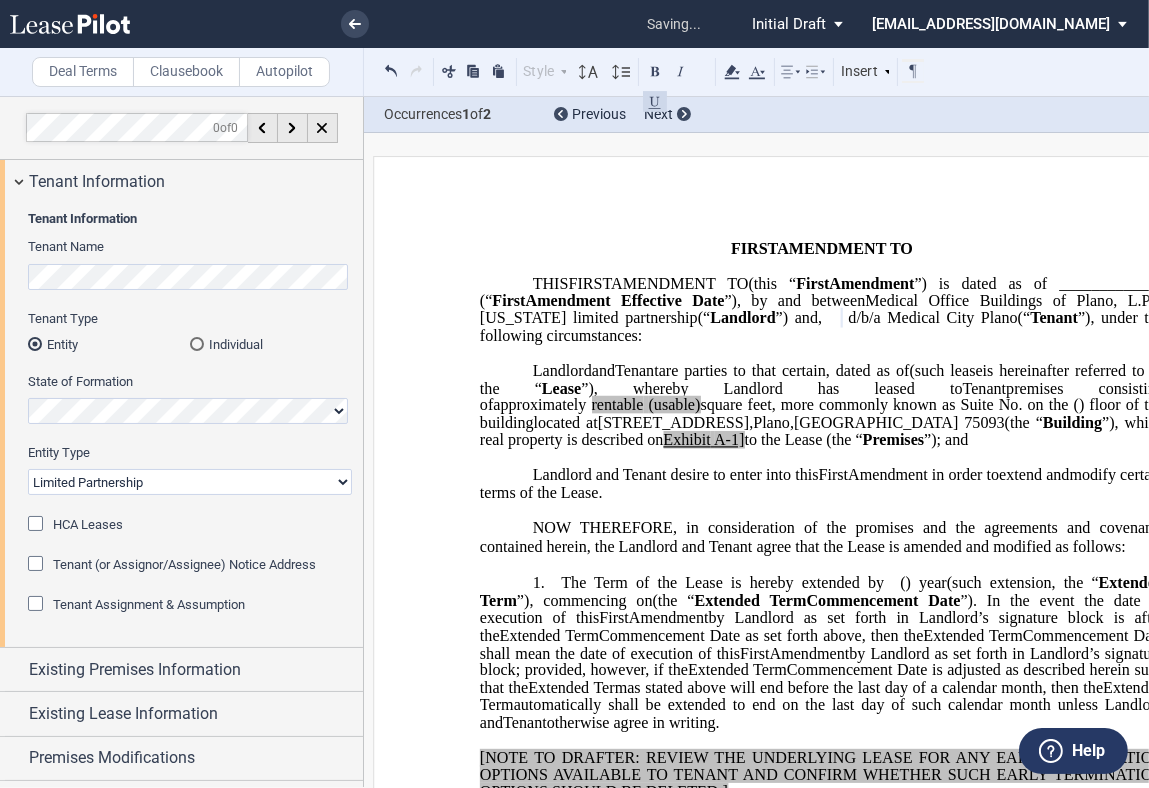 click on "A-1]" 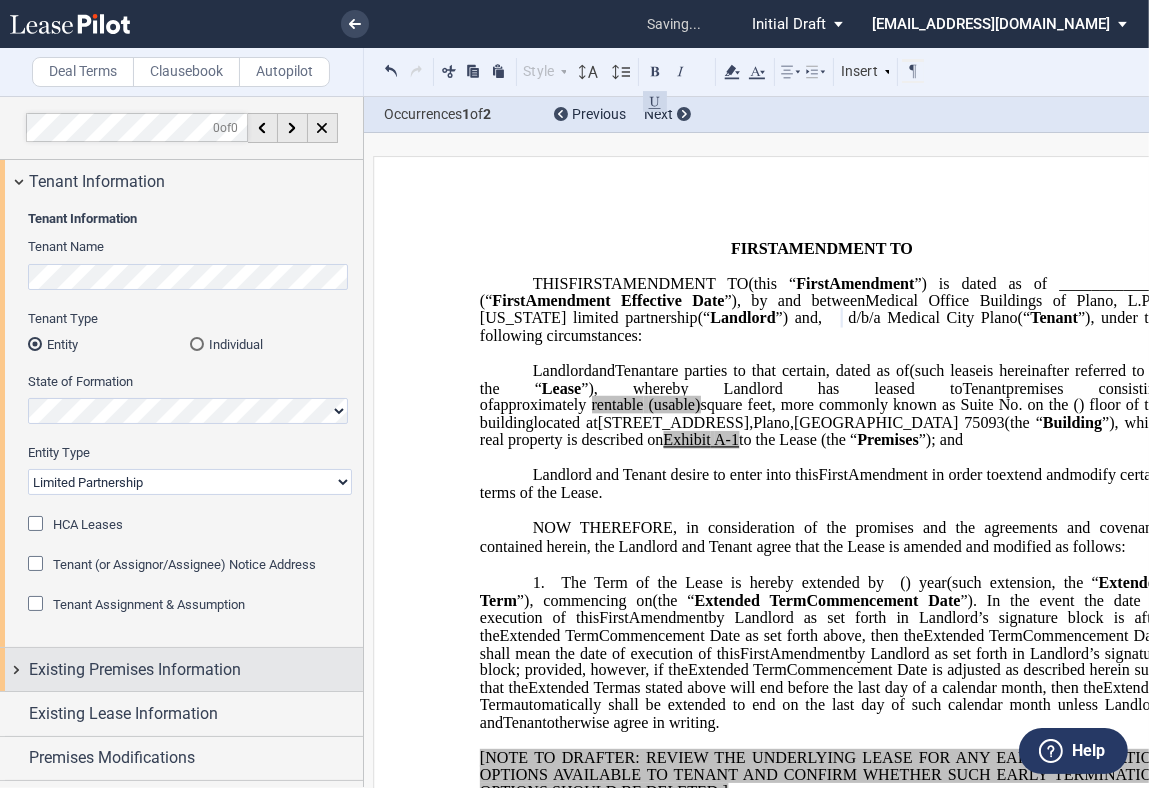 click on "Existing Premises Information" at bounding box center [135, 670] 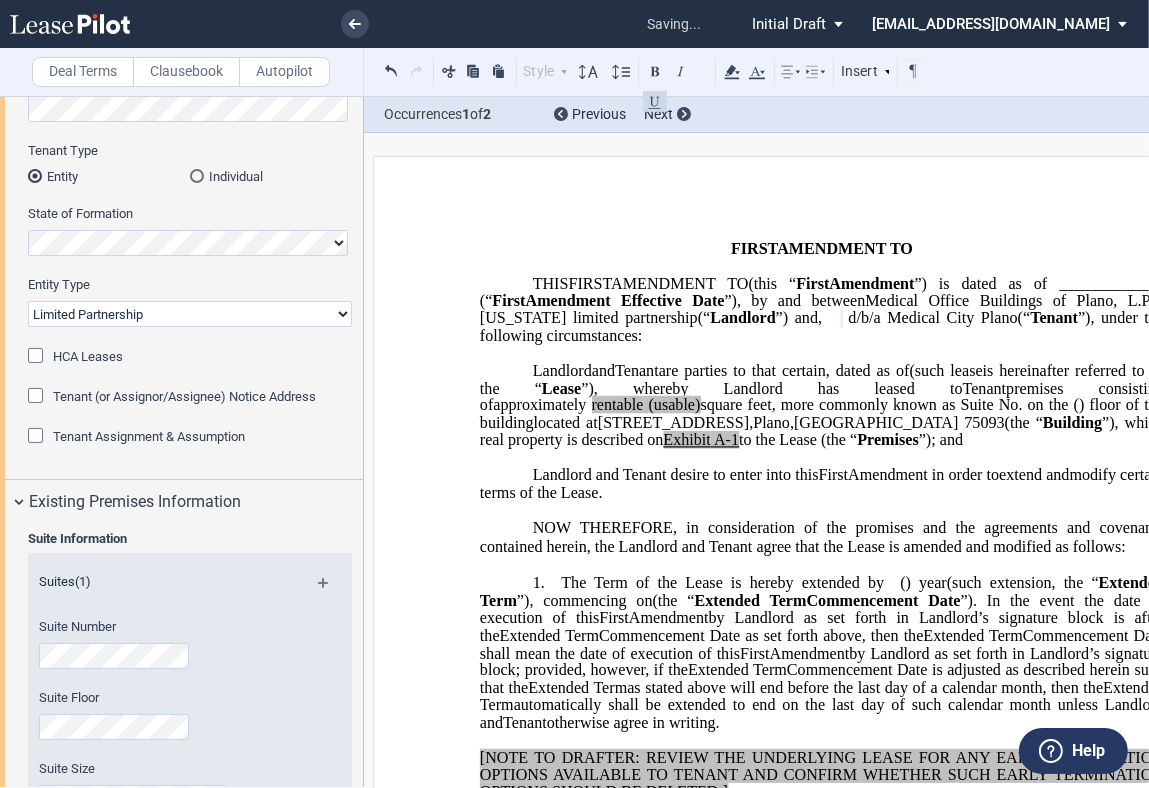 scroll, scrollTop: 444, scrollLeft: 0, axis: vertical 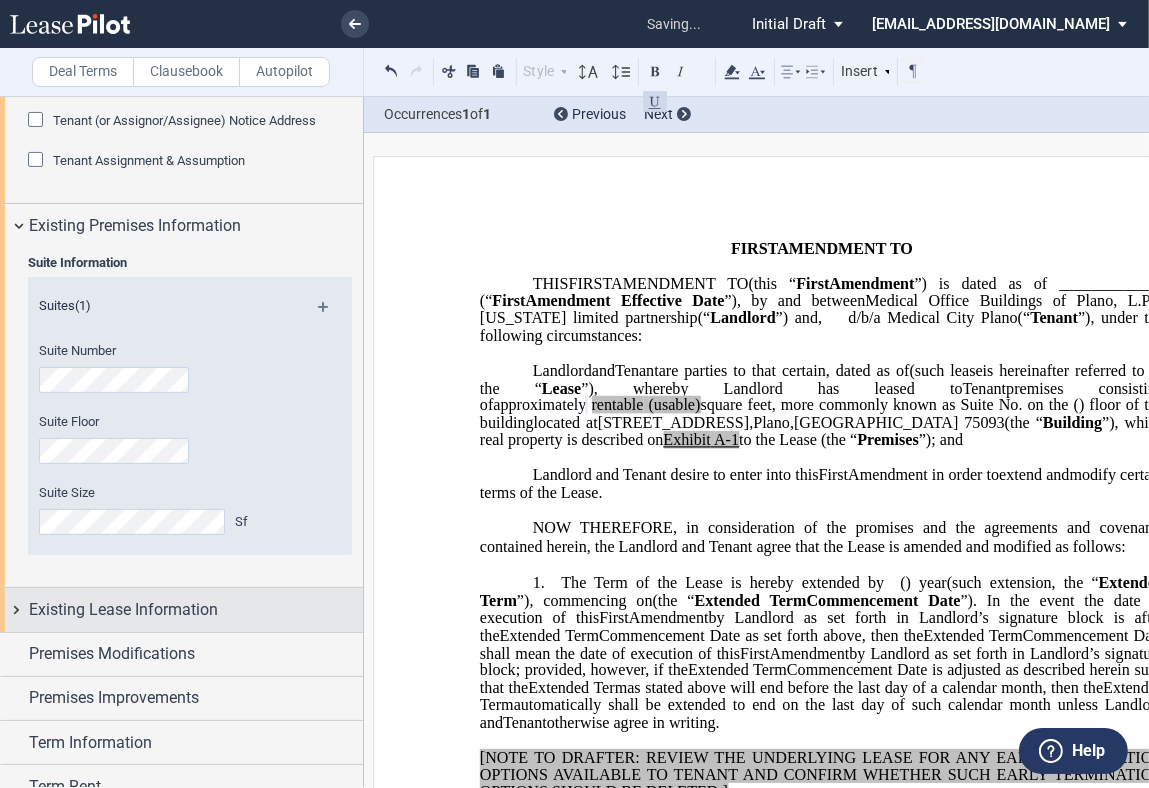 click on "Existing Lease Information" at bounding box center (181, 609) 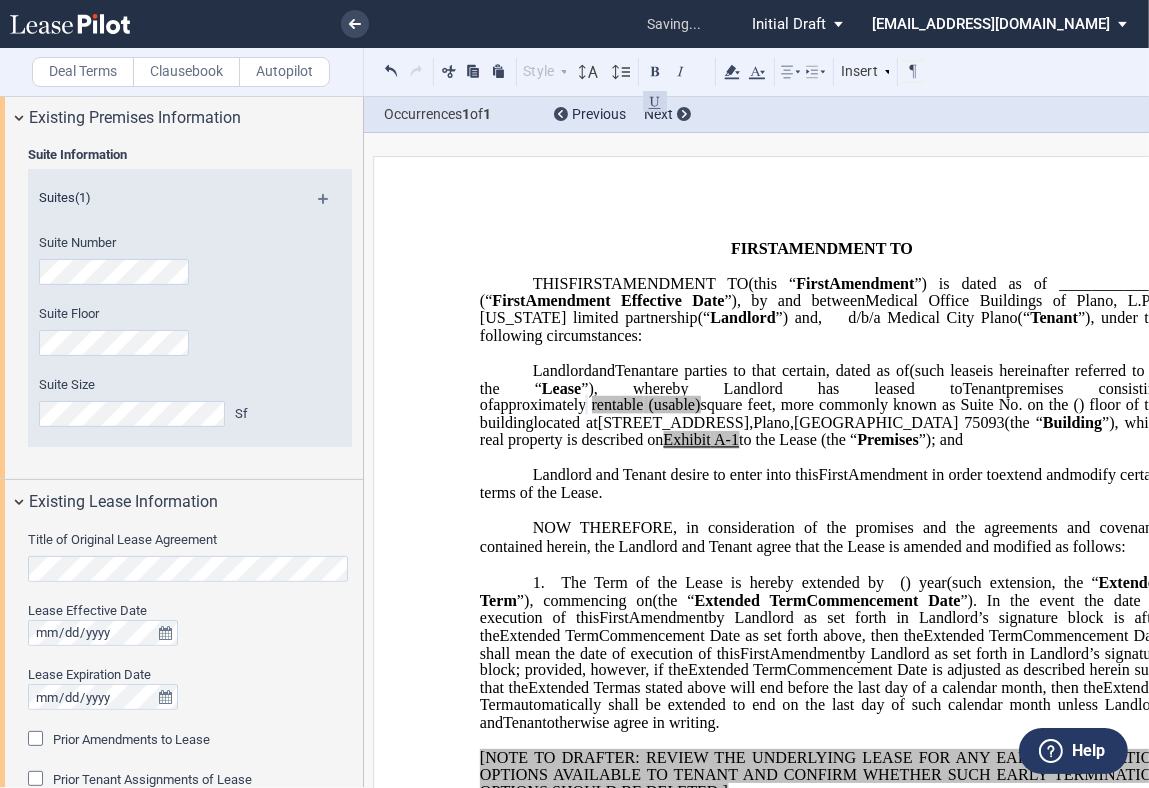 scroll, scrollTop: 666, scrollLeft: 0, axis: vertical 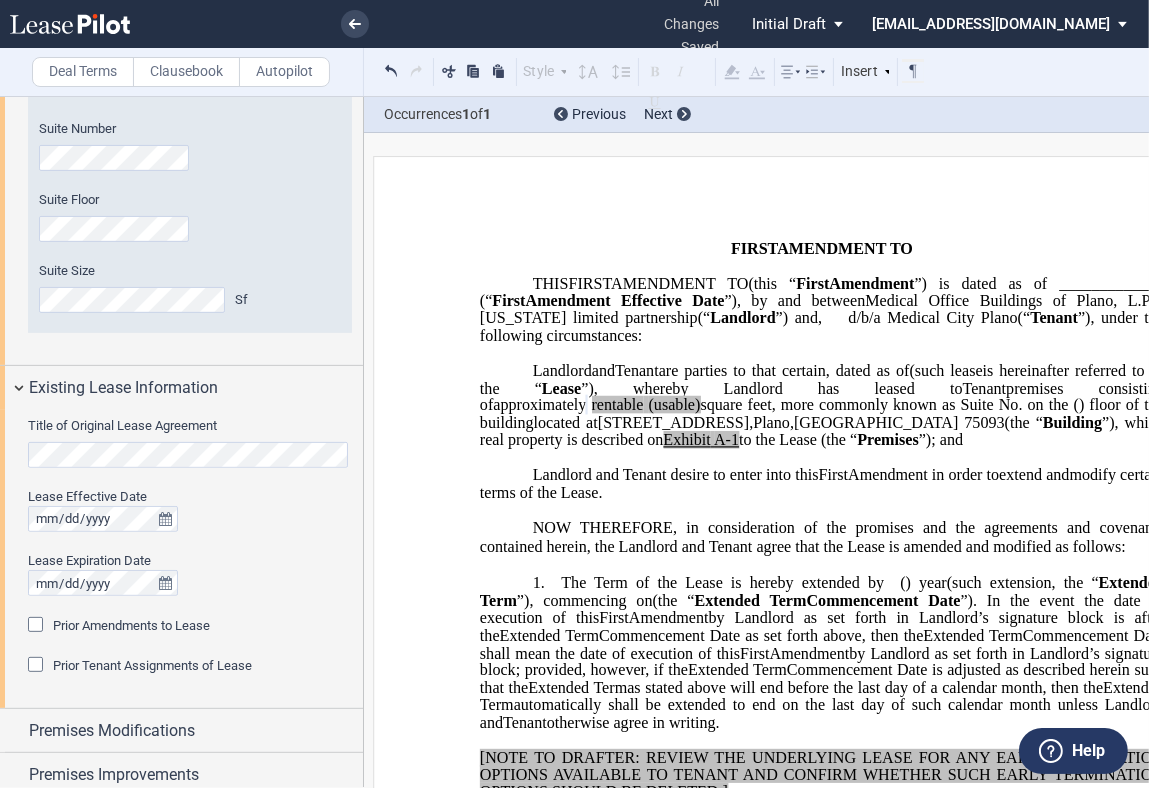 click on ".bocls-1{fill:#26354a;fill-rule:evenodd}
Loading...
×
all changes saved
Pending...
Pending...
Initial Draft
Initial Draft
Initial Draft
In Negotiation
In Negotiation
Final Draft
Final Draft
[EMAIL_ADDRESS][DOMAIN_NAME]
Change Password
2-Factor Authentication
Sign Out
Deal Terms
Clausebook
Autopilot
Style
Normal
8pt
9pt
10pt
10.5pt
11pt
12pt
14pt
16pt
Normal
1
1.15
1.5
2
3" at bounding box center [574, 394] 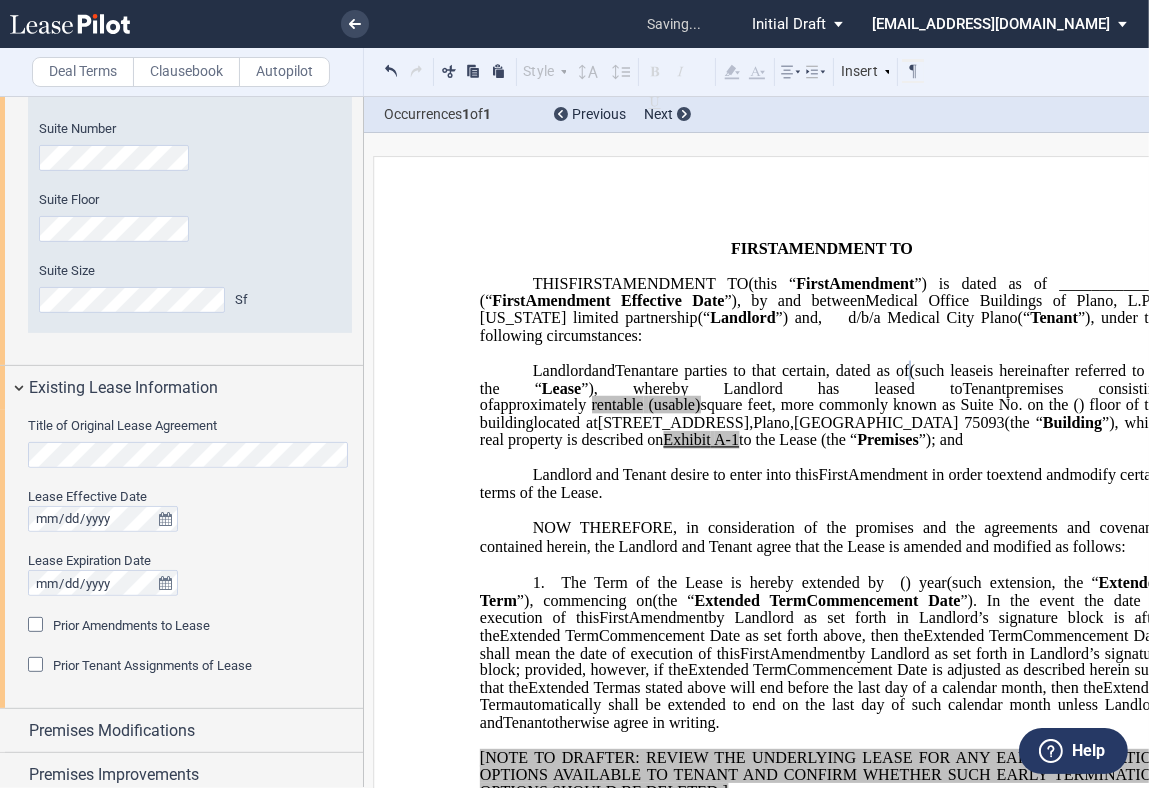 click at bounding box center (38, 627) 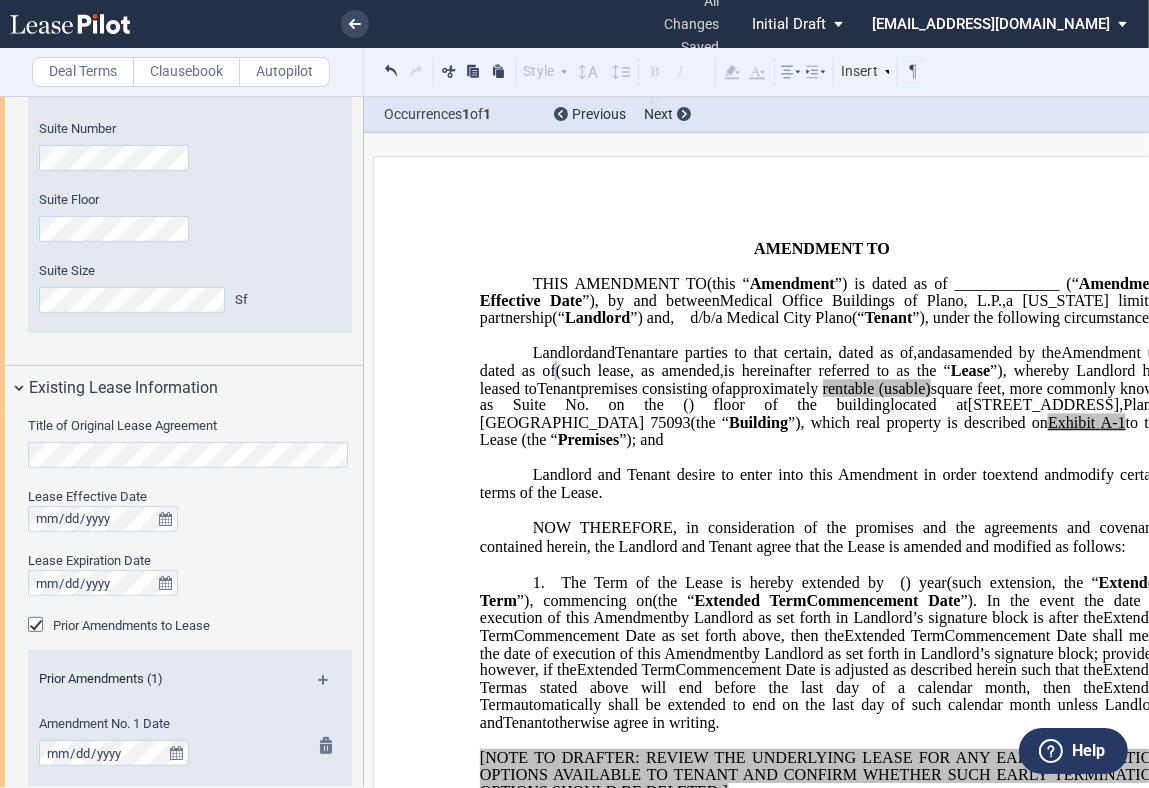 scroll, scrollTop: 888, scrollLeft: 0, axis: vertical 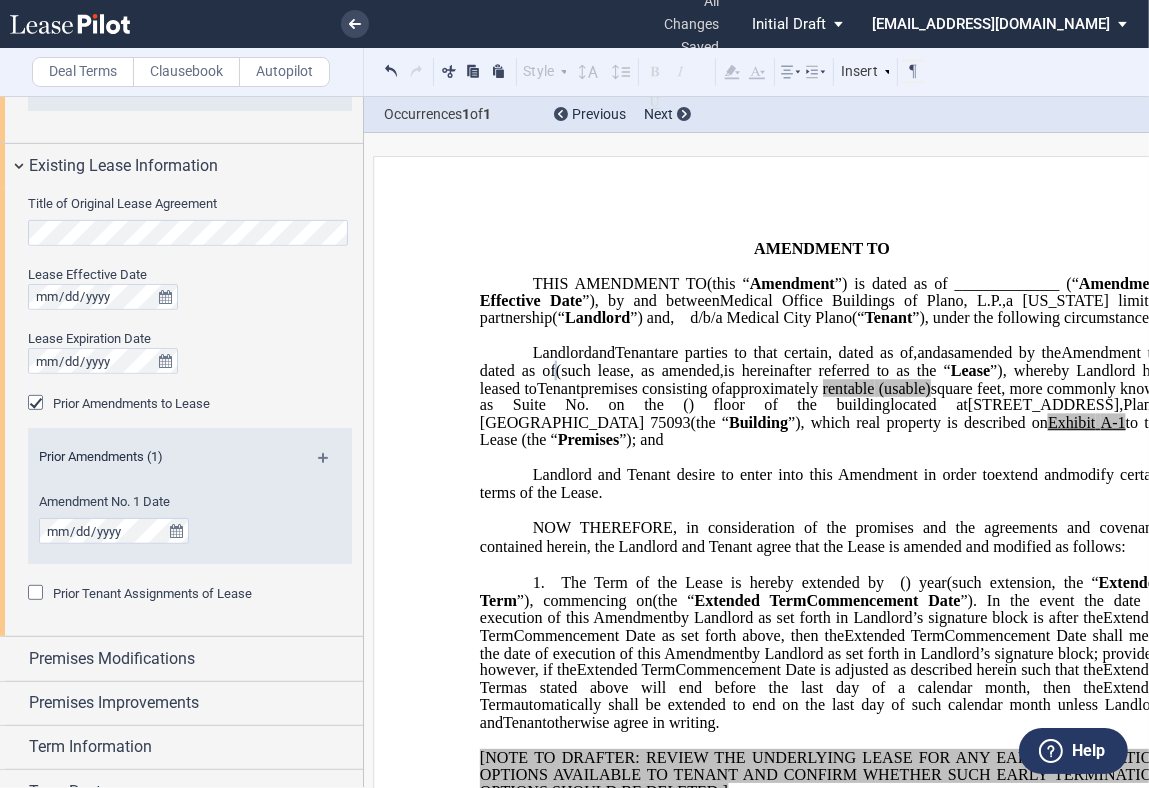 click at bounding box center (331, 465) 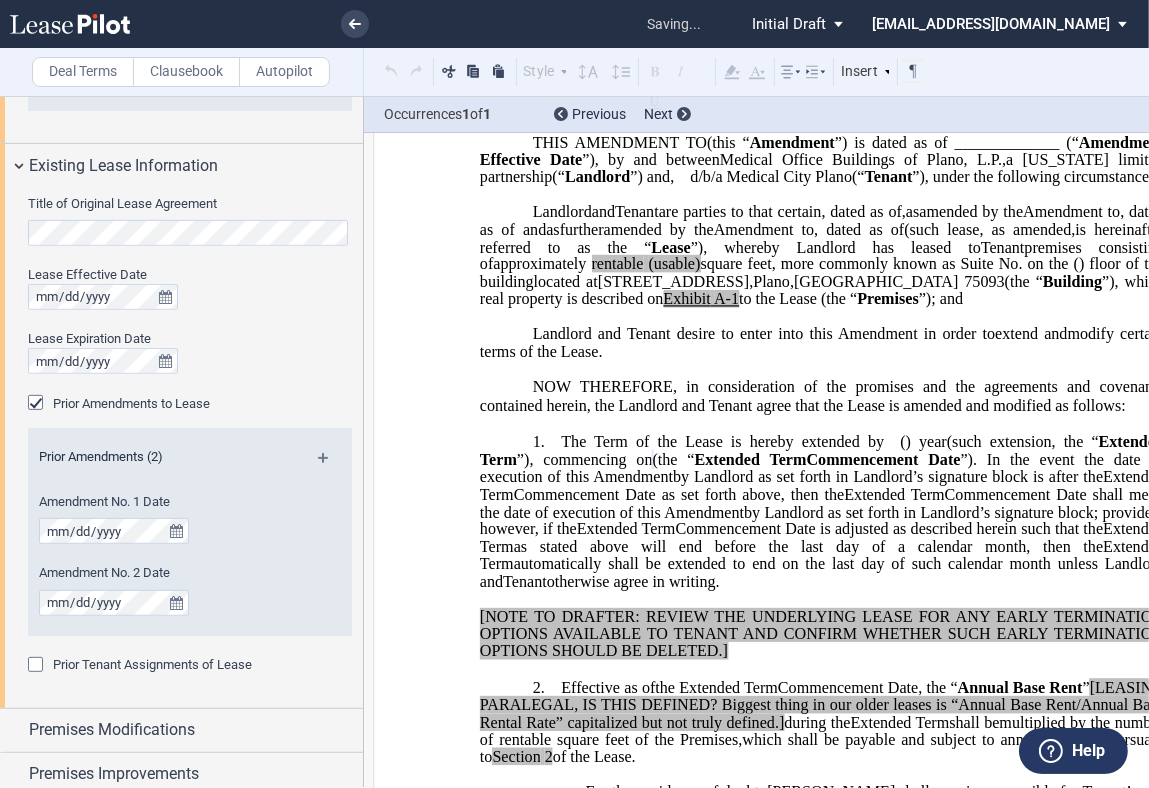 scroll, scrollTop: 289, scrollLeft: 0, axis: vertical 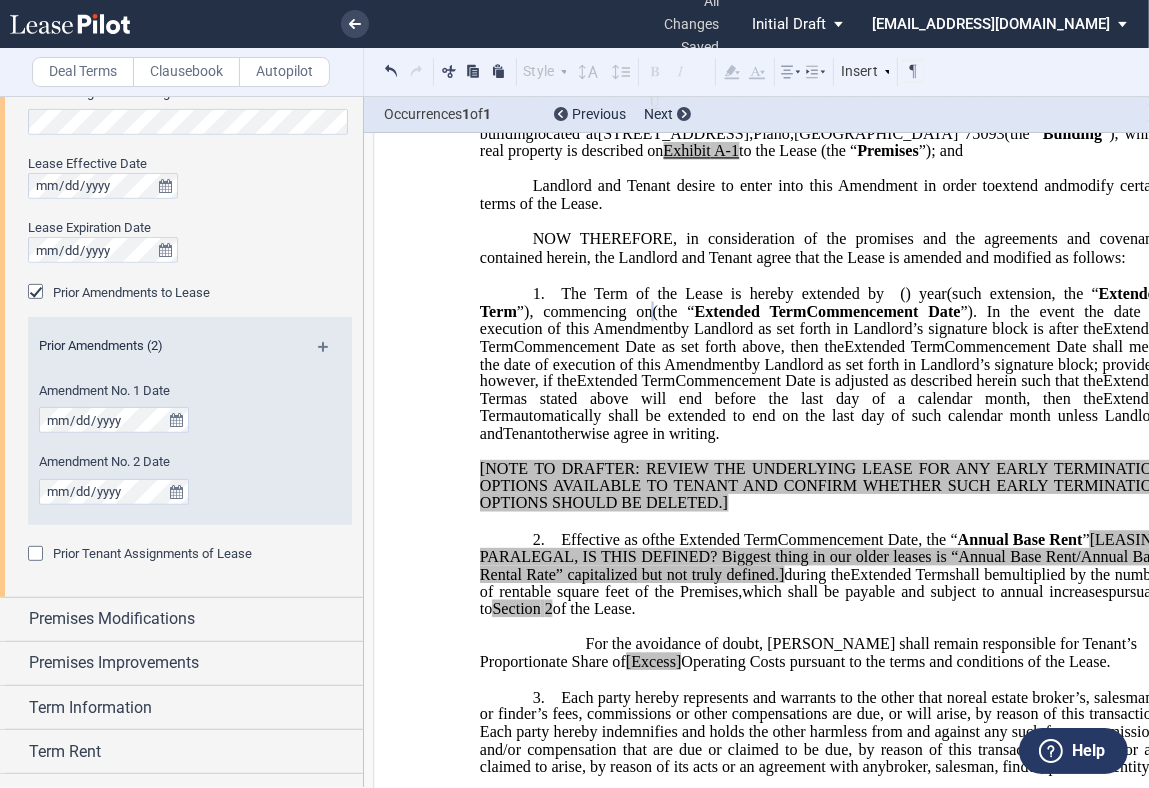 click on "[NOTE TO DRAFTER: REVIEW THE UNDERLYING LEASE FOR ANY EARLY TERMINATION OPTIONS AVAILABLE TO TENANT AND CONFIRM WHETHER SUCH EARLY TERMINATION OPTIONS SHOULD BE DELETED.]" at bounding box center [822, 487] 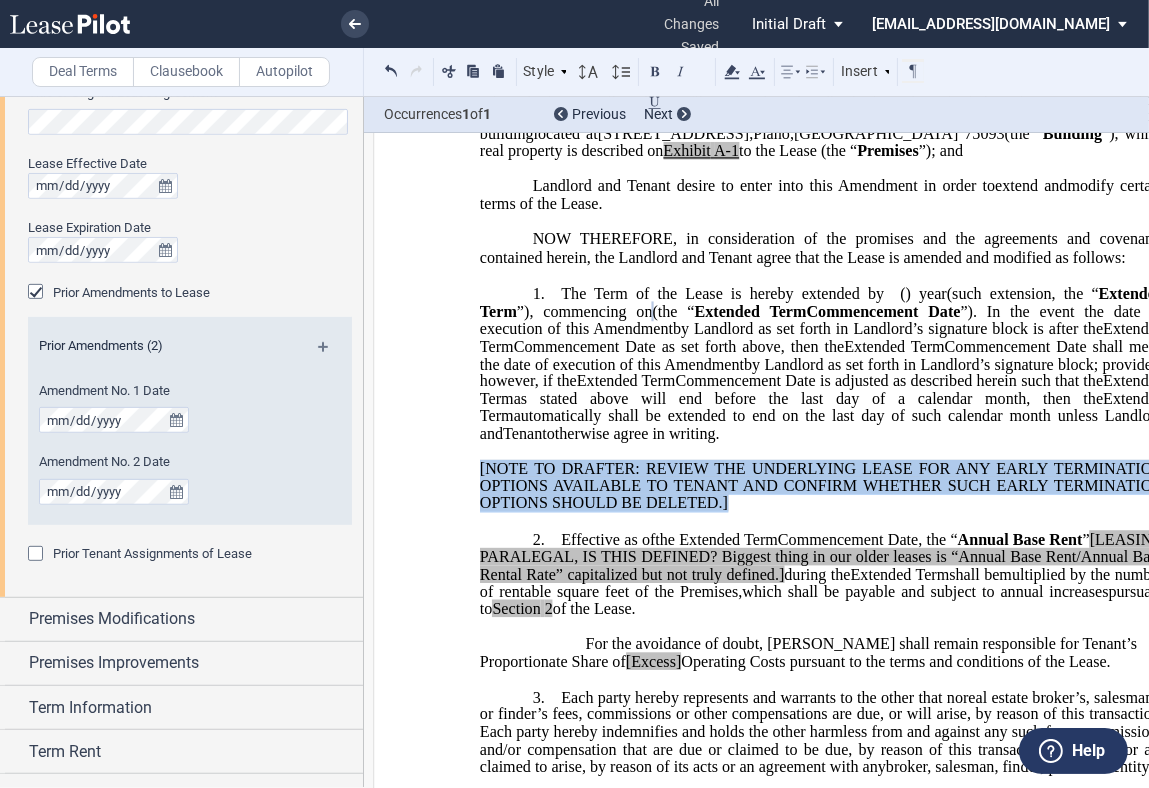 drag, startPoint x: 740, startPoint y: 575, endPoint x: 451, endPoint y: 534, distance: 291.89383 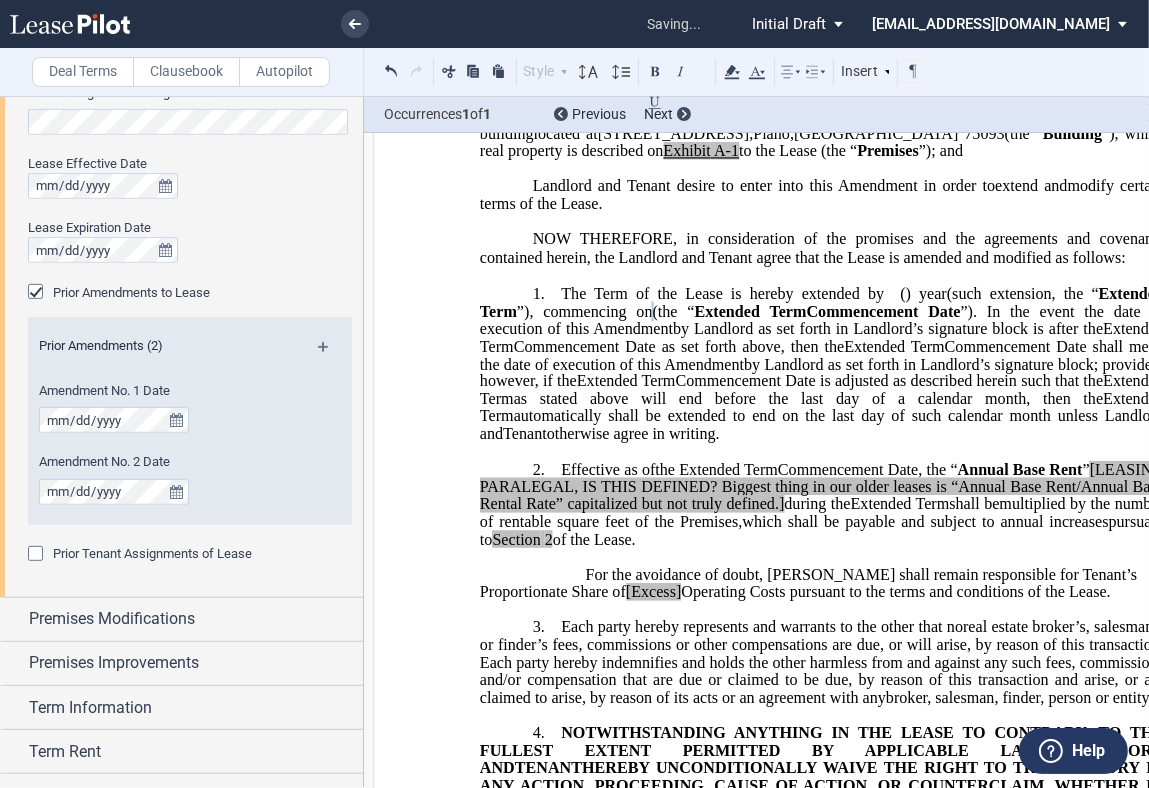 drag, startPoint x: 893, startPoint y: 608, endPoint x: 571, endPoint y: 538, distance: 329.52087 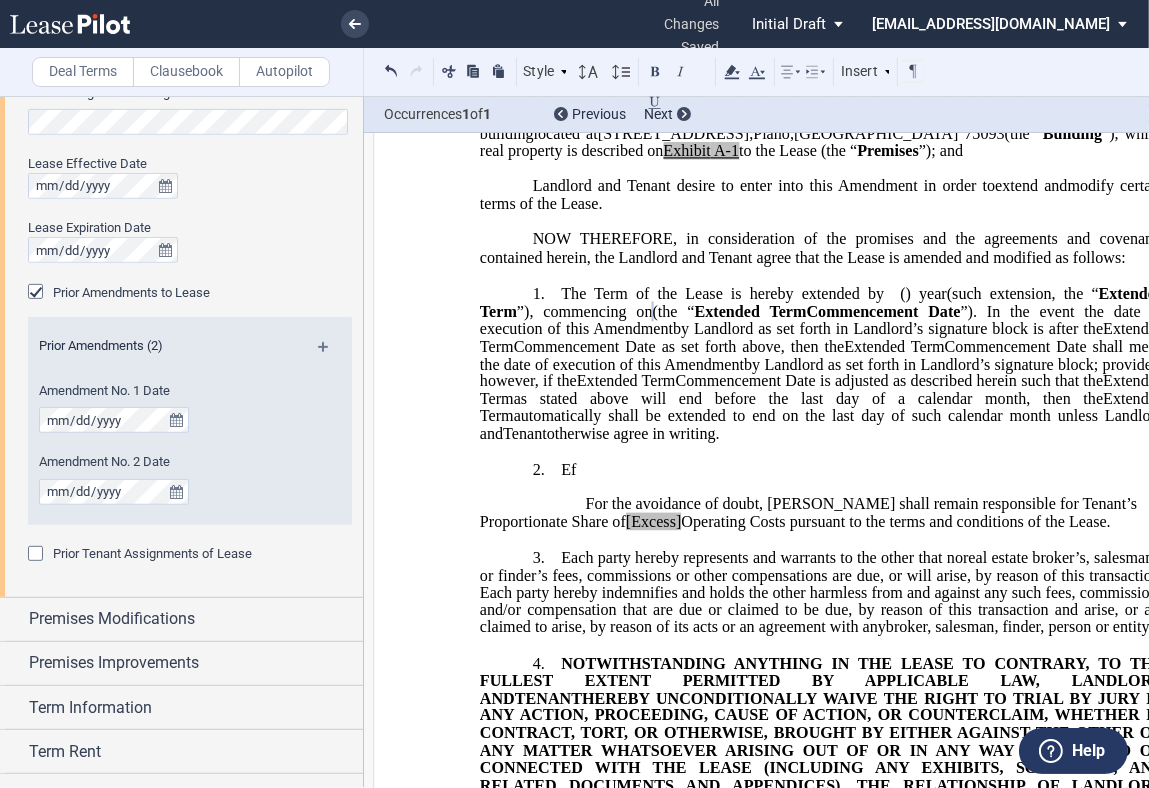 click on "Clausebook" at bounding box center [186, 72] 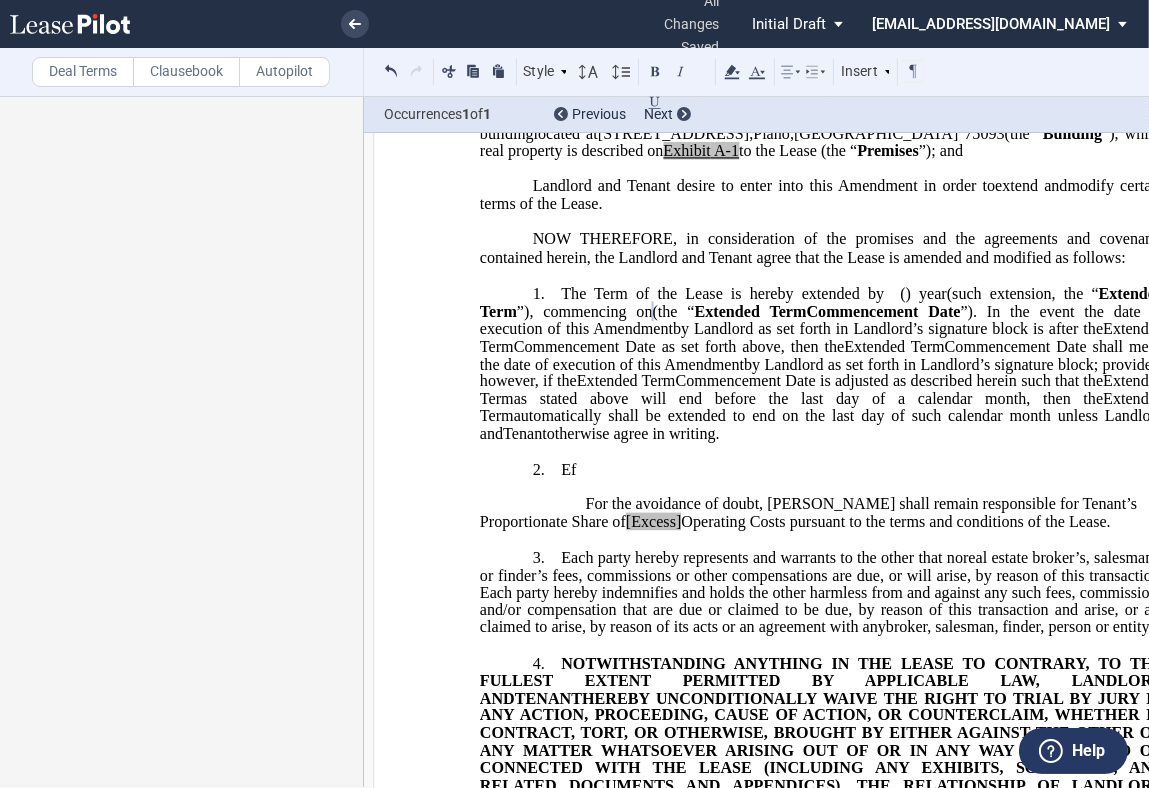 scroll, scrollTop: 0, scrollLeft: 0, axis: both 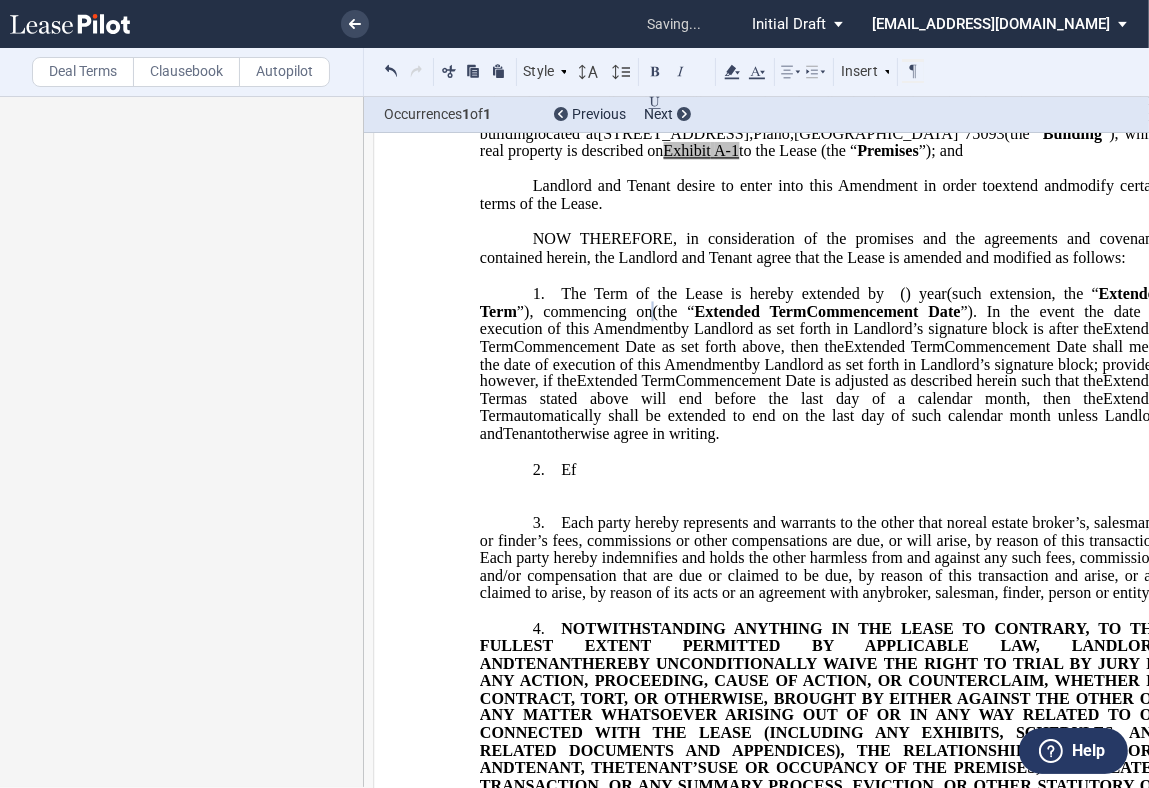 click on "2.                 Ef   [______]   [______] ﻿  the  ﻿ ﻿  Extended Term ﻿ ﻿   [______]   Term   [______]   Term ﻿   ﻿ ﻿  Extended Term ﻿  in the first Lease Year of the   [______]   Term   [______]   Term  Extended Term   ﻿ ﻿  Extended Term  and shall increase annually on each anniversary thereof by  ﻿ ﻿  percent   ( ﻿ ﻿ %) over the then-current amount of the Annual Base Rent, and payable ﻿ ﻿   [LEASING PARALEGAL Depending on language, may need to identify when this annual increase will occur; IF YOU HAVE A FIXED RATE, ONE   (1) YEAR TERM, OR NO ESCALTIONS, PLEASE ADD THIS LANGUAGE.]" at bounding box center [822, 470] 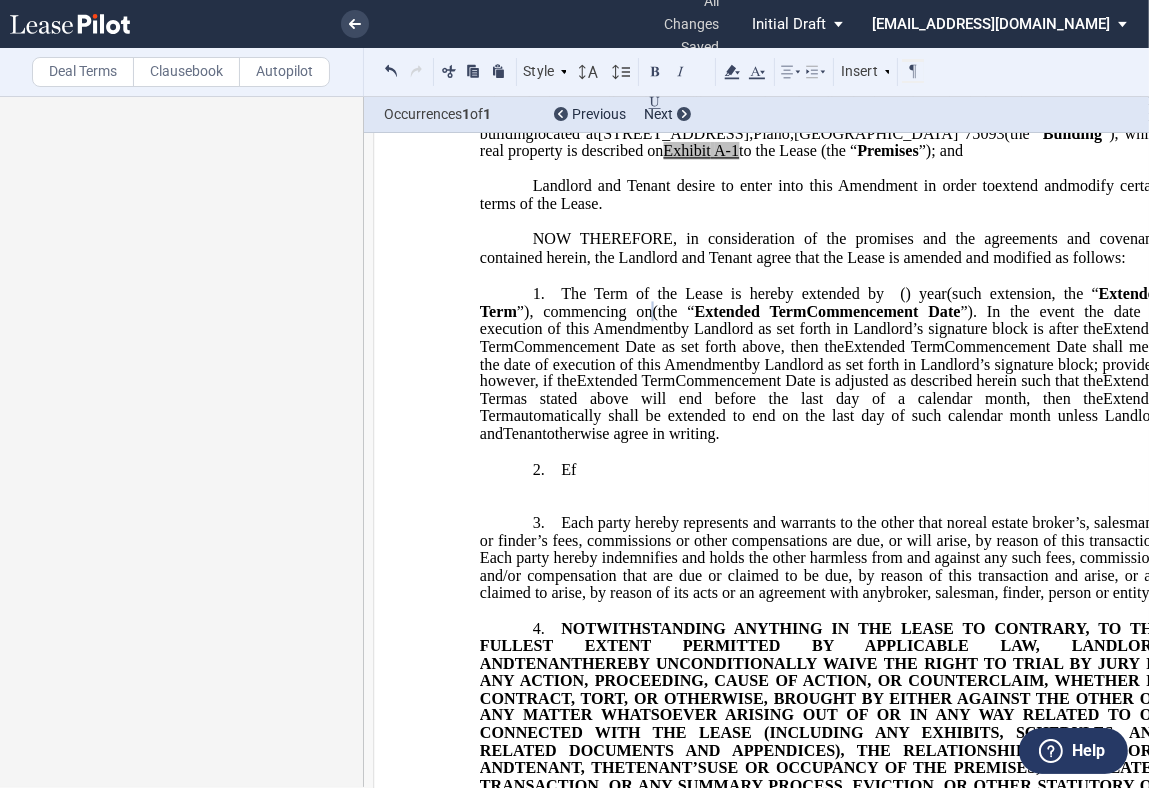 click on "2.                 Ef   [______]   [______] ﻿  the  ﻿ ﻿  Extended Term ﻿ ﻿   [______]   Term   [______]   Term ﻿   ﻿ ﻿  Extended Term ﻿  in the first Lease Year of the   [______]   Term   [______]   Term  Extended Term   ﻿ ﻿  Extended Term  and shall increase annually on each anniversary thereof by  ﻿ ﻿  percent   ( ﻿ ﻿ %) over the then-current amount of the Annual Base Rent, and payable ﻿ ﻿   [LEASING PARALEGAL Depending on language, may need to identify when this annual increase will occur; IF YOU HAVE A FIXED RATE, ONE   (1) YEAR TERM, OR NO ESCALTIONS, PLEASE ADD THIS LANGUAGE.]" at bounding box center [822, 470] 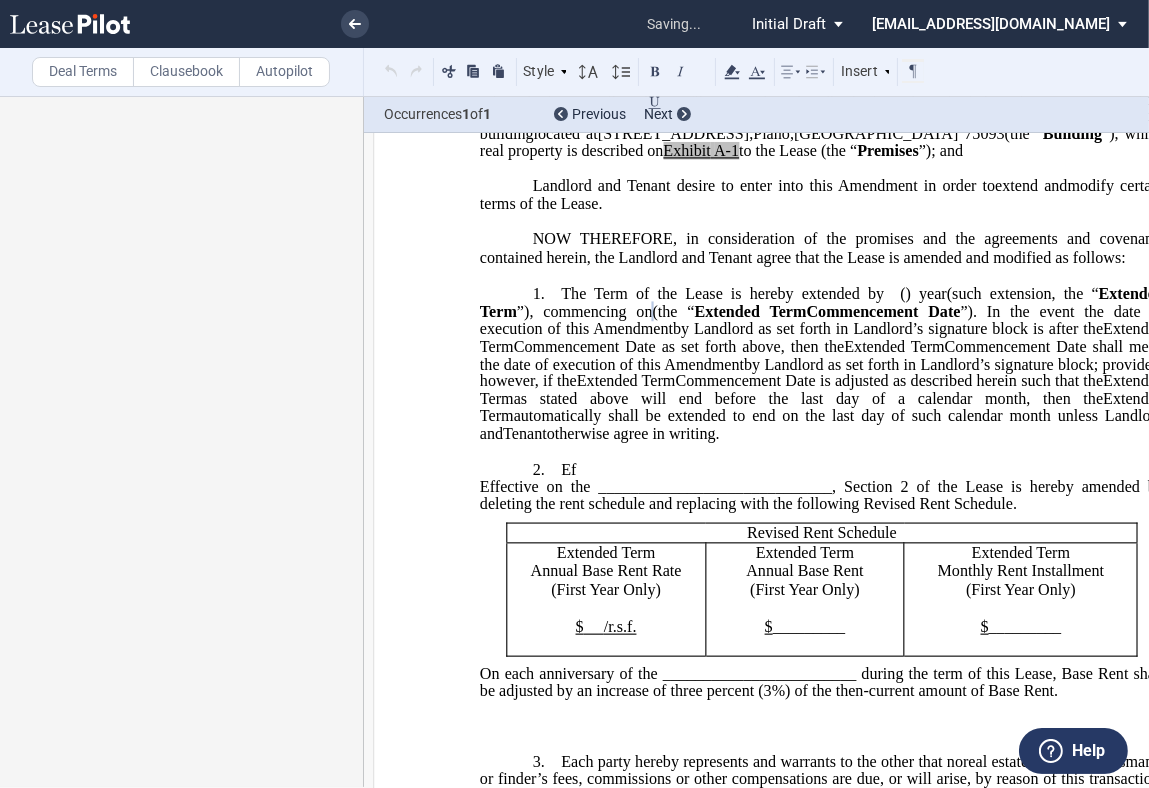 click on "﻿
﻿ ﻿ FIRST  AMENDMENT TO  ﻿ ﻿
ASSIGNMENT, ASSUMPTION AND   ﻿ ﻿  FIRST  AMENDMENT TO  ﻿ ﻿
ASSIGNMENT AND ASSUMPTION TO  ﻿ ﻿
﻿
THIS   ﻿ ﻿  FIRST  AMENDMENT TO  ﻿ ﻿  (this “ ﻿ ﻿ First  Amendment ”) is dated as of   _____________ (“ ﻿ ﻿ First  Amendment Effective Date ”), by and between  Medical Office Buildings of Plano, L.P. ,  a   [US_STATE]   limited partnership  (“ Landlord ”) and  ﻿ ﻿ ,   ﻿ ﻿   ﻿ ﻿   ﻿ ﻿  an individual ,  , an individual ,  ,  , and  , and  ﻿ ﻿ , an individual , as successor-in-interest to  [______]   d/b/a Medical City Plano  ( jointly, severally and collectively, the  “ Tenant ”), under the following circumstances:
THIS ASSIGNMENT, ASSUMPTION AND   ﻿ ﻿  FIRST  AMENDMENT TO  ﻿ ﻿  (this “ ﻿ ﻿ First  Amendment   ﻿ ﻿" at bounding box center (822, 1526) 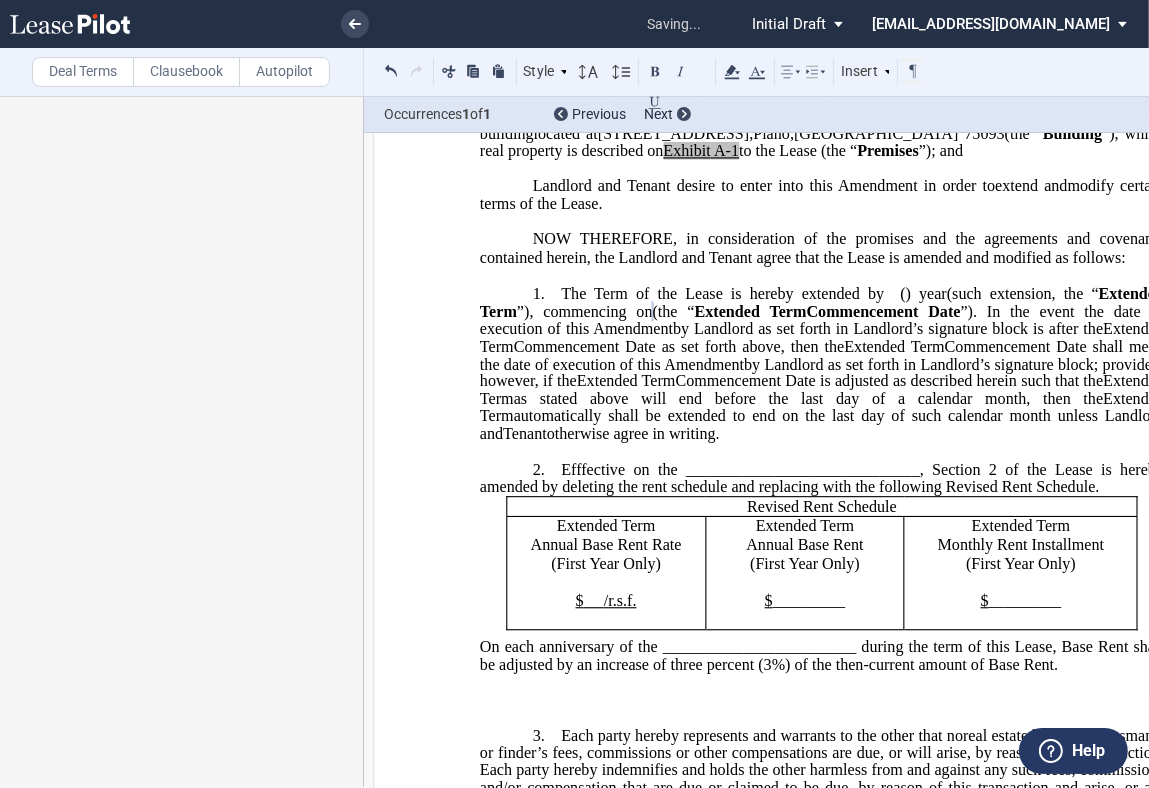 type 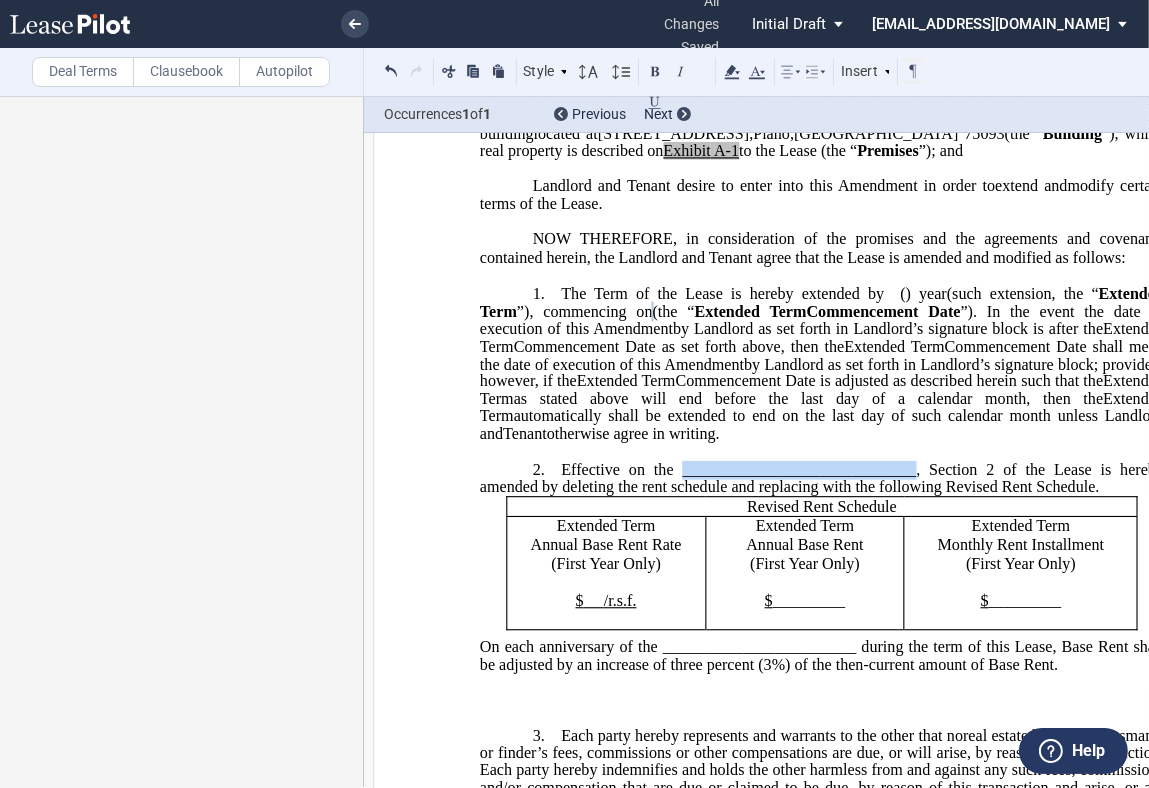 drag, startPoint x: 679, startPoint y: 539, endPoint x: 911, endPoint y: 542, distance: 232.0194 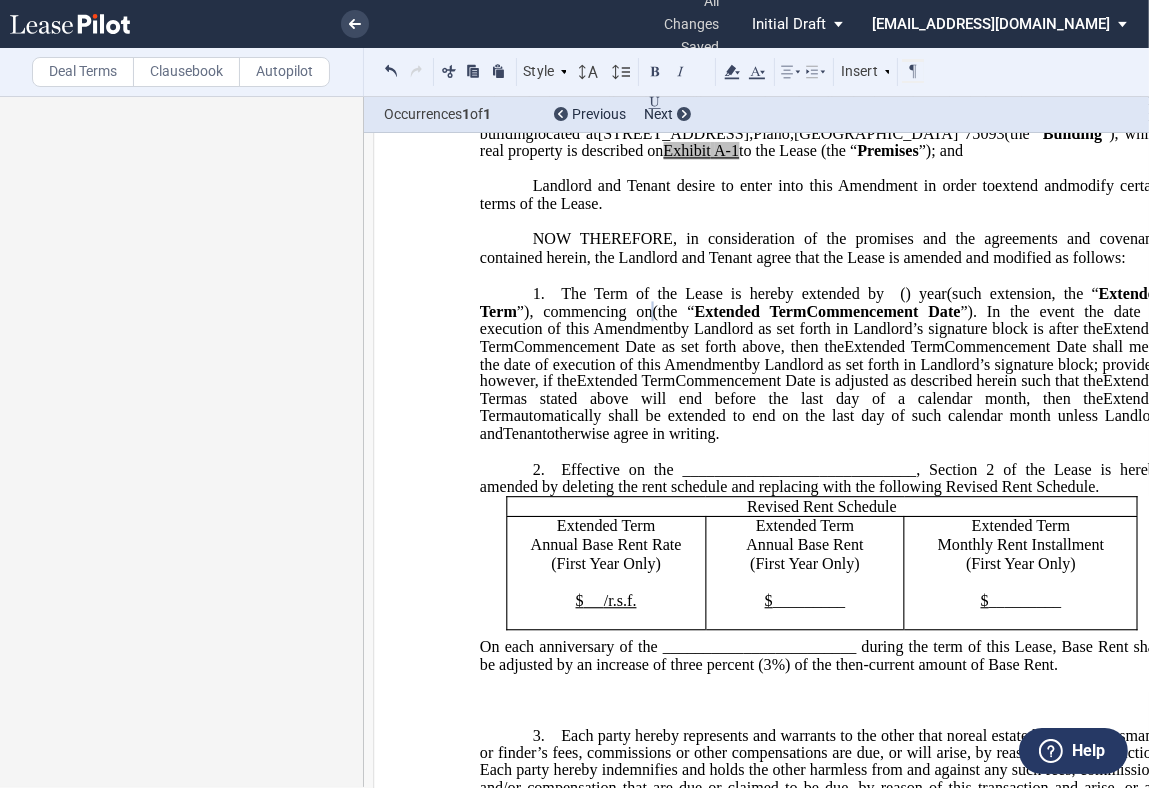 click on "Deal Terms" at bounding box center [83, 72] 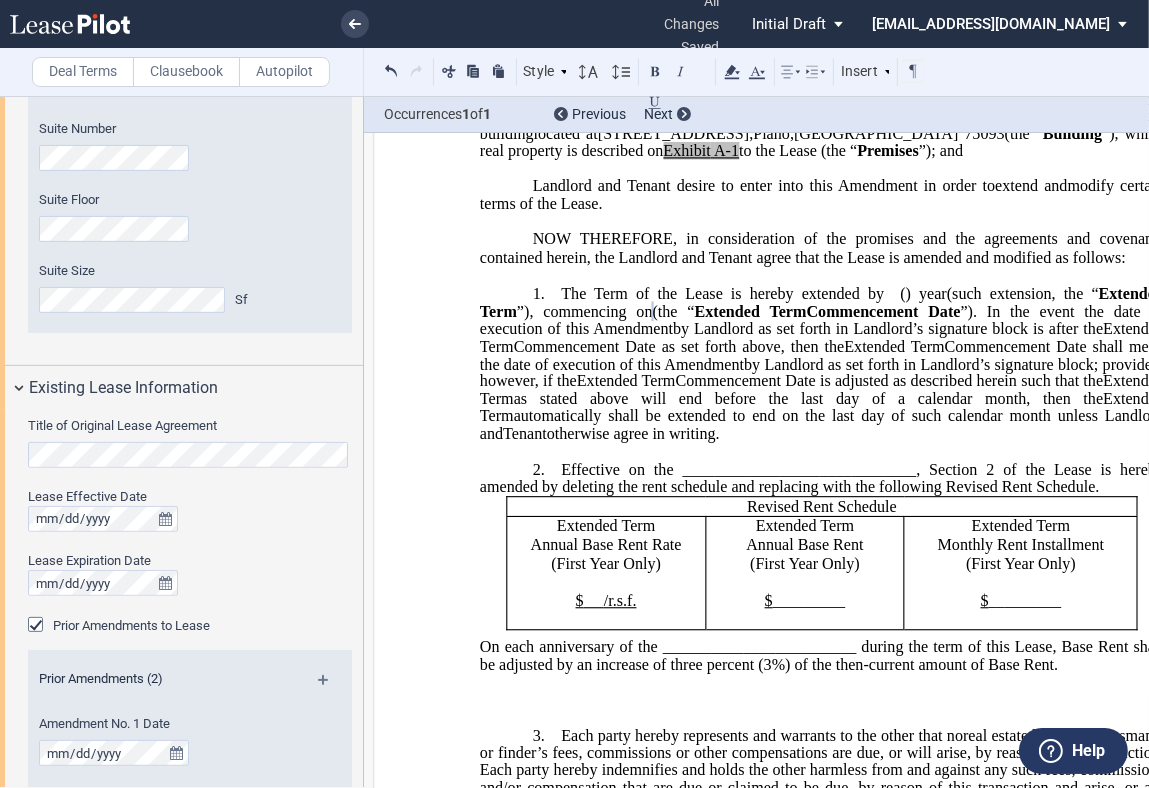 scroll, scrollTop: 999, scrollLeft: 0, axis: vertical 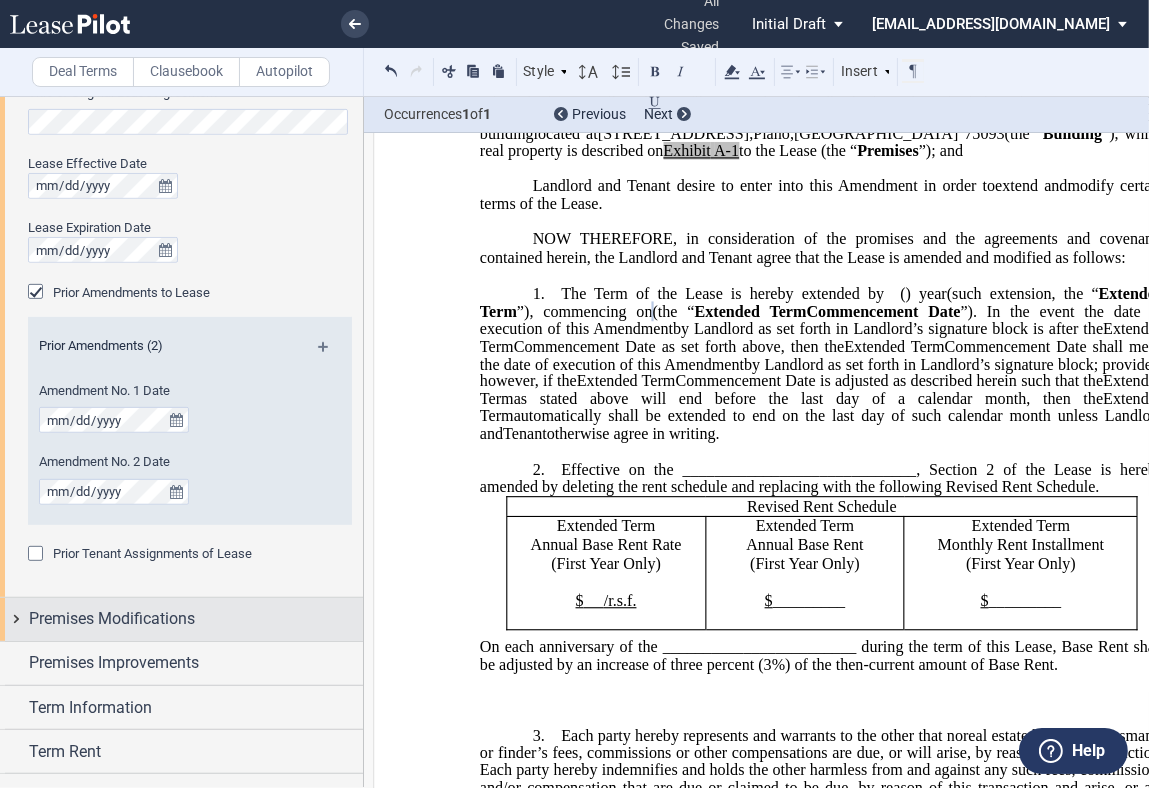 click on "Premises Modifications" at bounding box center (112, 619) 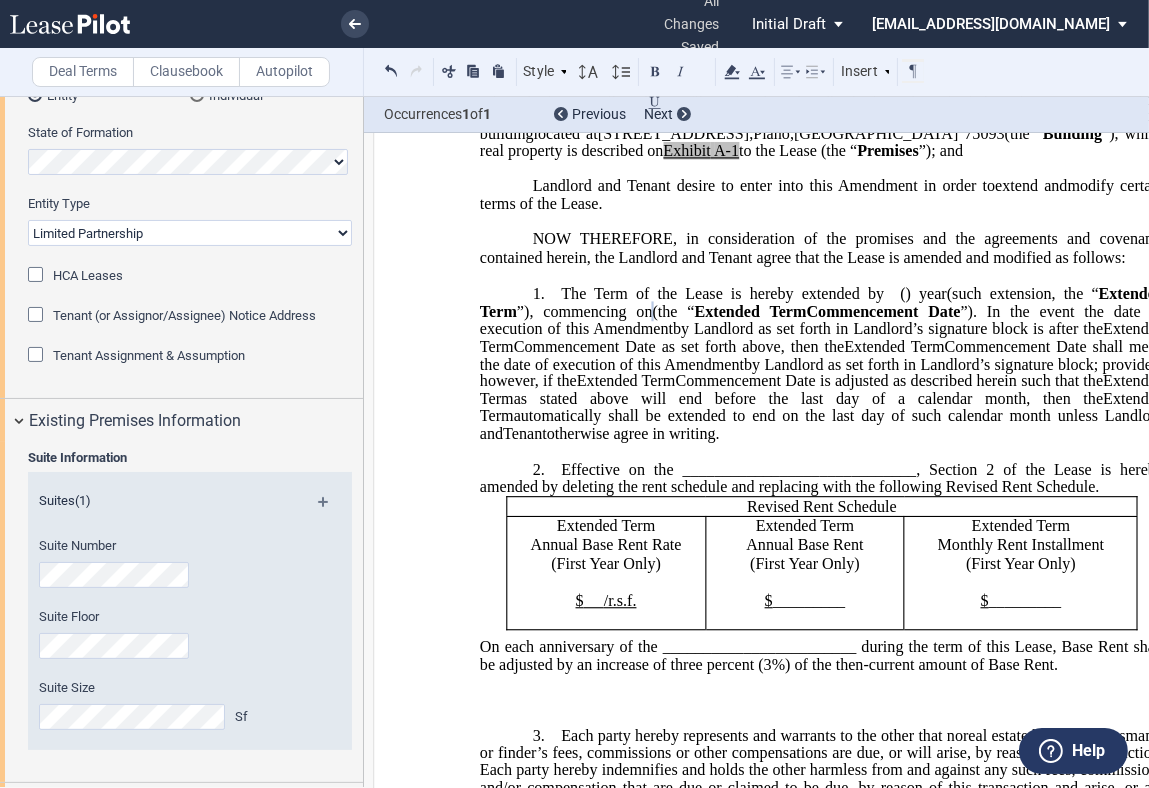 scroll, scrollTop: 555, scrollLeft: 0, axis: vertical 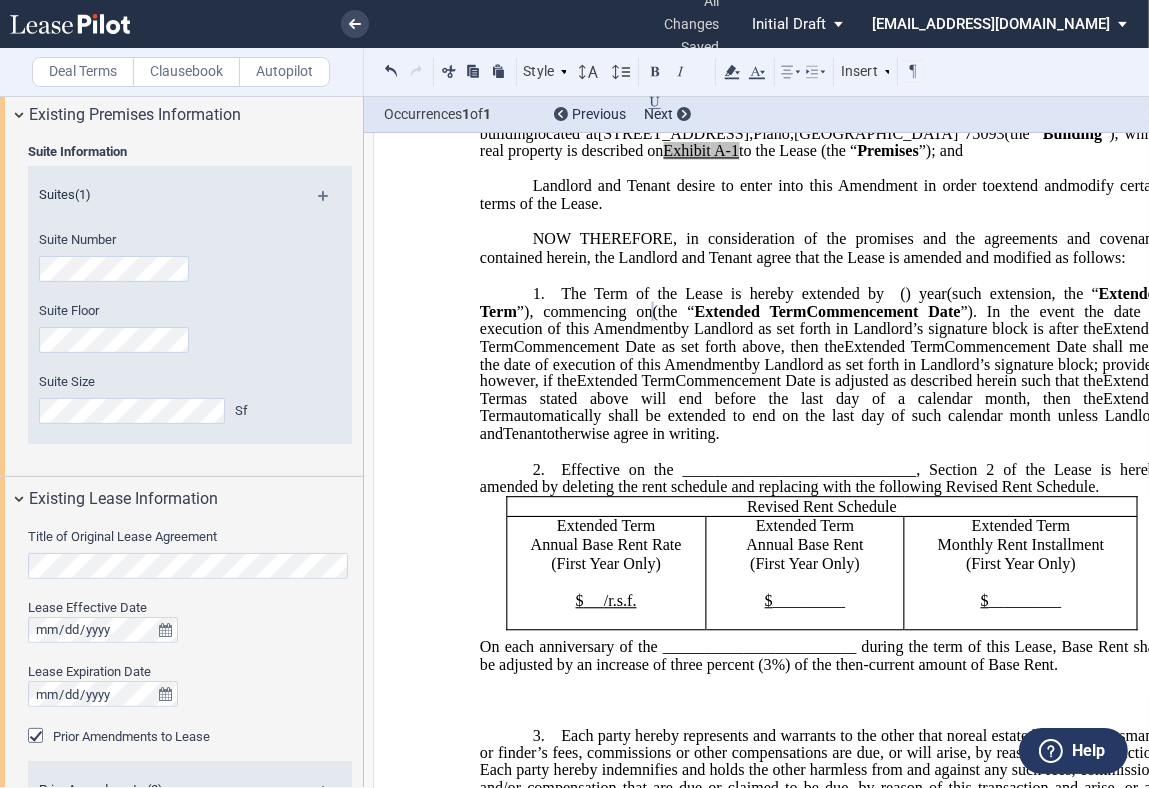 click on "fective on the _____________________________, Section 2 of the Lease is hereby amended by deleting the rent schedule and replacing with the following Revised Rent Schedule." 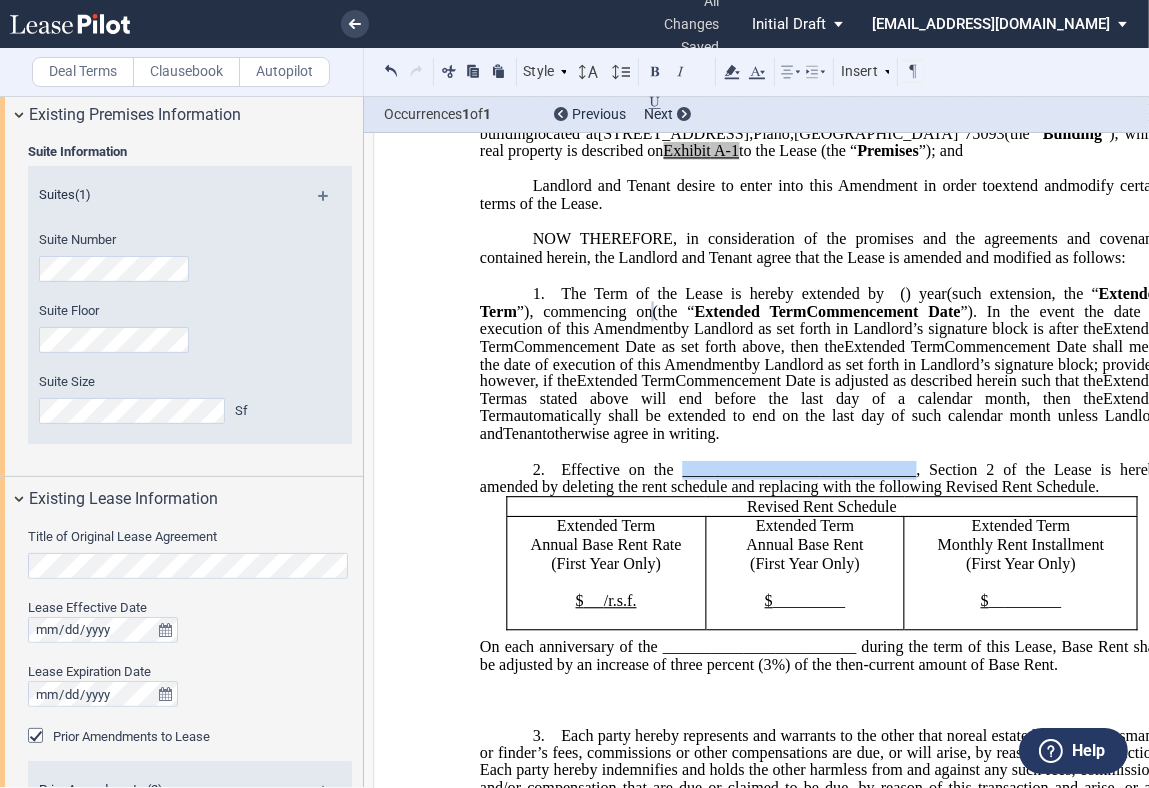 drag, startPoint x: 680, startPoint y: 540, endPoint x: 909, endPoint y: 541, distance: 229.00218 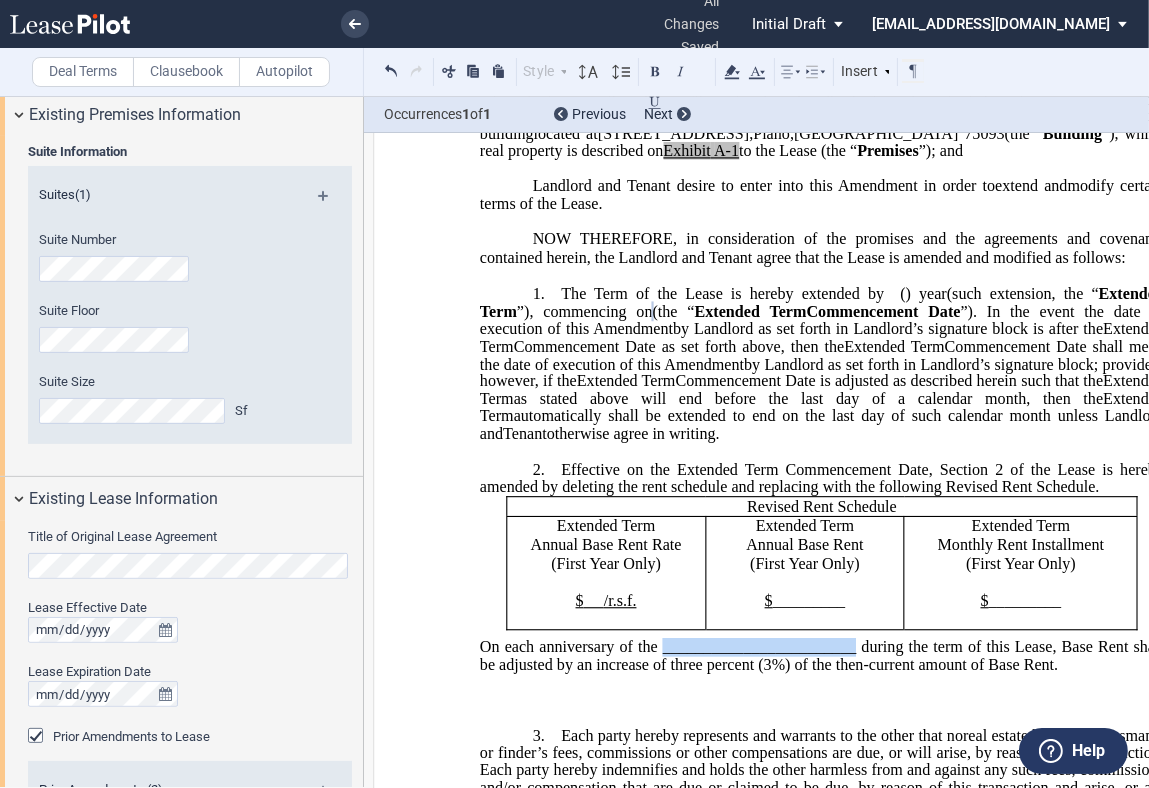 drag, startPoint x: 657, startPoint y: 724, endPoint x: 849, endPoint y: 711, distance: 192.4396 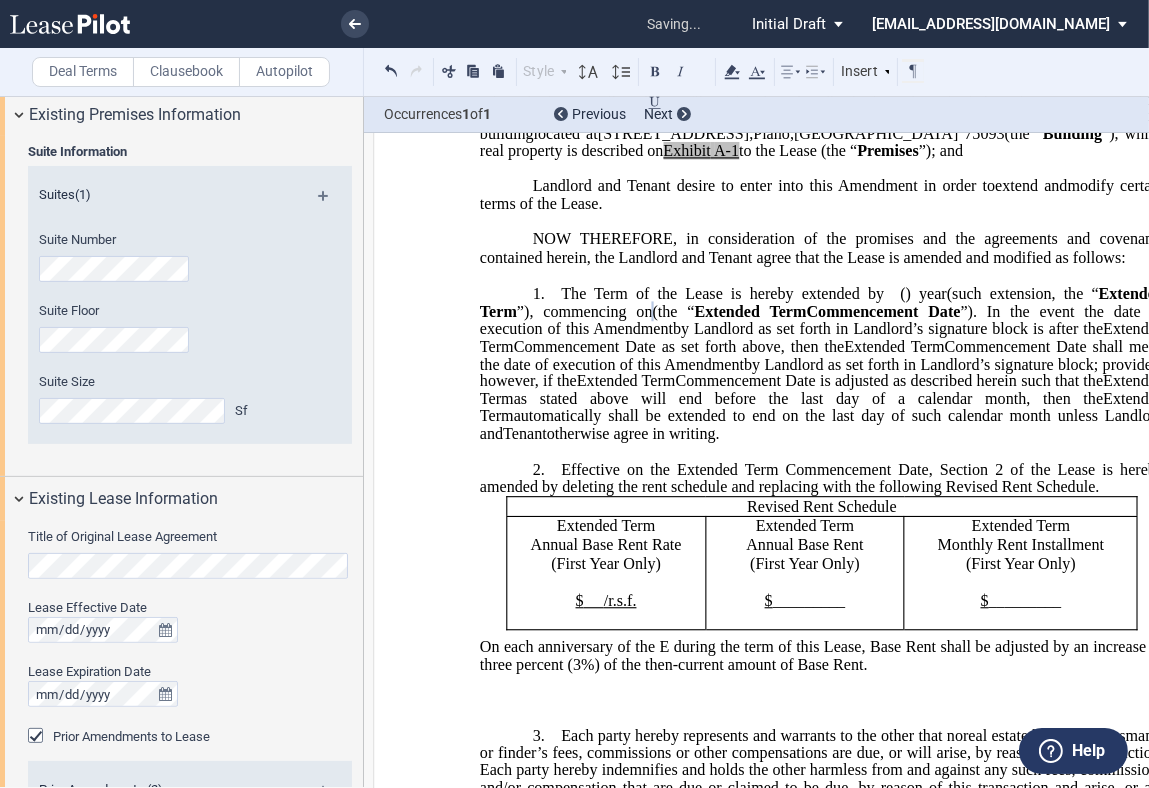 type 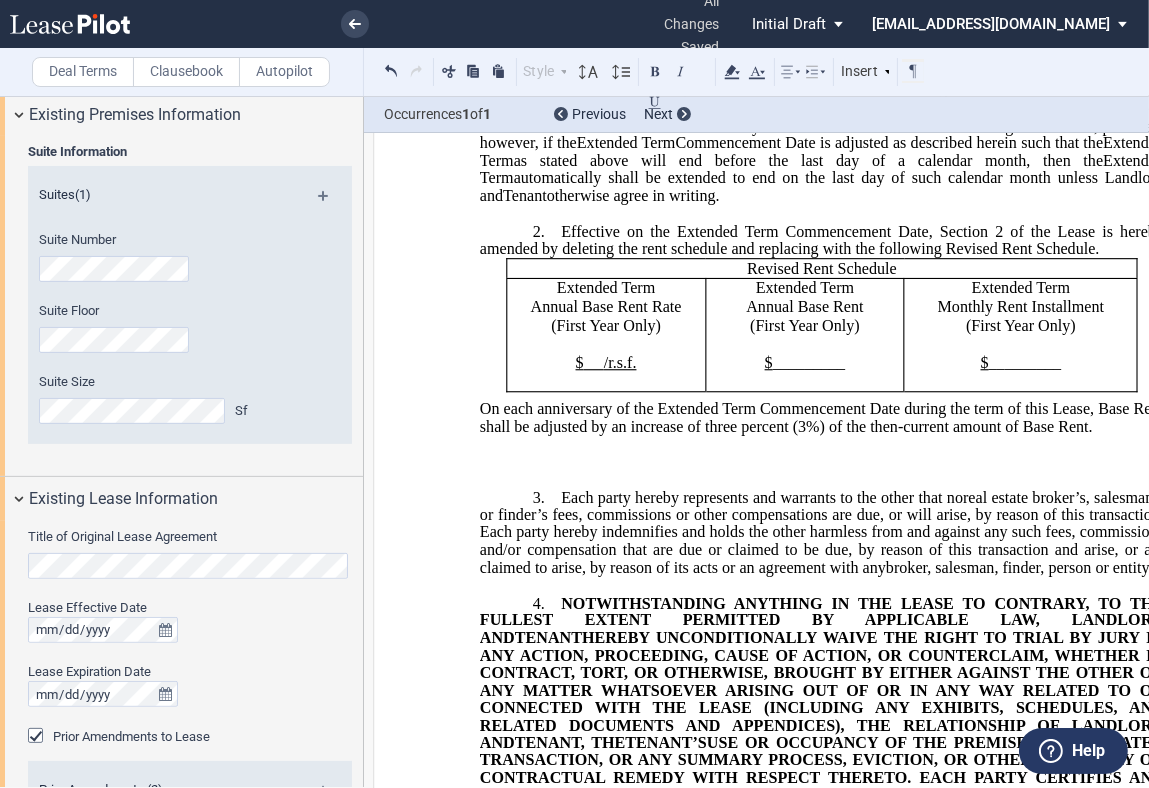scroll, scrollTop: 622, scrollLeft: 0, axis: vertical 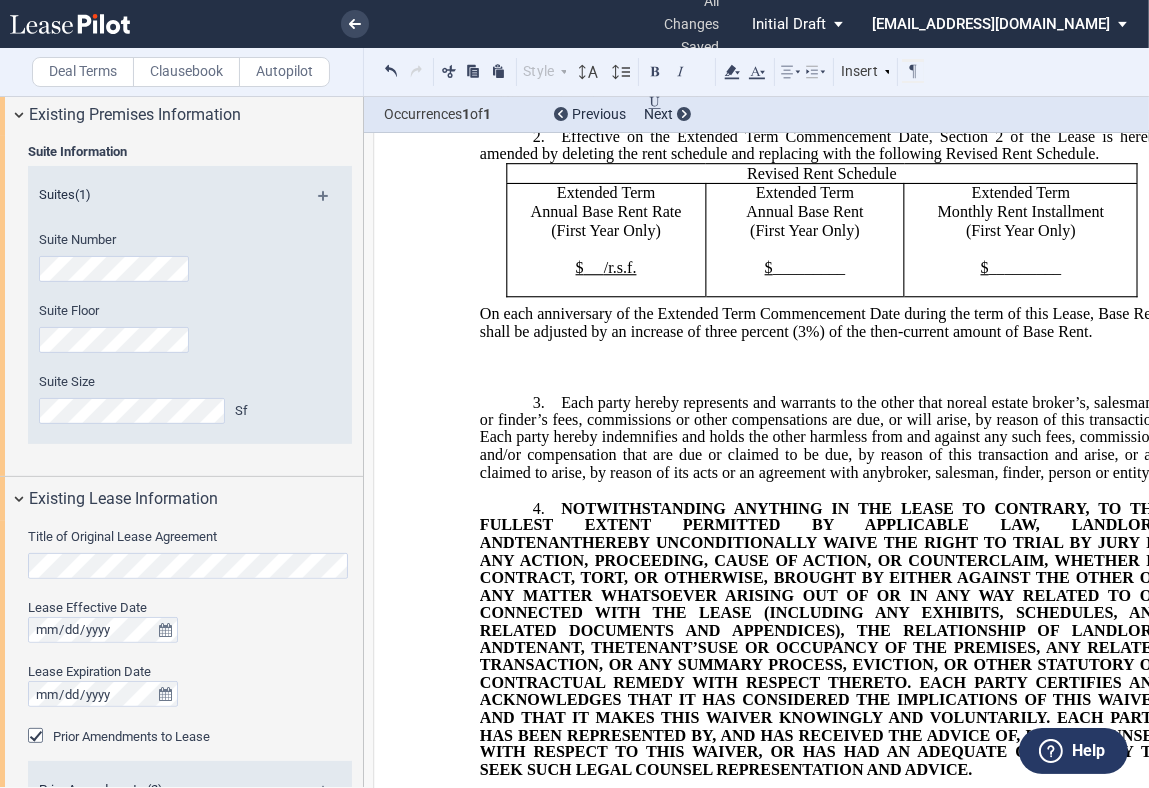 click on "﻿" at bounding box center [822, 349] 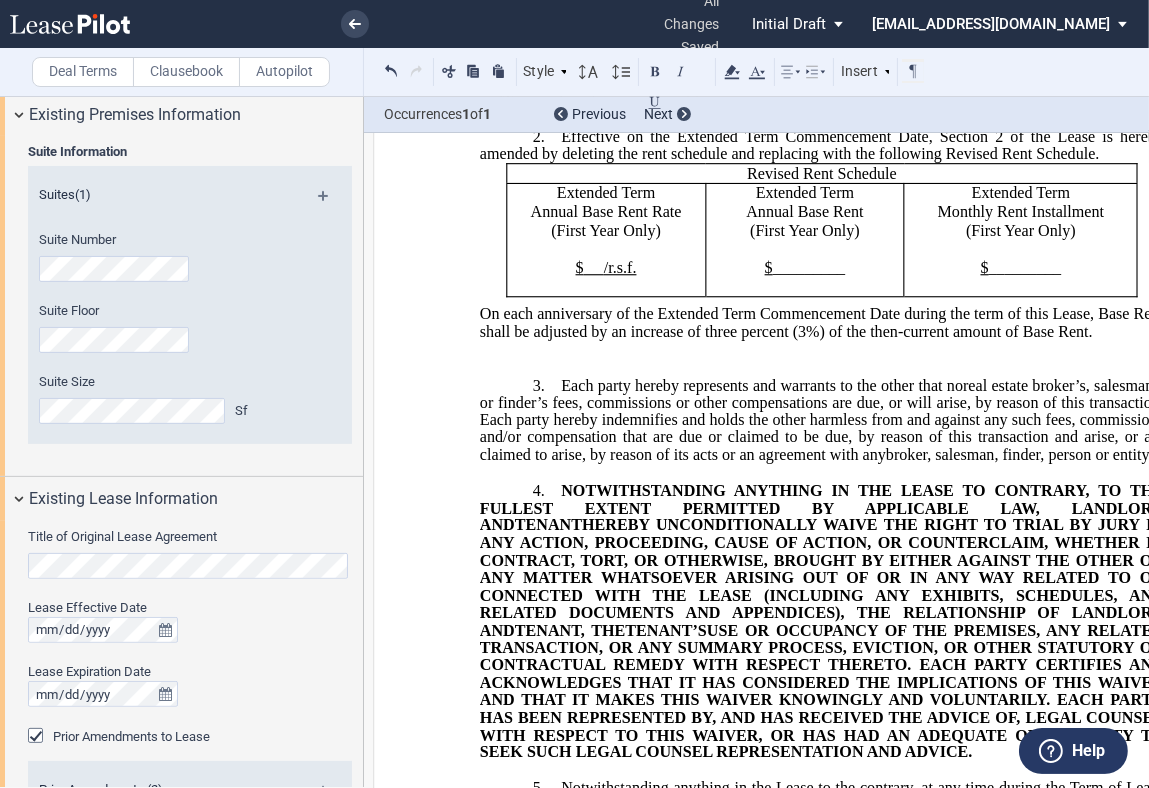 scroll, scrollTop: 666, scrollLeft: 0, axis: vertical 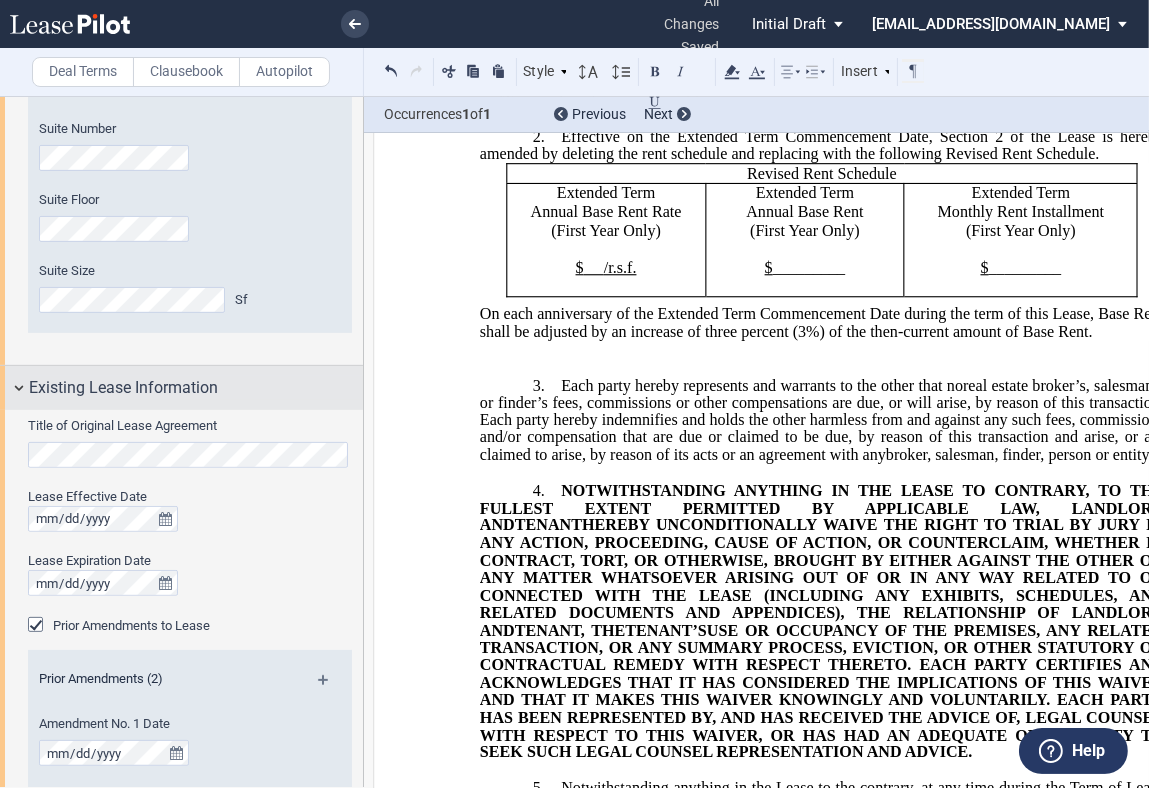 click on "Existing Lease Information" at bounding box center [123, 388] 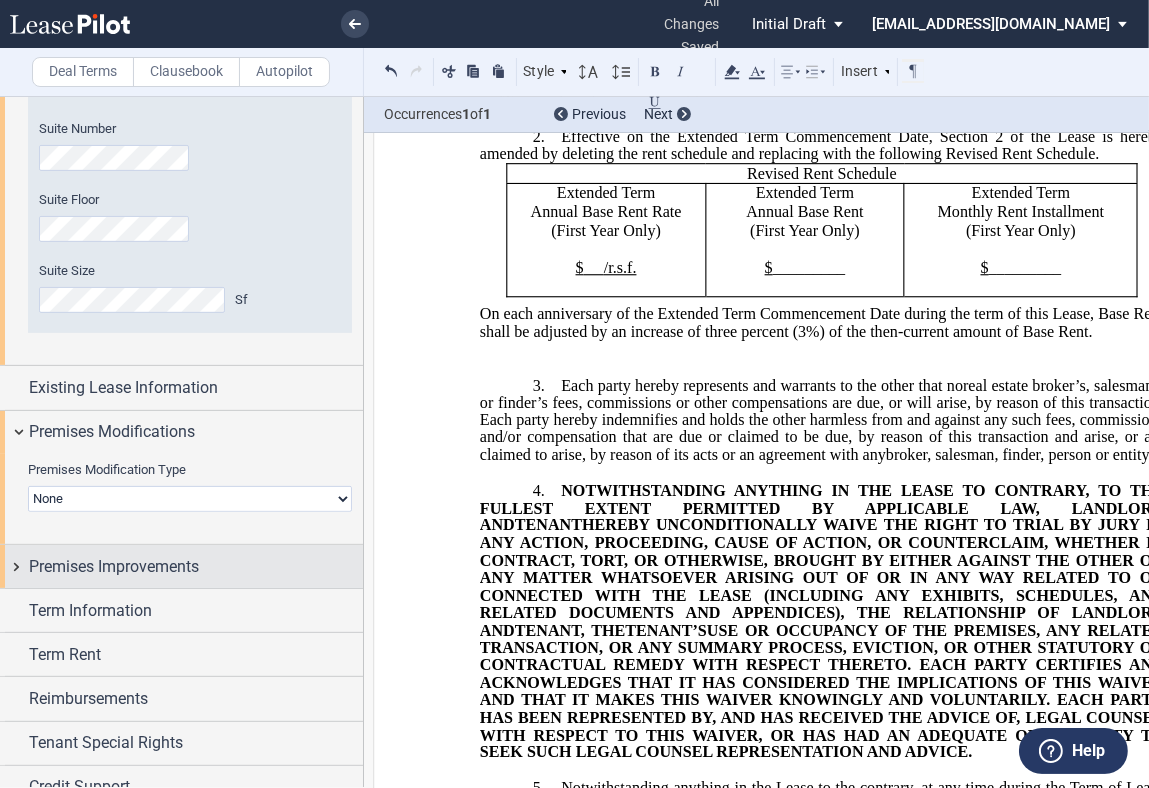 click on "Premises Improvements" at bounding box center [114, 567] 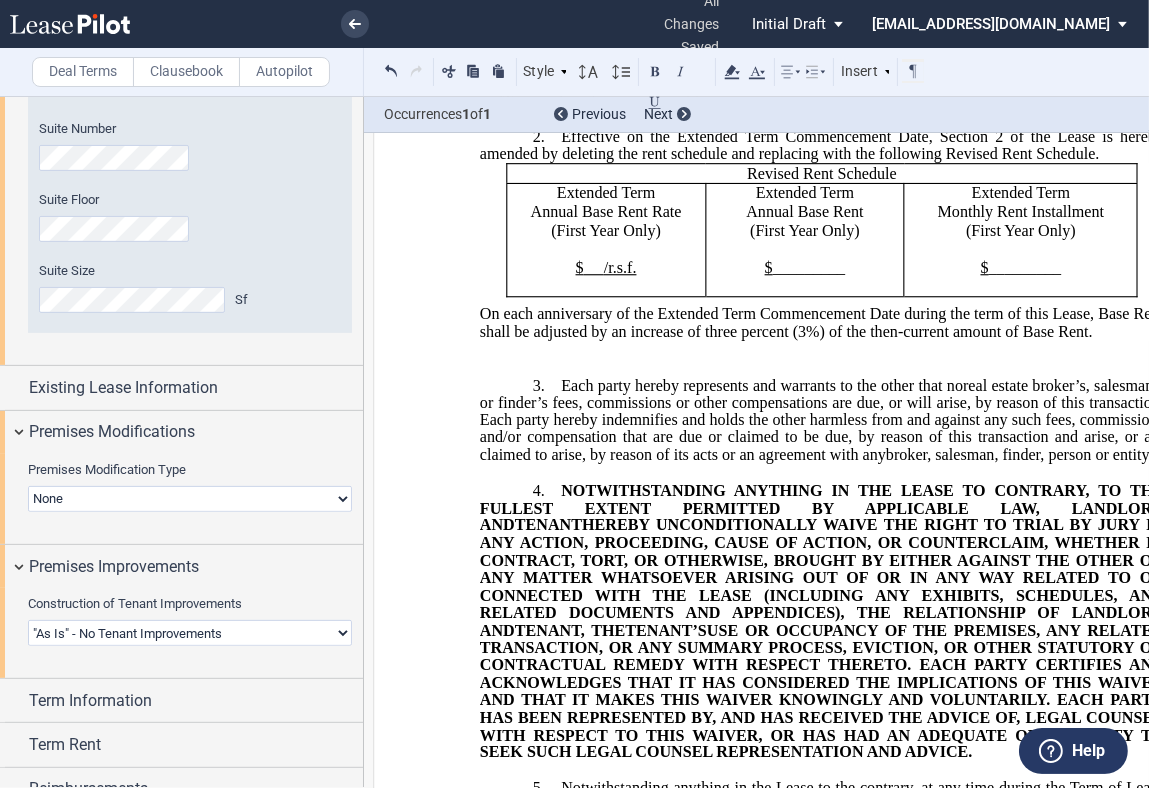 click on "Landlord Constructs Tenant Improvements
Tenant Constructs Tenant Improvements
"As Is" - No Tenant Improvements" at bounding box center [190, 633] 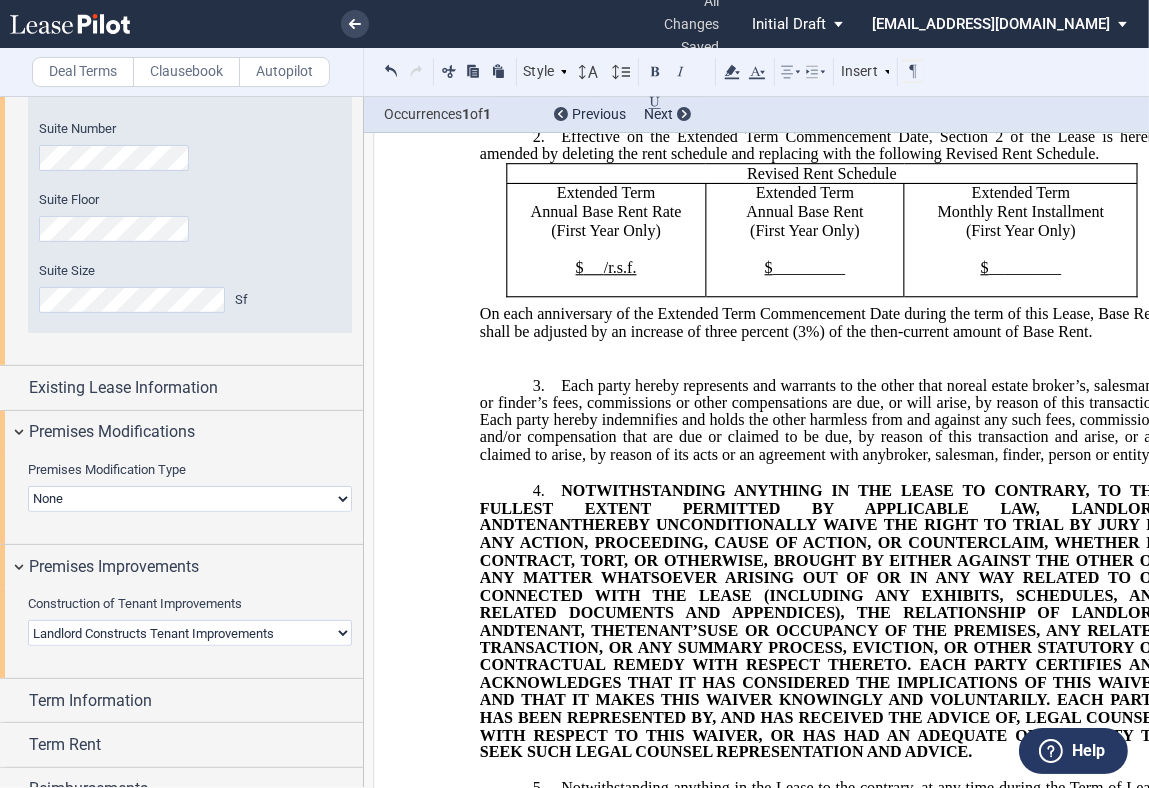 click on "Landlord Constructs Tenant Improvements
Tenant Constructs Tenant Improvements
"As Is" - No Tenant Improvements" at bounding box center [190, 633] 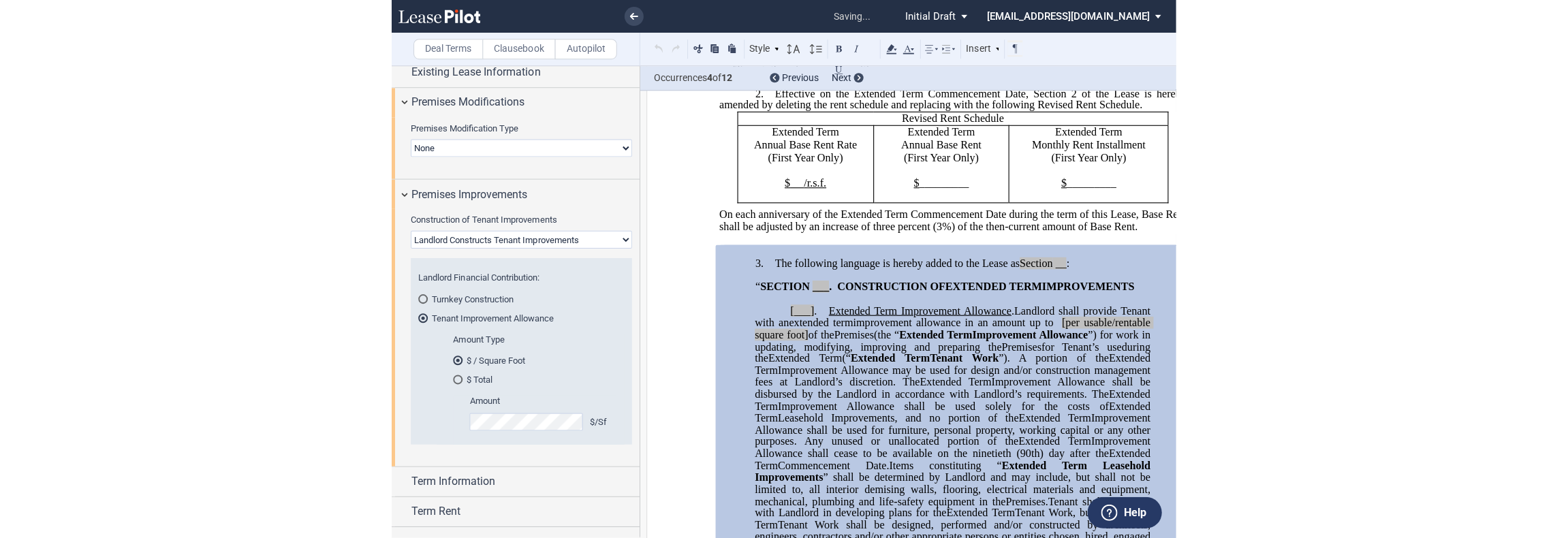 scroll, scrollTop: 680, scrollLeft: 0, axis: vertical 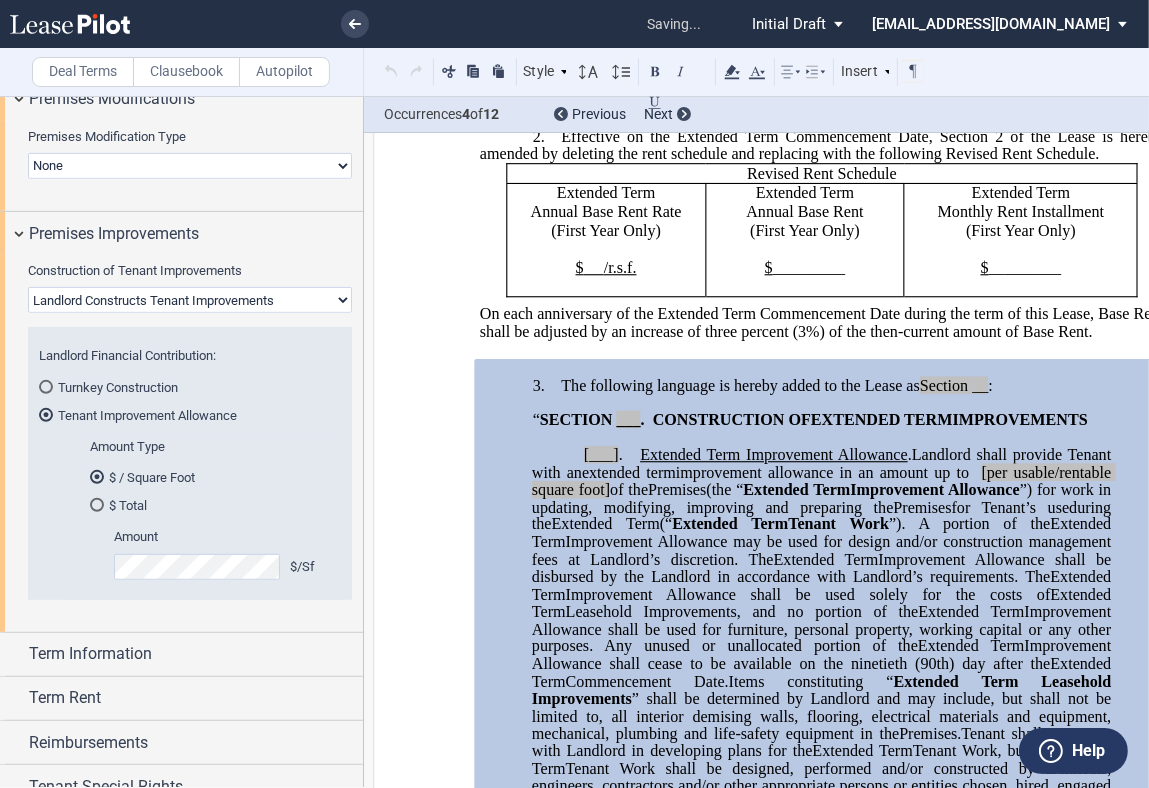 click at bounding box center [97, 505] 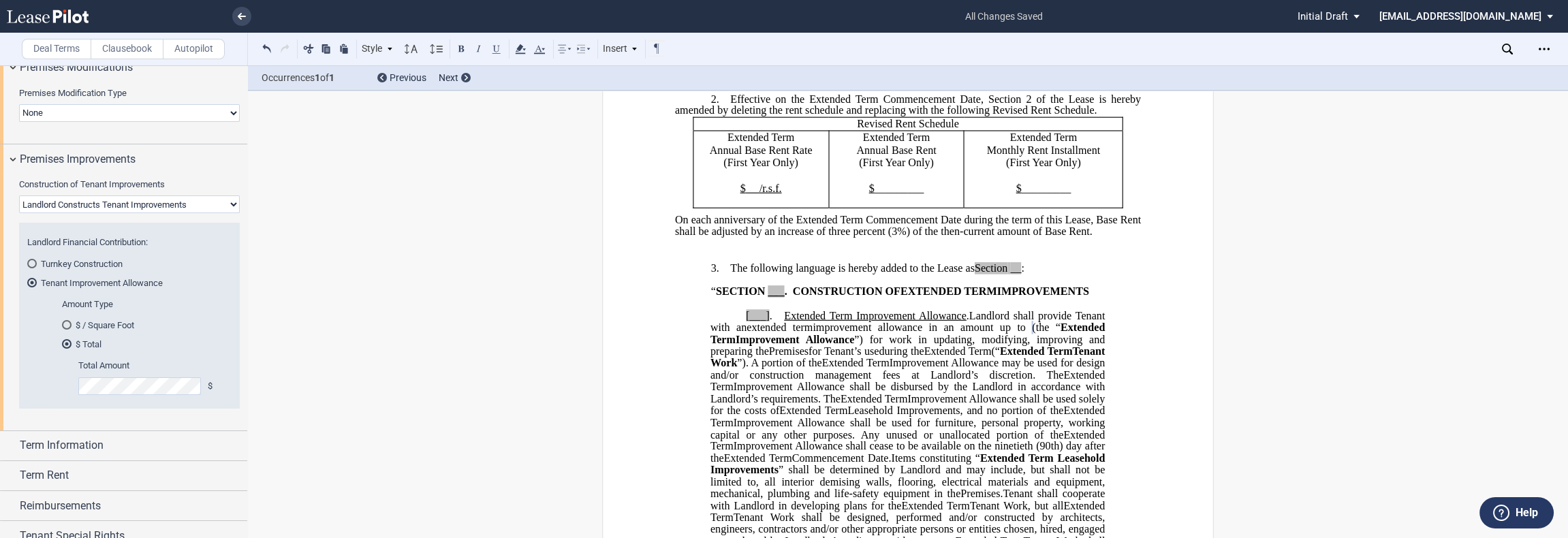 click on "Clausebook" at bounding box center (127, 49) 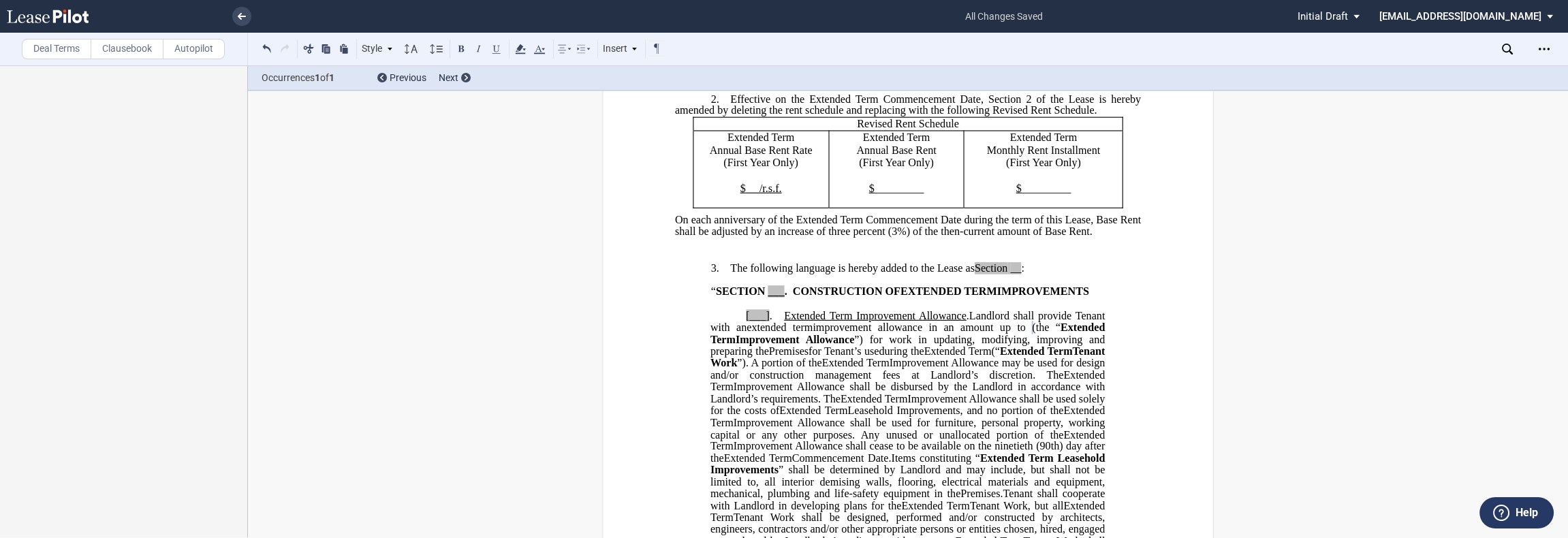 click on "Landlord shall provide Tenant with an" 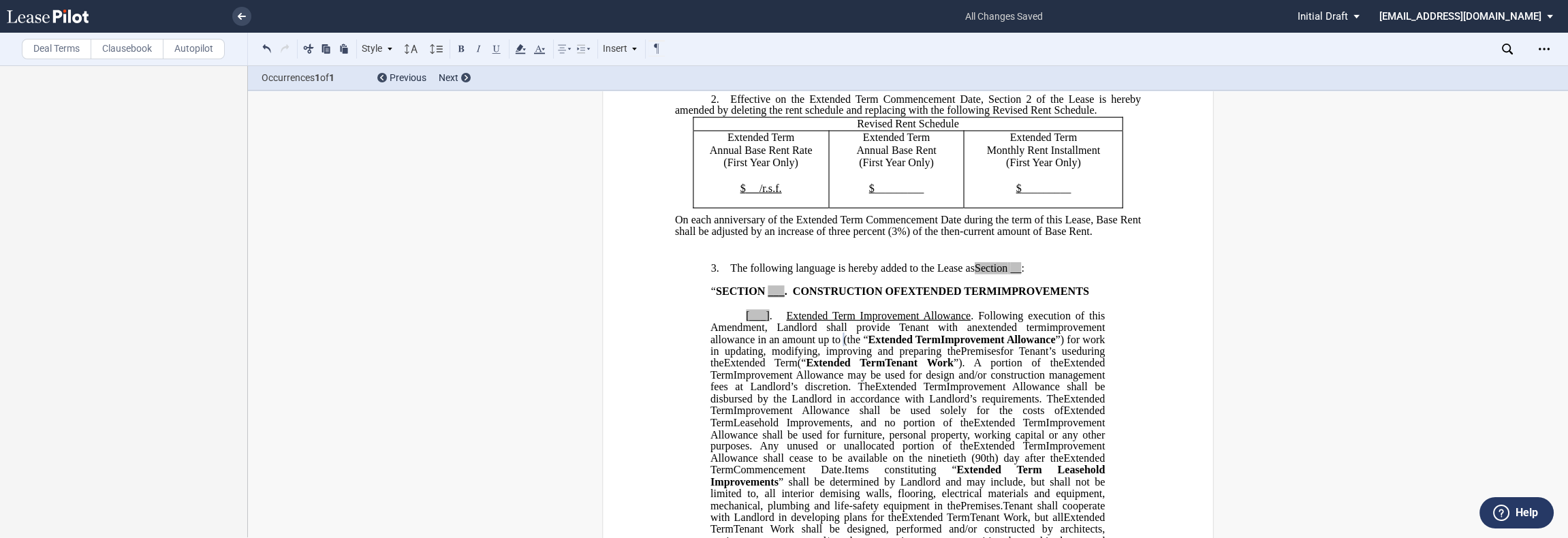 click on "﻿
﻿ ﻿ FIRST  AMENDMENT TO  ﻿ ﻿
ASSIGNMENT, ASSUMPTION AND   ﻿ ﻿  FIRST  AMENDMENT TO  ﻿ ﻿
ASSIGNMENT AND ASSUMPTION TO  ﻿ ﻿
﻿
THIS   ﻿ ﻿  FIRST  AMENDMENT TO  ﻿ ﻿  (this “ ﻿ ﻿ First  Amendment ”) is dated as of   _____________ (“ ﻿ ﻿ First  Amendment Effective Date ”), by and between  Medical Office Buildings of Plano, L.P. ,  a   [US_STATE]   limited partnership  (“ Landlord ”) and  ﻿ ﻿ ,   ﻿ ﻿   ﻿ ﻿   ﻿ ﻿  an individual ,  , an individual ,  ,  , and  , and  ﻿ ﻿ , an individual , as successor-in-interest to  [______]   d/b/a Medical City Plano  ( jointly, severally and collectively, the  “ Tenant ”), under the following circumstances:
THIS ASSIGNMENT, ASSUMPTION AND   ﻿ ﻿  FIRST  AMENDMENT TO  ﻿ ﻿  (this “ ﻿ ﻿ First  Amendment   ﻿ ," at bounding box center [908, 1264] 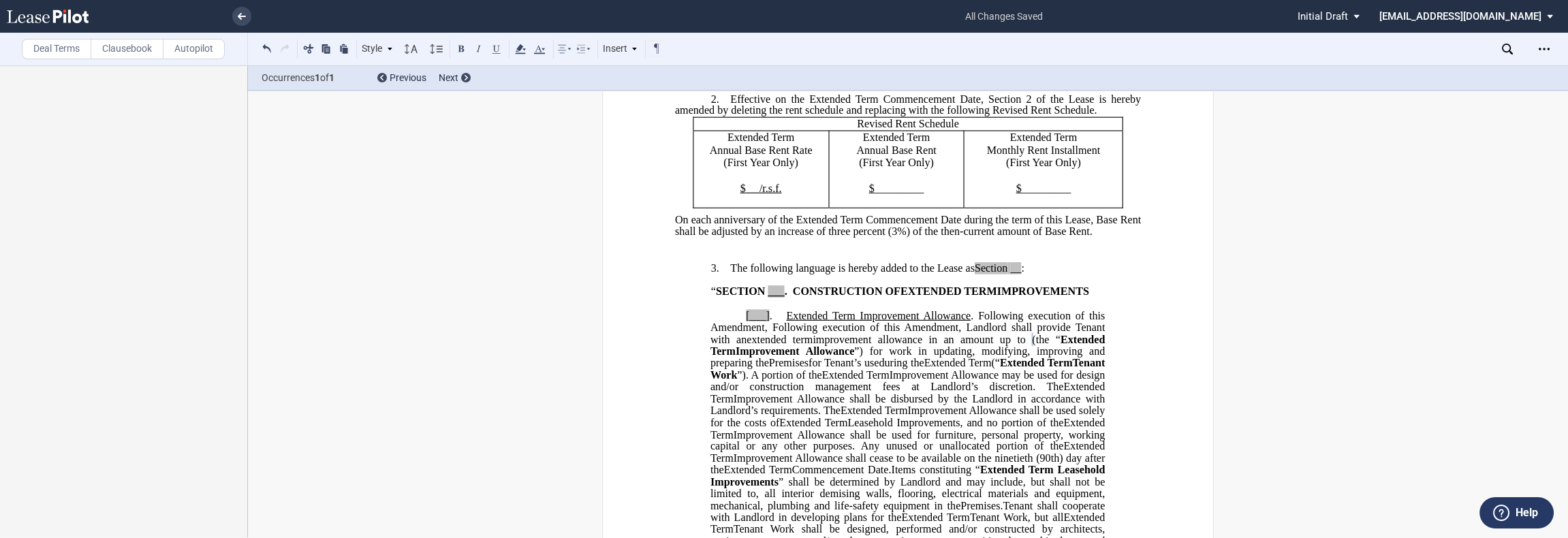click at bounding box center [267, 48] 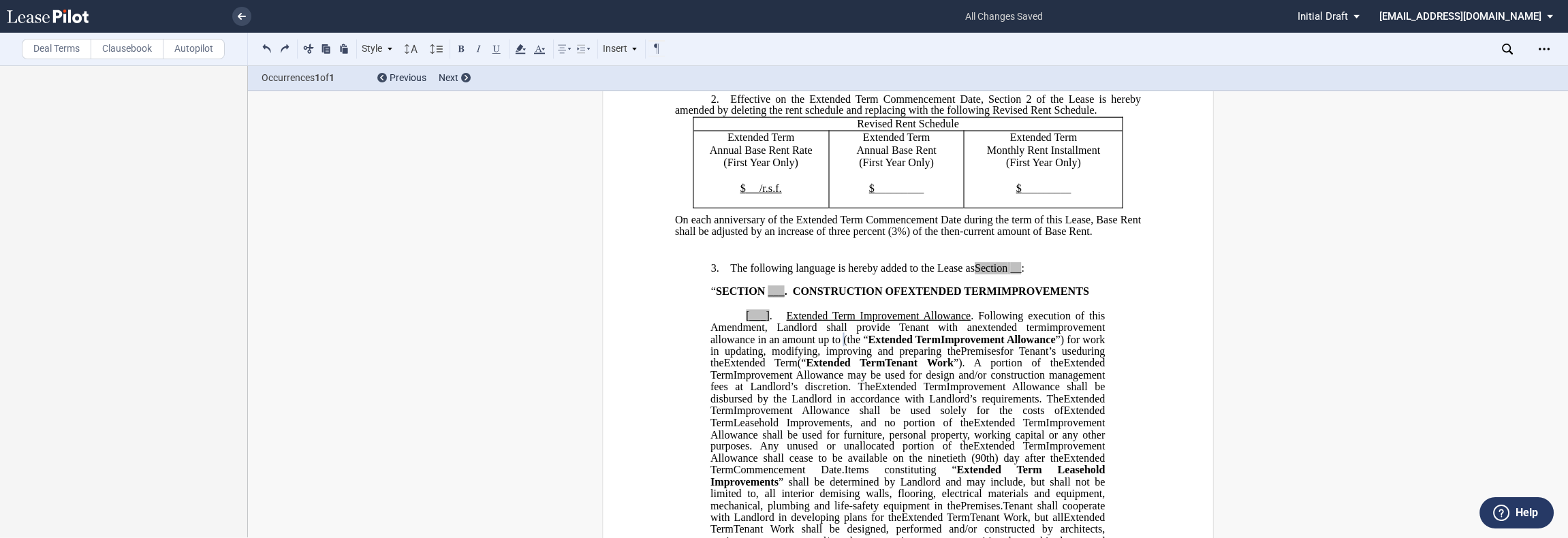 click on "!!SET_LEVEL_0!! !!LEASE_LEVEL_1!!
3.                 The following language is hereby added to the Lease as  Section   __ :
“ SECTION   ___ .    CONSTRUCTION OF  EXTENDED TERM   ﻿ ﻿  EXTENDED TERM  THE EXPANSION SPACE LEASEHOLD  THE RELOCATION SPACE LEASEHOLD  IMPROVEMENTS
[___] .     Extended Term Improvement Allowance . Expansion Space Improvement Allowance . Relocation Space Improvement Allowance .   Following execution of this Amendment,   Landlord shall provide Tenant with an  extended term  expansion space  relocation space  improvement allowance in an amount up to   ﻿ ﻿   ﻿ ﻿   [per usable/rentable square foot]  of the  Premises  Expansion Space  Relocation Space  (the “ Extended Term  ﻿ ﻿  Extended Term  Expansion Space   Relocation Space   Improvement Allowance ”) for work in updating, modifying, improving and preparing the  Premises  during the" at bounding box center [908, 868] 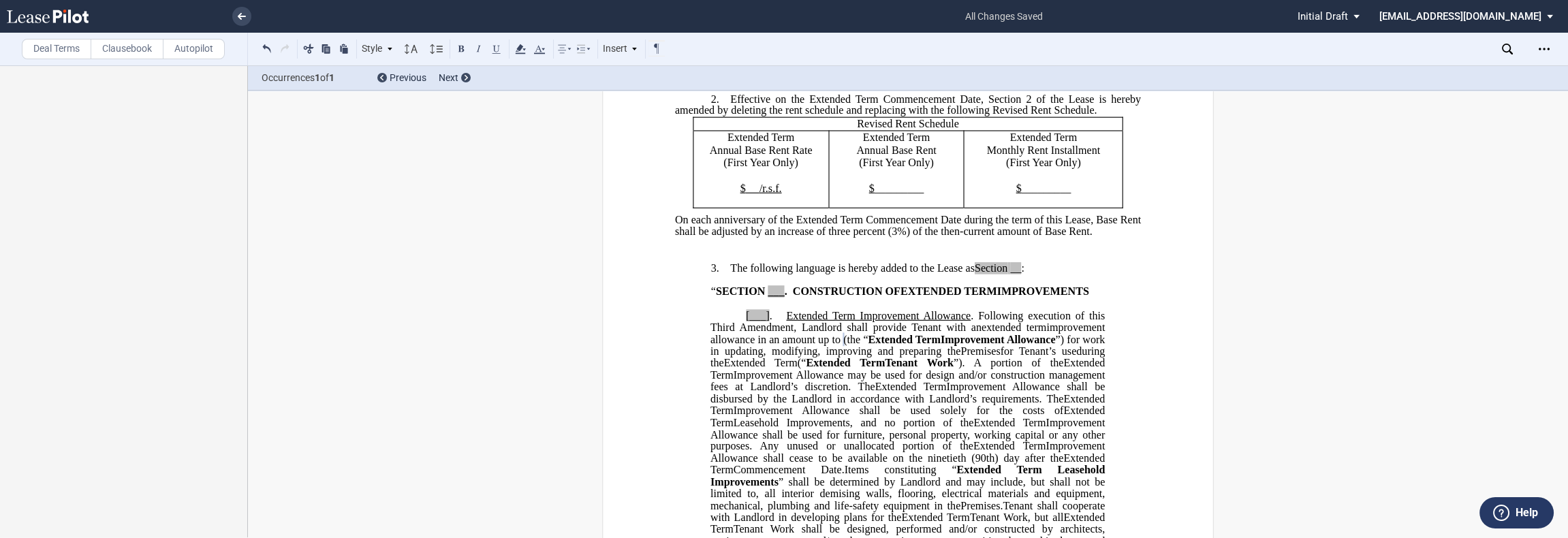 click on "”) for work in updating, modifying, improving and preparing the" 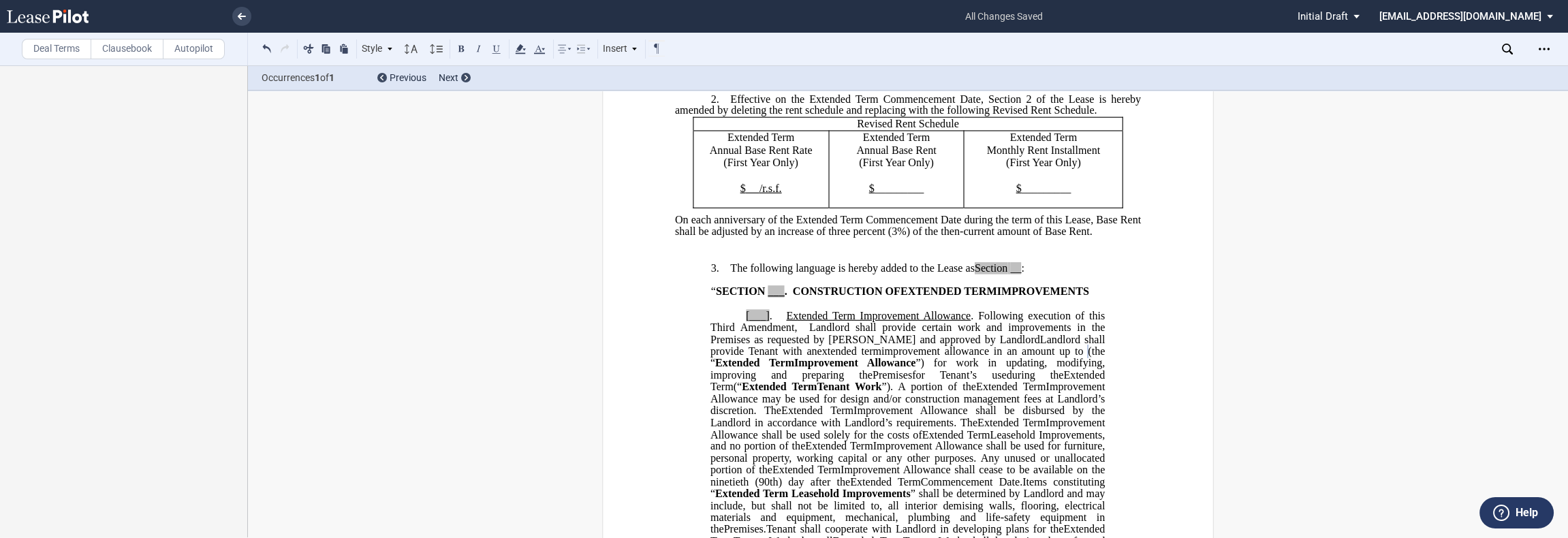 click on "”) for work in updating, modifying, improving and preparing the" 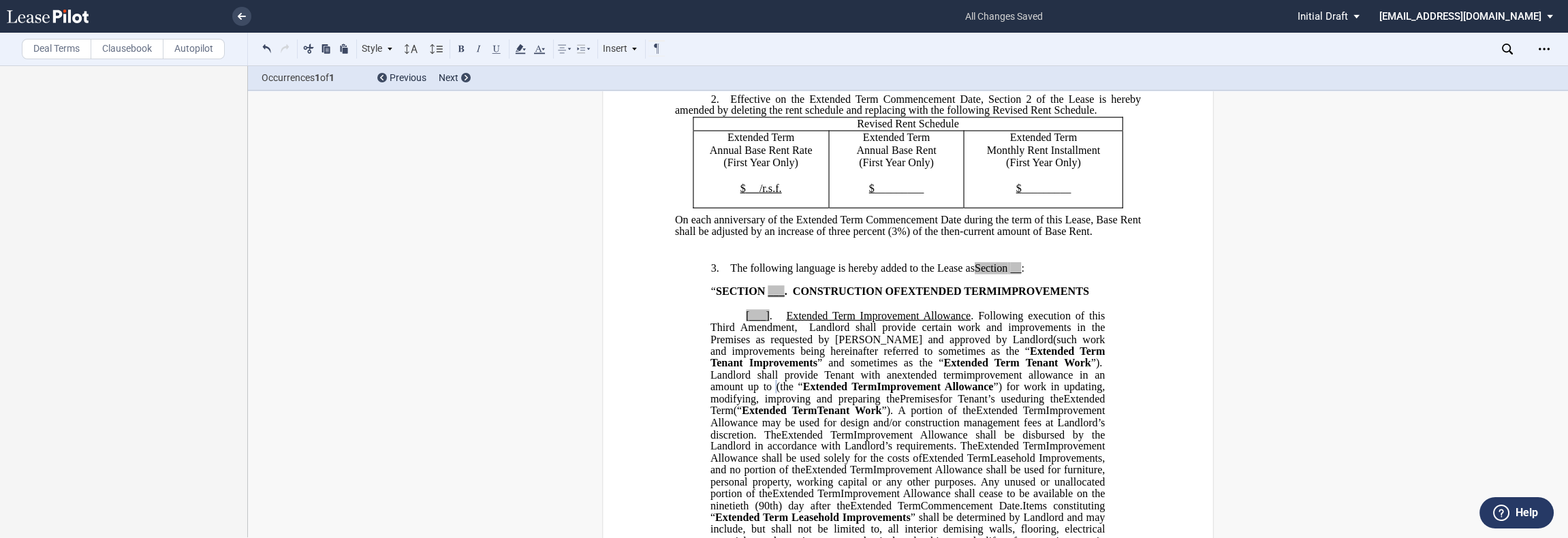 click on "improvement allowance in an amount up to" 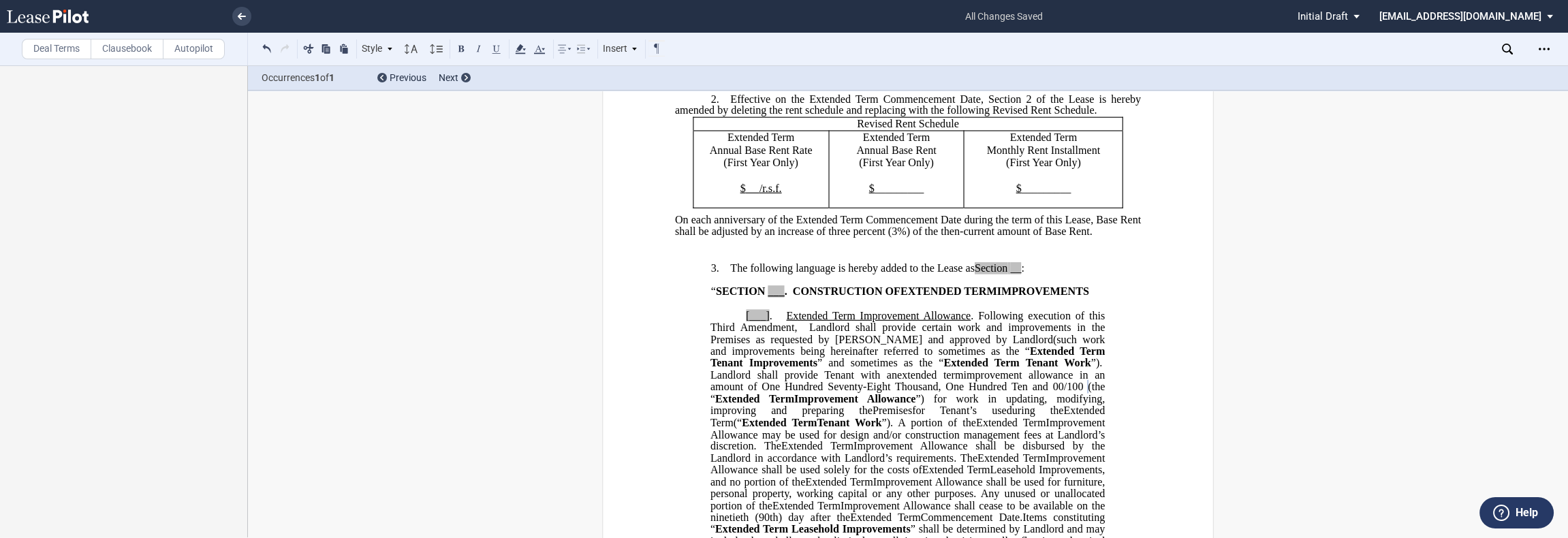 type 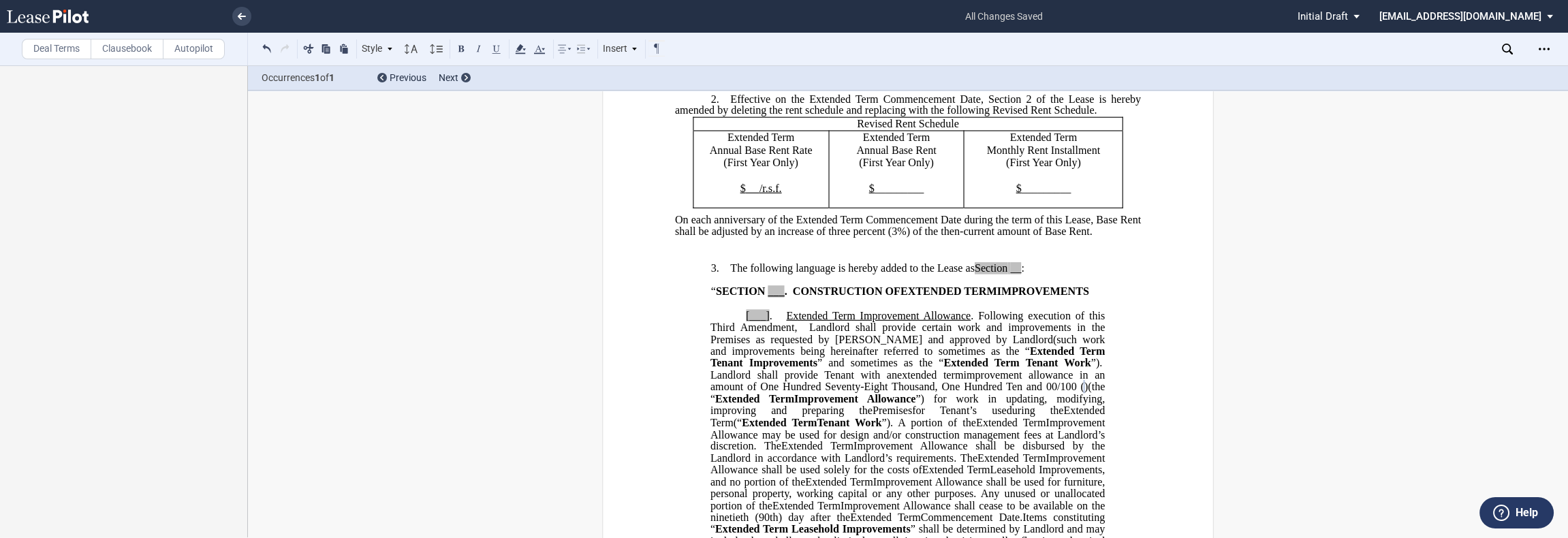 click on "Improvement Allowance may be used for design and/or construction management fees at Landlord’s discretion. The" 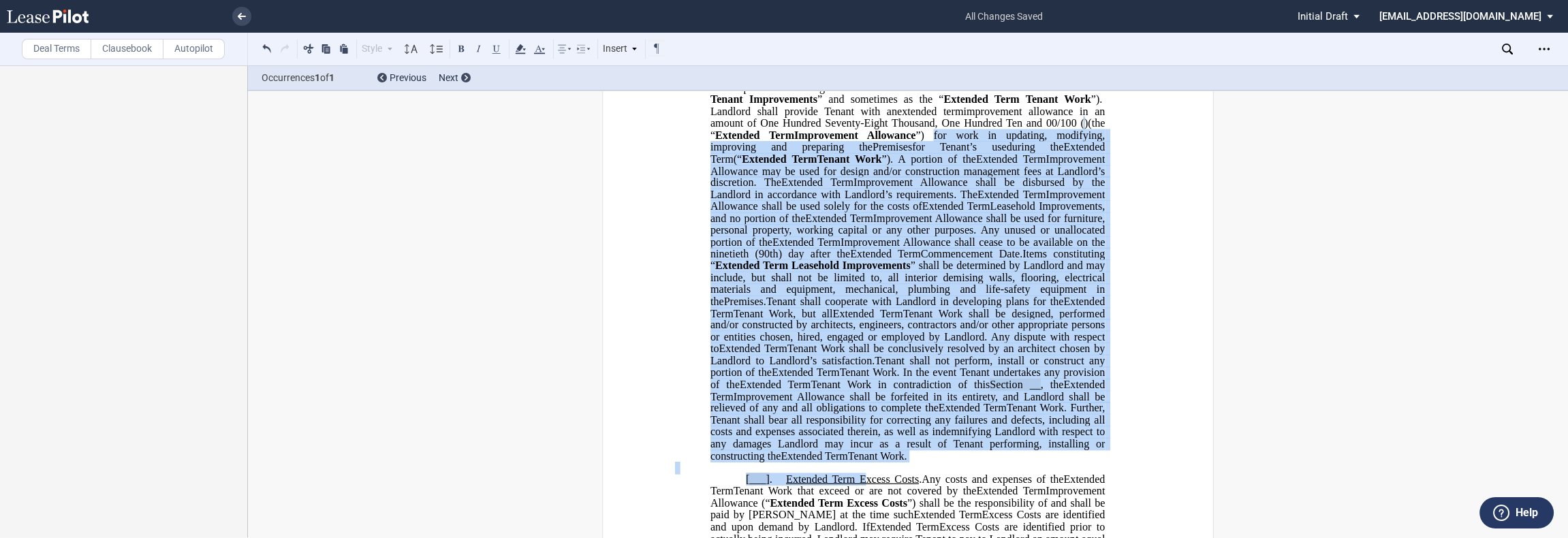 scroll, scrollTop: 723, scrollLeft: 0, axis: vertical 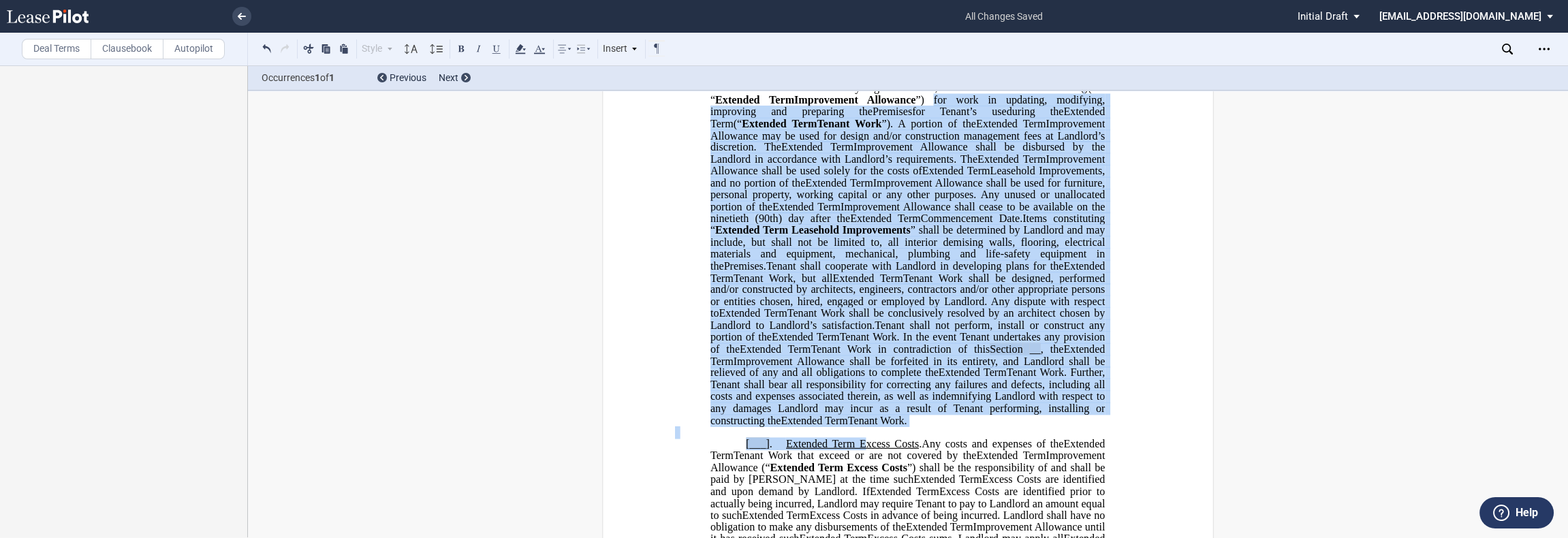 drag, startPoint x: 1003, startPoint y: 452, endPoint x: 856, endPoint y: 472, distance: 148.35431 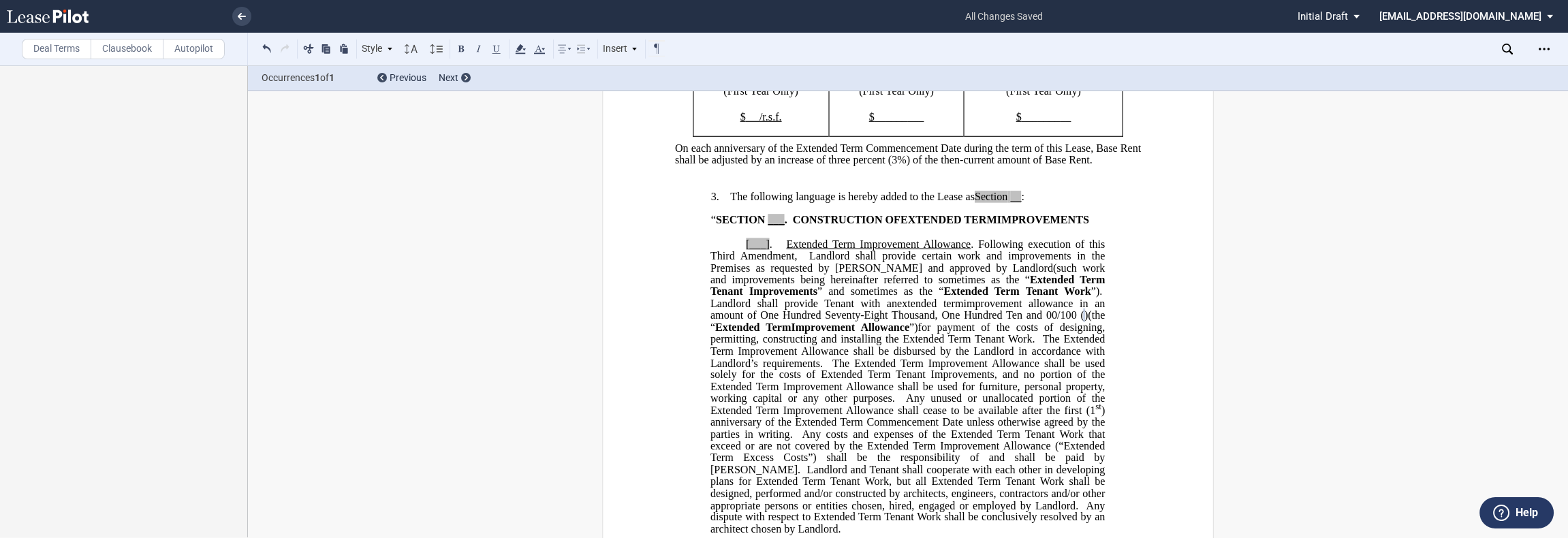scroll, scrollTop: 646, scrollLeft: 0, axis: vertical 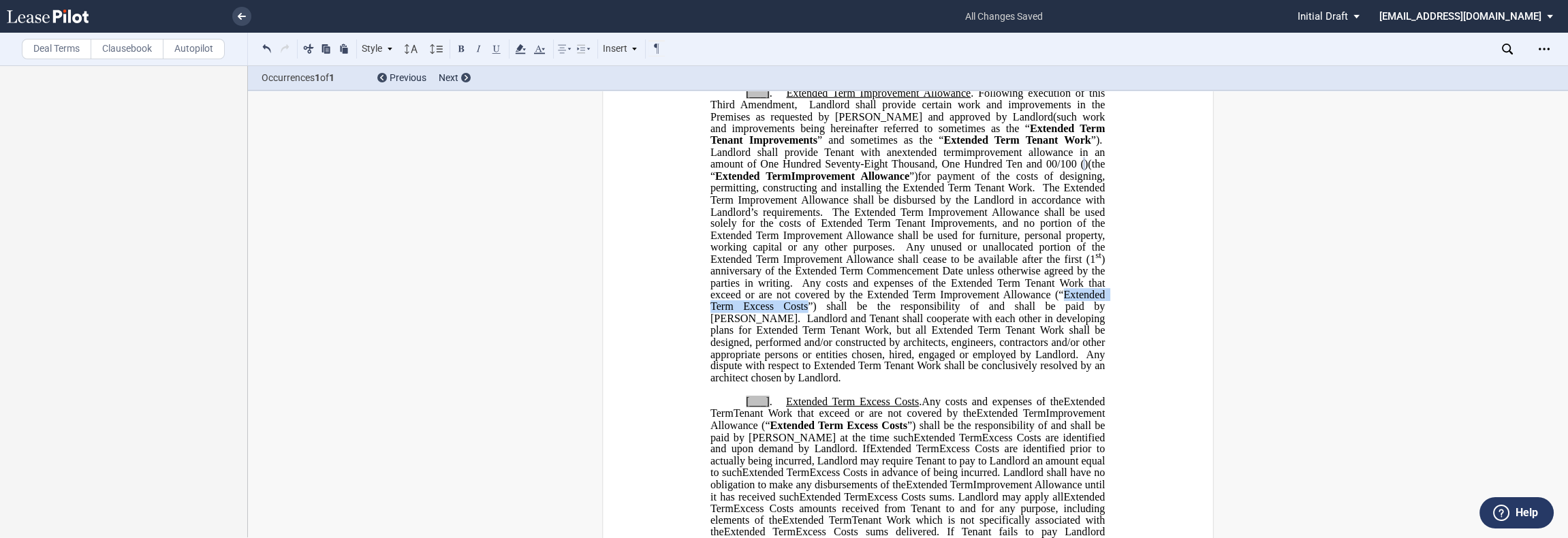 drag, startPoint x: 716, startPoint y: 358, endPoint x: 851, endPoint y: 360, distance: 135.01481 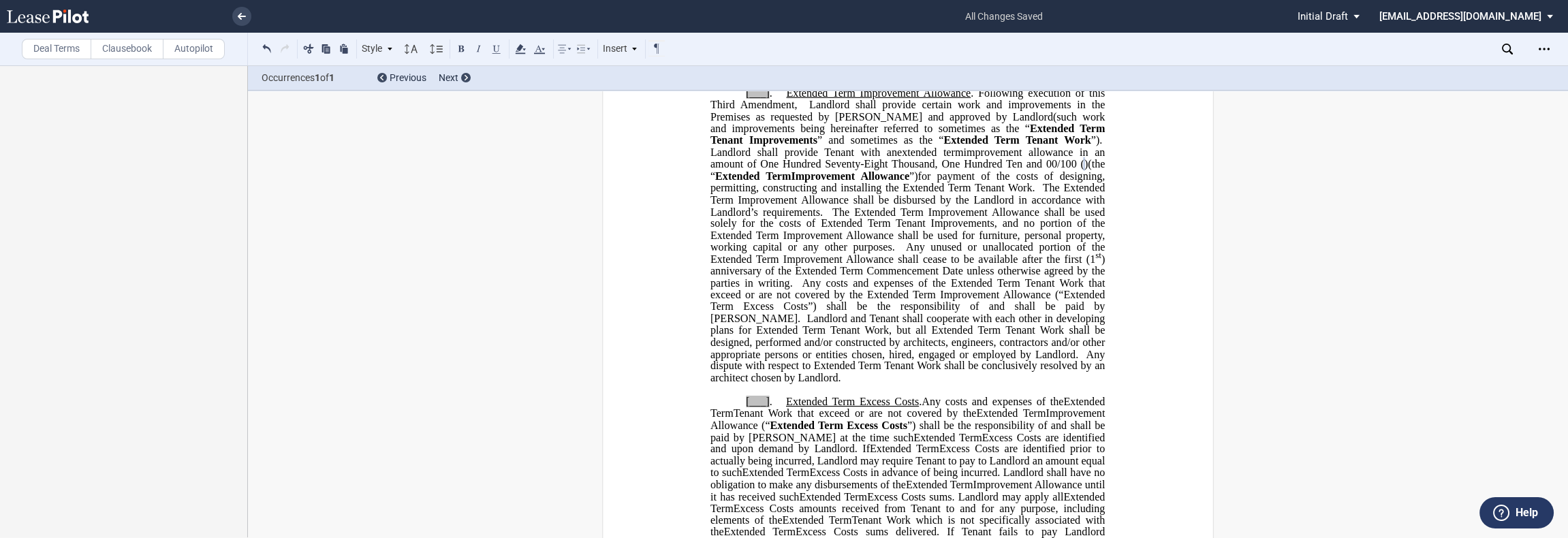 type 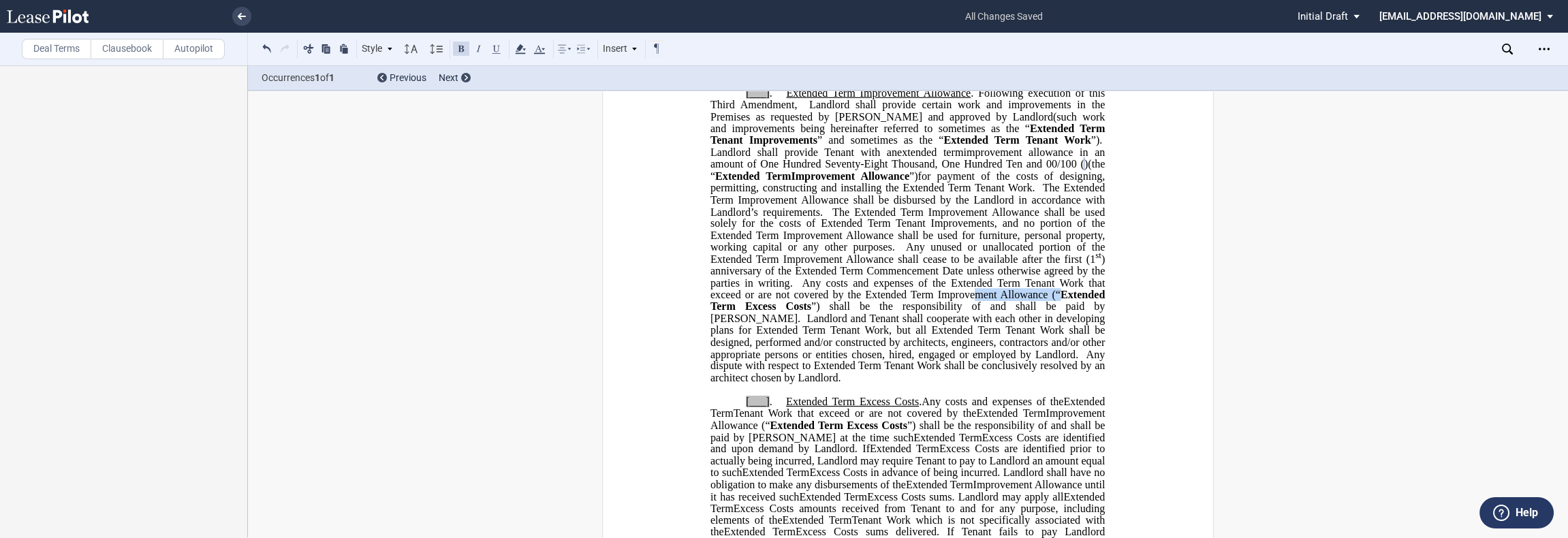 click on "Tenant Work that exceed or are not covered by the" 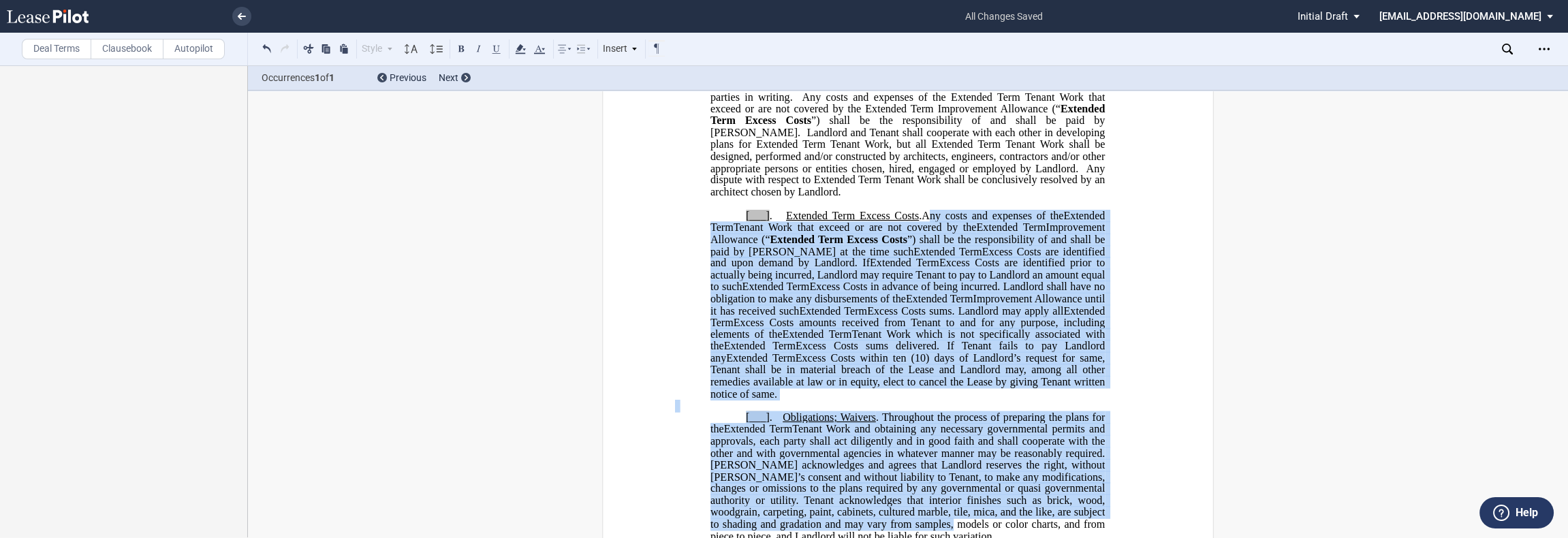 scroll, scrollTop: 925, scrollLeft: 0, axis: vertical 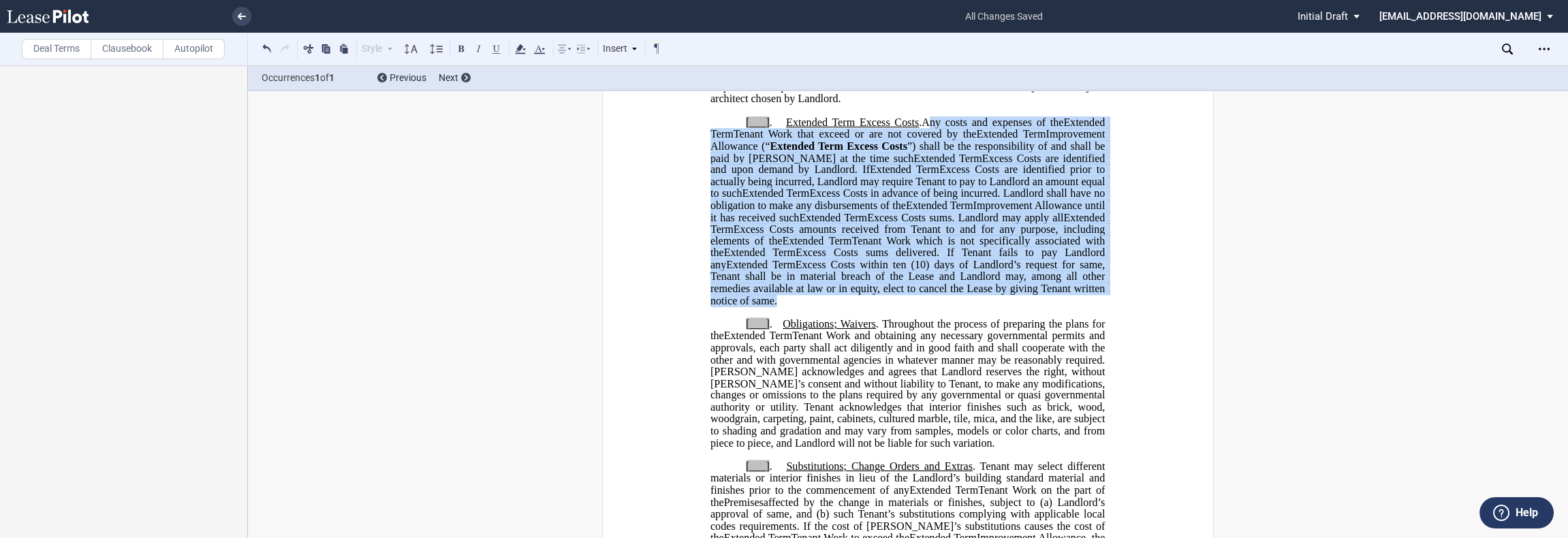 drag, startPoint x: 918, startPoint y: 455, endPoint x: 777, endPoint y: 353, distance: 174.0259 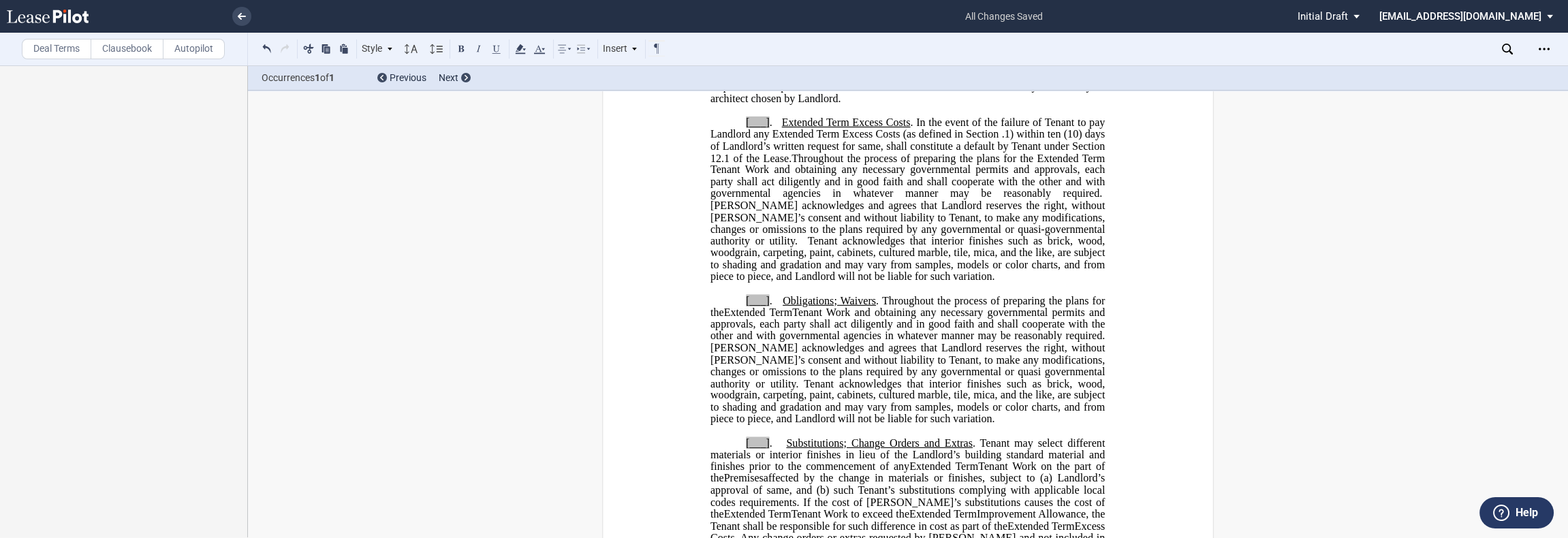 click on ".1) within ten (10) days of Landlord’s   written request for same, shall constitute a default by Tenant under Section 12.1 of the Lease." 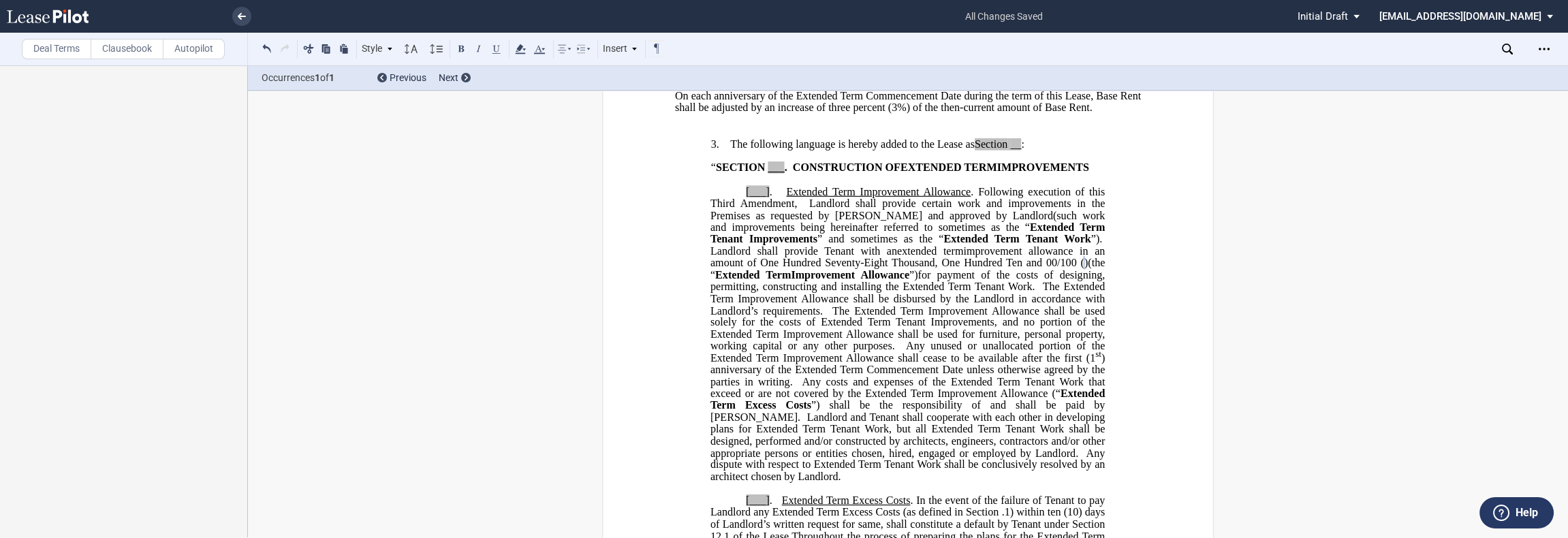 scroll, scrollTop: 774, scrollLeft: 0, axis: vertical 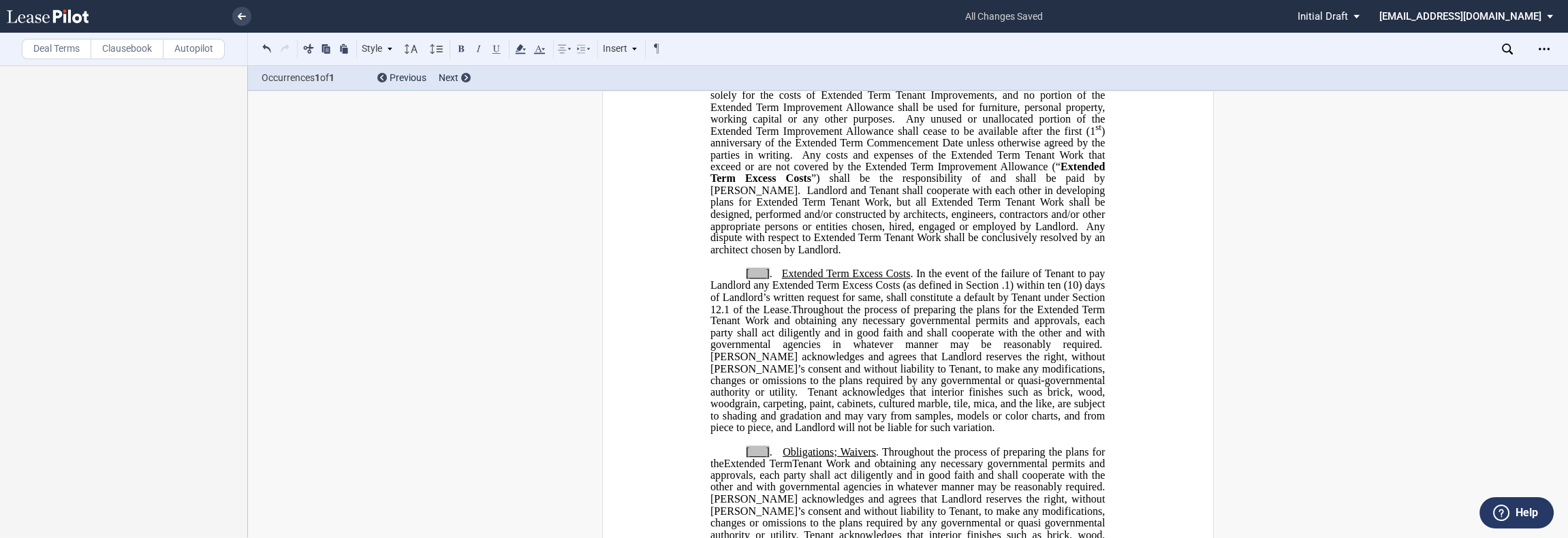 type 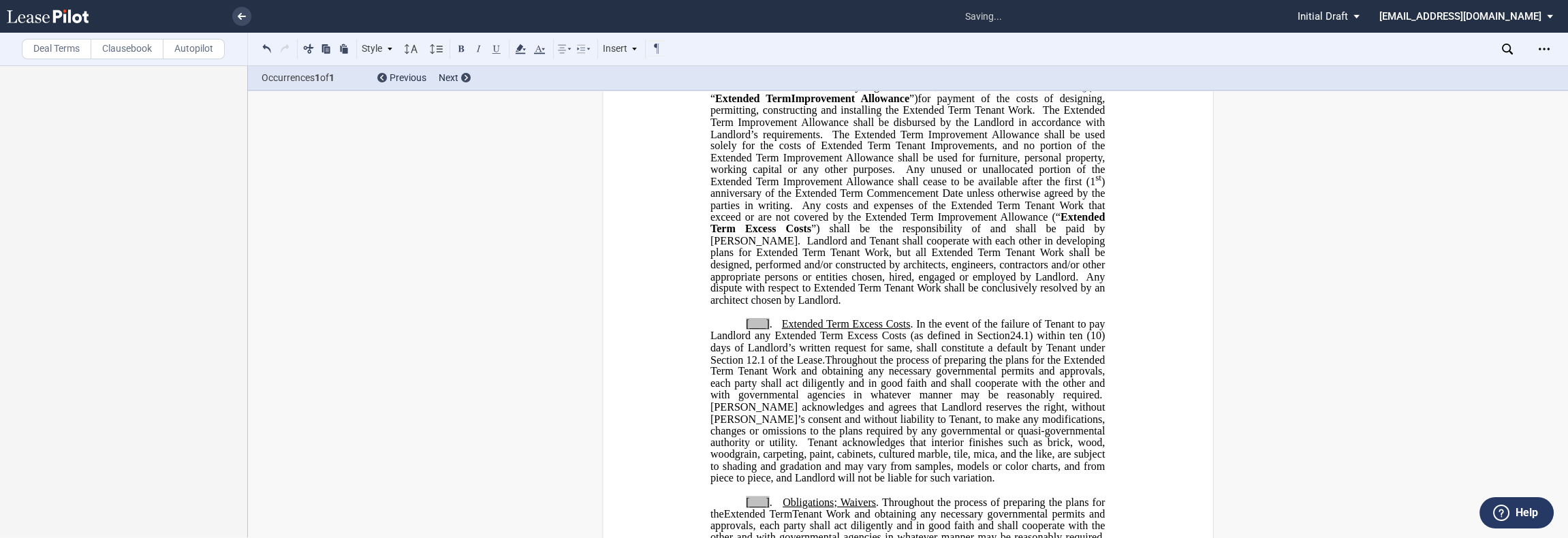 scroll, scrollTop: 699, scrollLeft: 0, axis: vertical 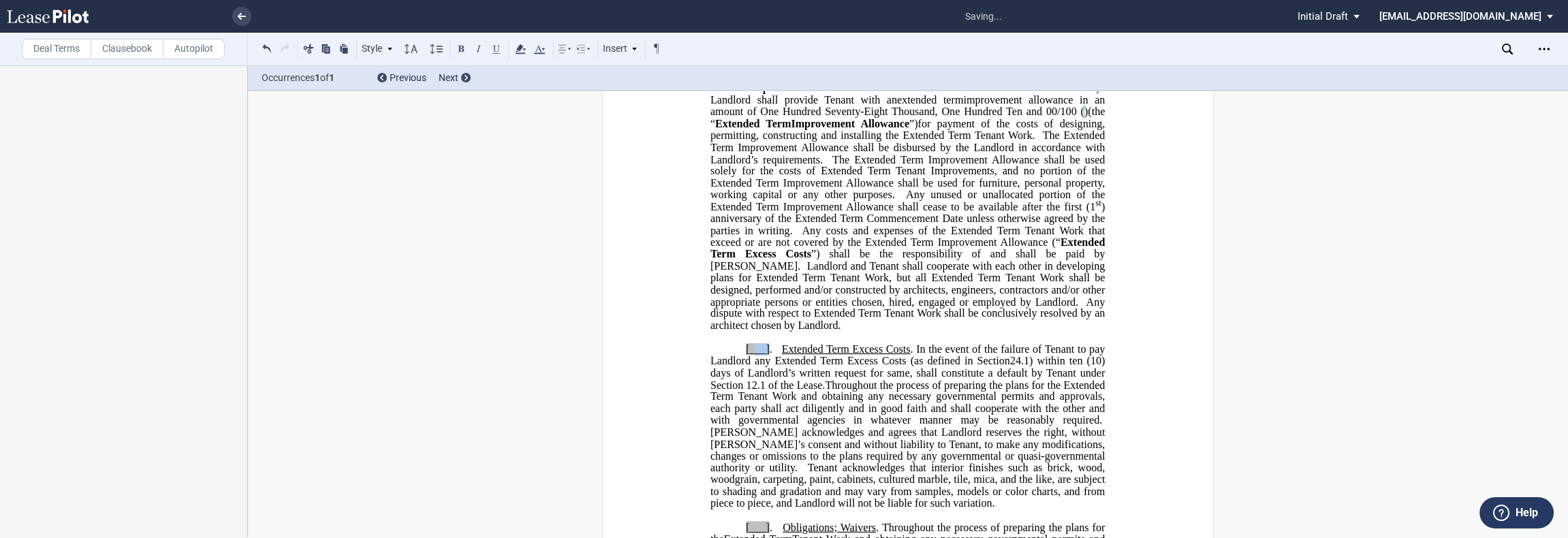 drag, startPoint x: 767, startPoint y: 404, endPoint x: 752, endPoint y: 404, distance: 15 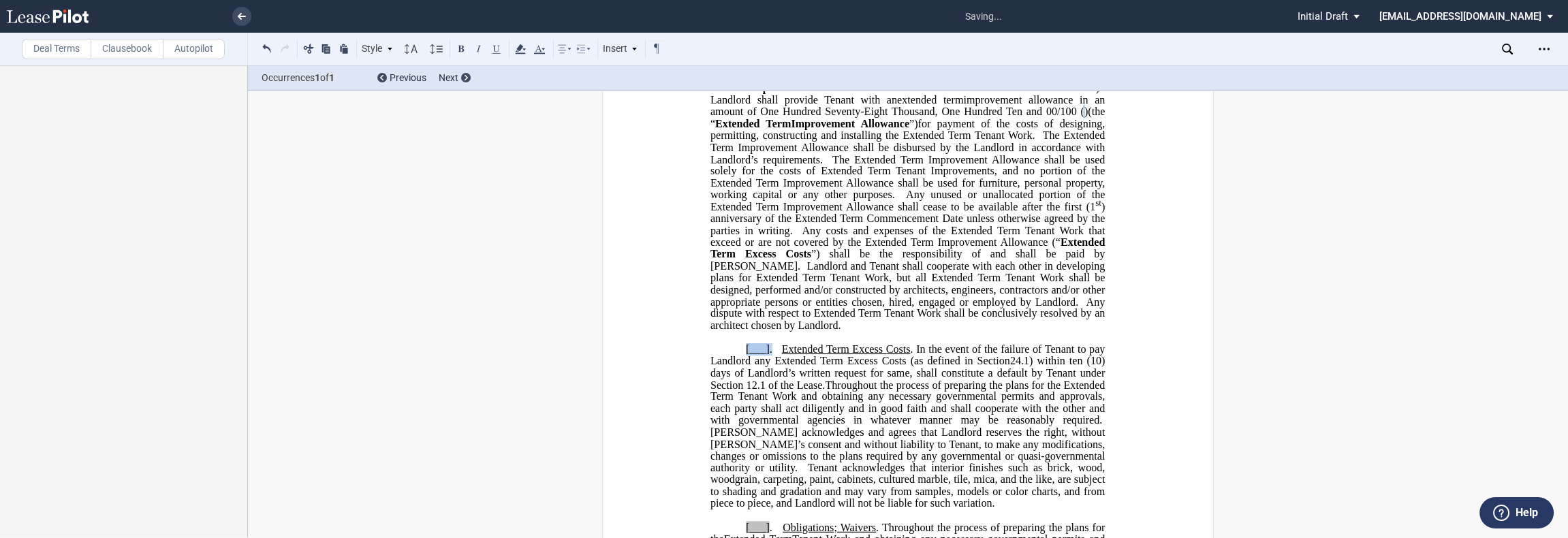 drag, startPoint x: 769, startPoint y: 401, endPoint x: 741, endPoint y: 400, distance: 28.01785 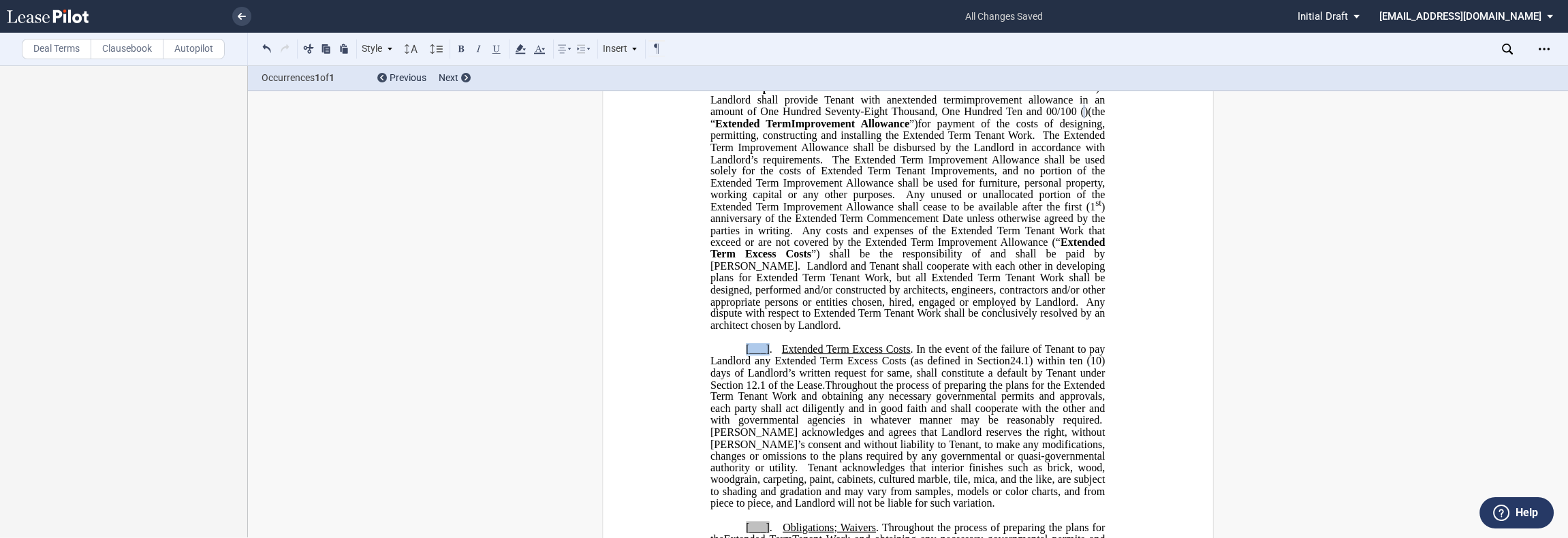type 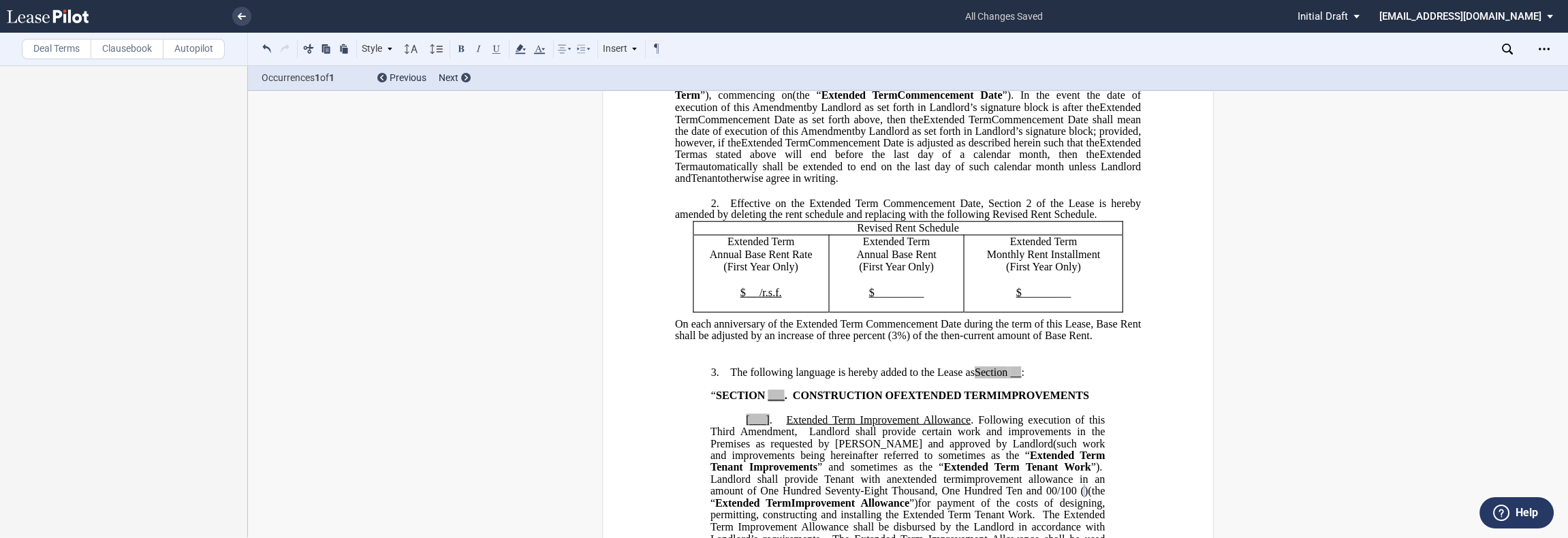 scroll, scrollTop: 471, scrollLeft: 0, axis: vertical 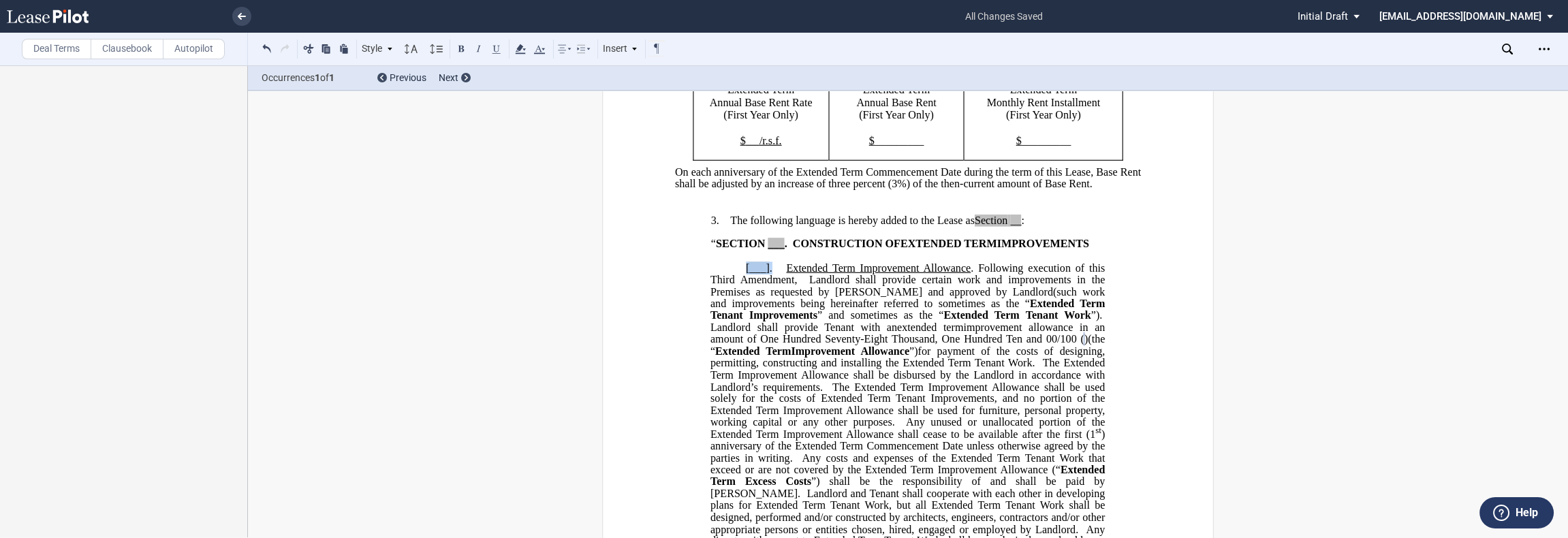 drag, startPoint x: 767, startPoint y: 319, endPoint x: 738, endPoint y: 319, distance: 29 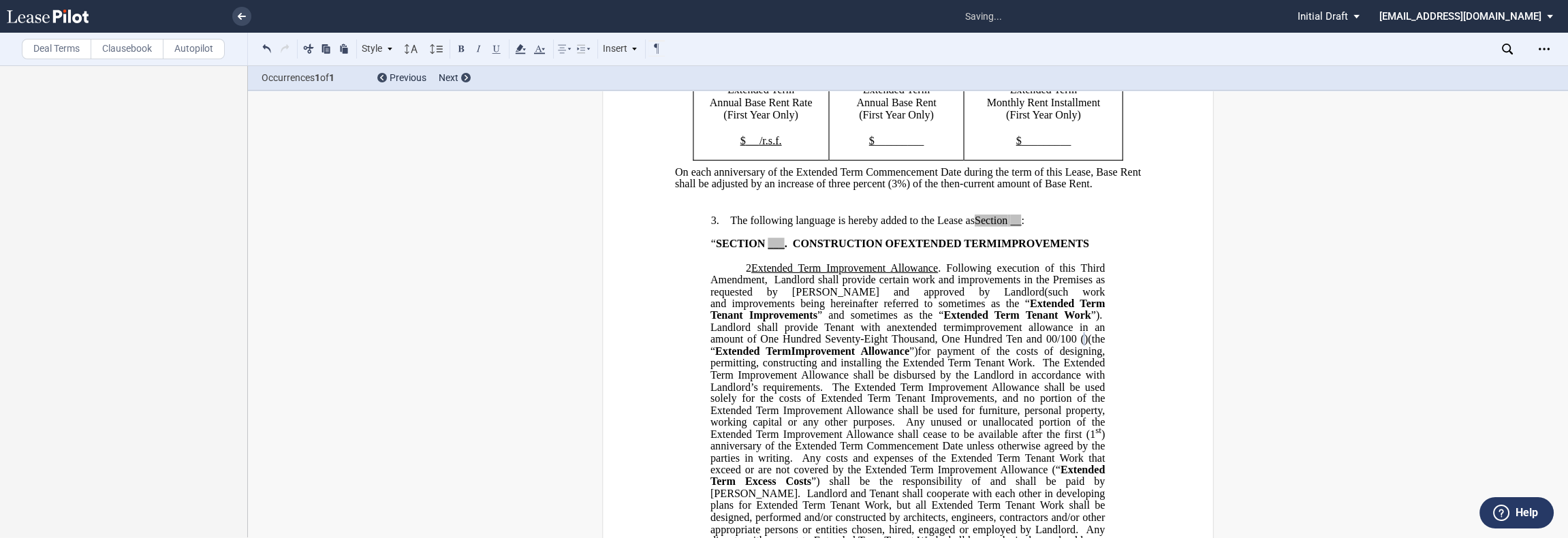 type 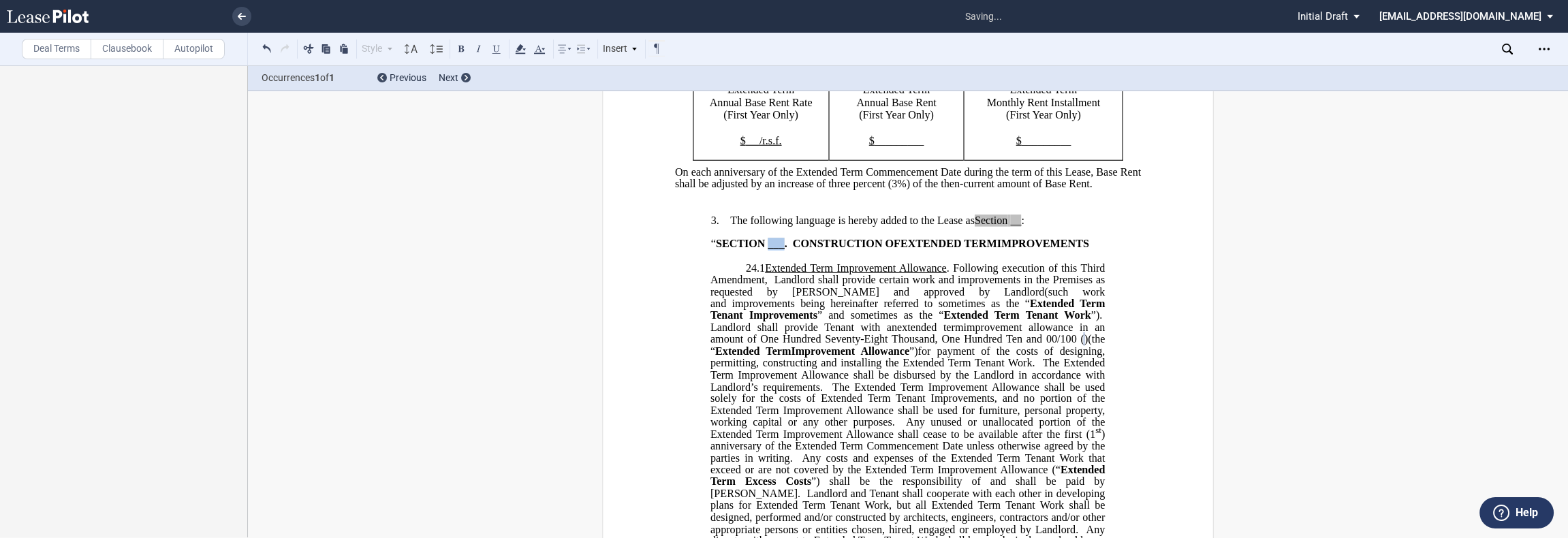 drag, startPoint x: 764, startPoint y: 294, endPoint x: 780, endPoint y: 293, distance: 16.03122 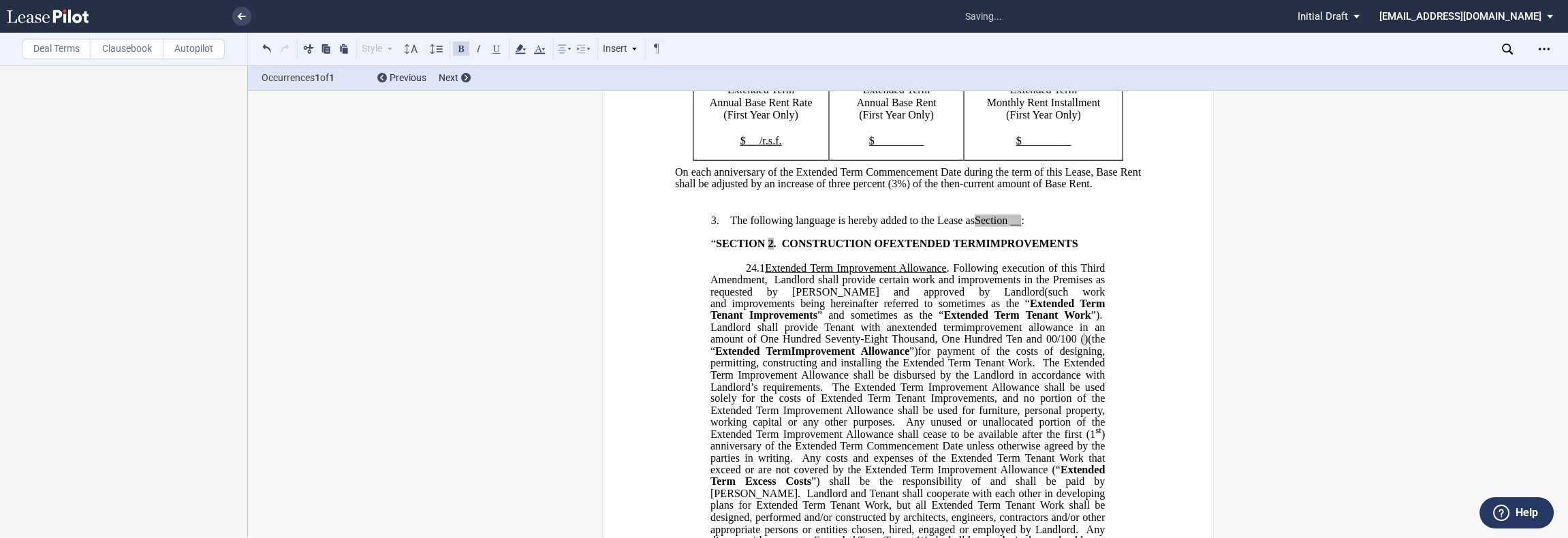 type 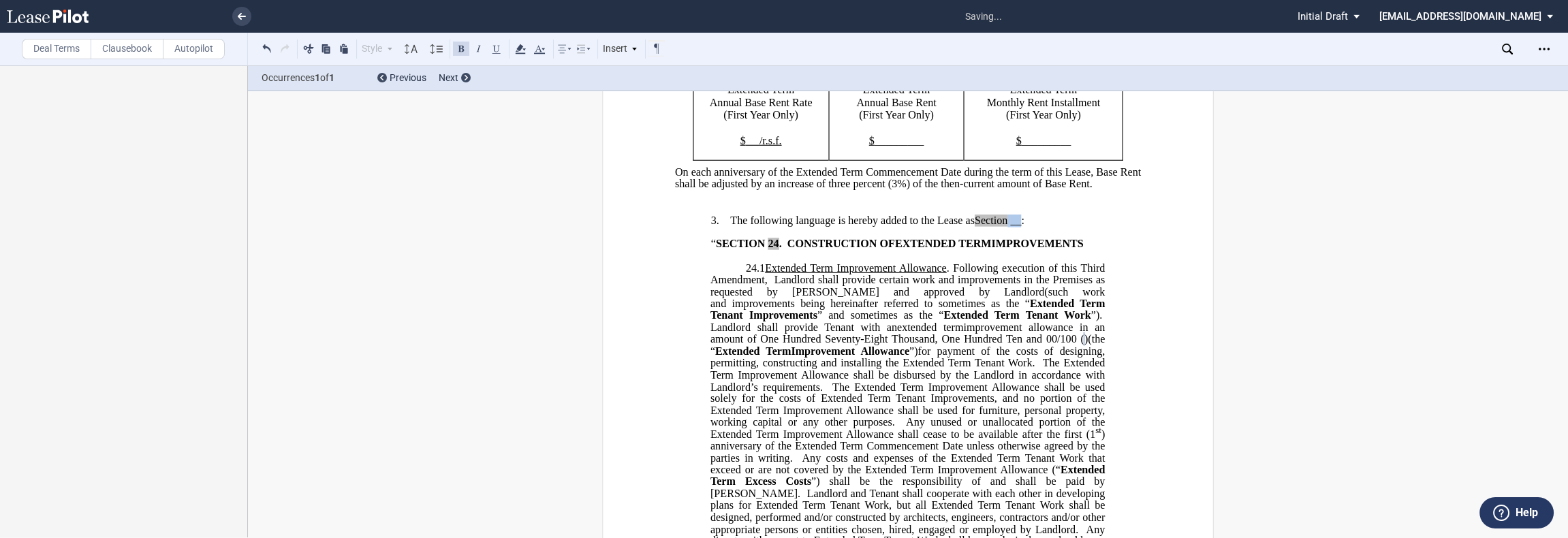 drag, startPoint x: 1007, startPoint y: 271, endPoint x: 1020, endPoint y: 270, distance: 13.038405 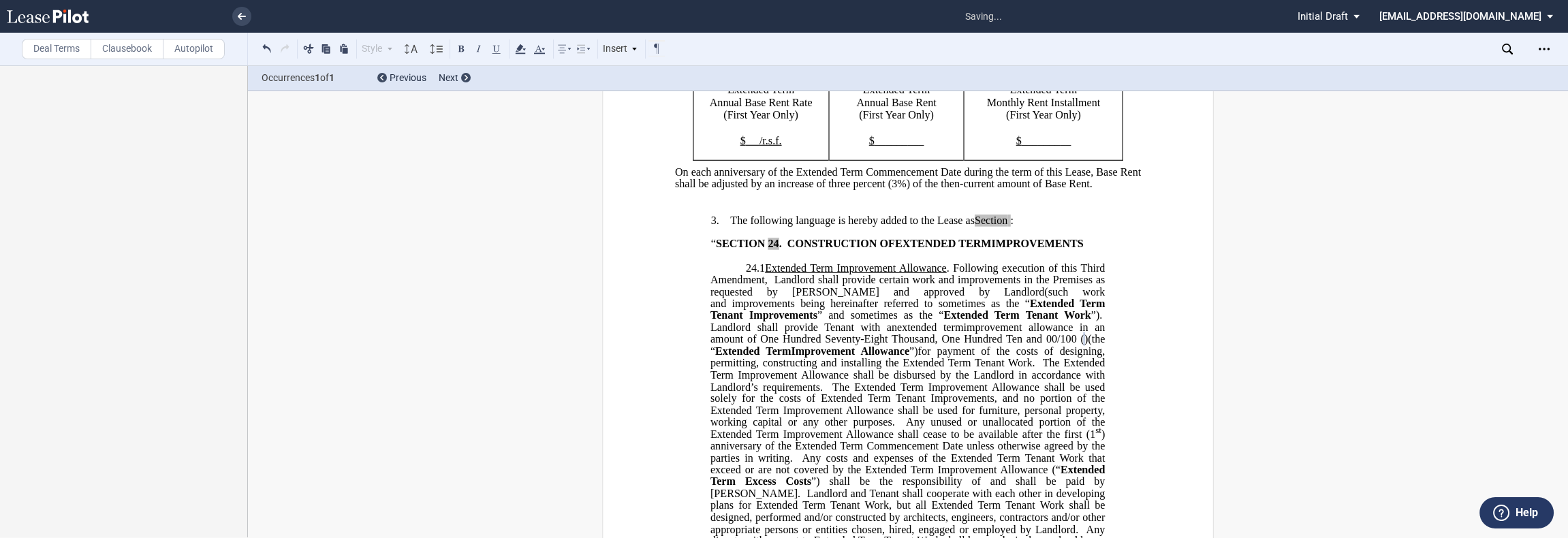 type 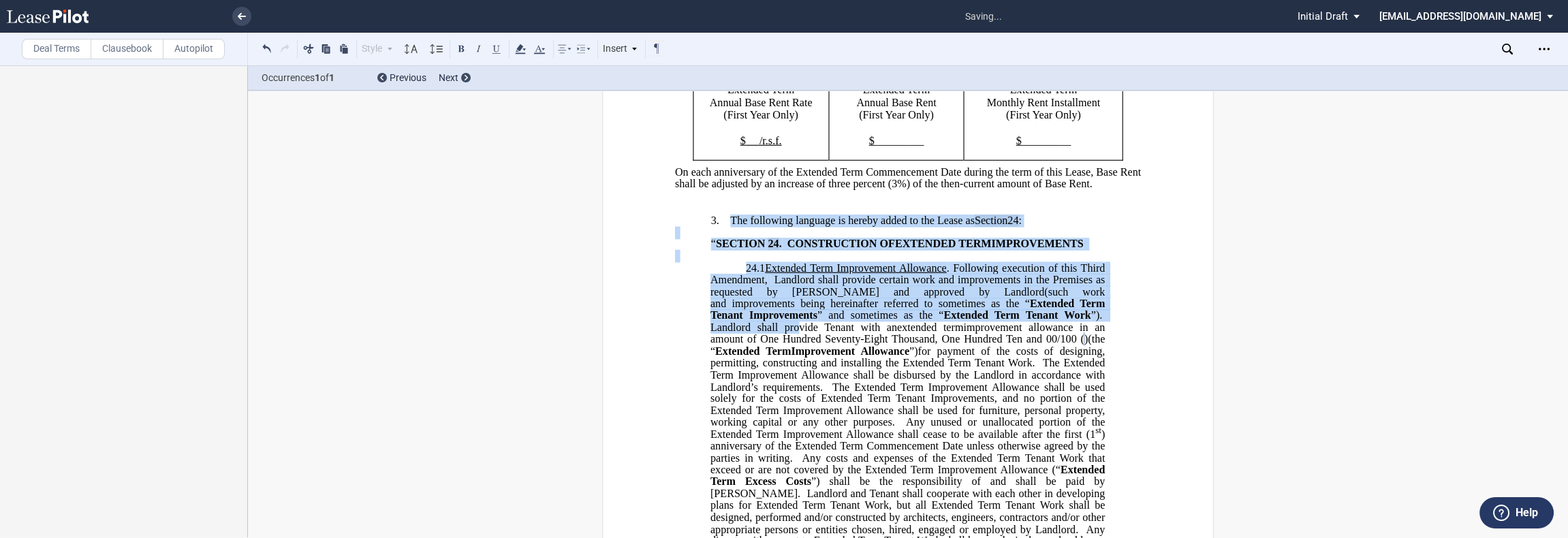 drag, startPoint x: 757, startPoint y: 291, endPoint x: 795, endPoint y: 374, distance: 91.28527 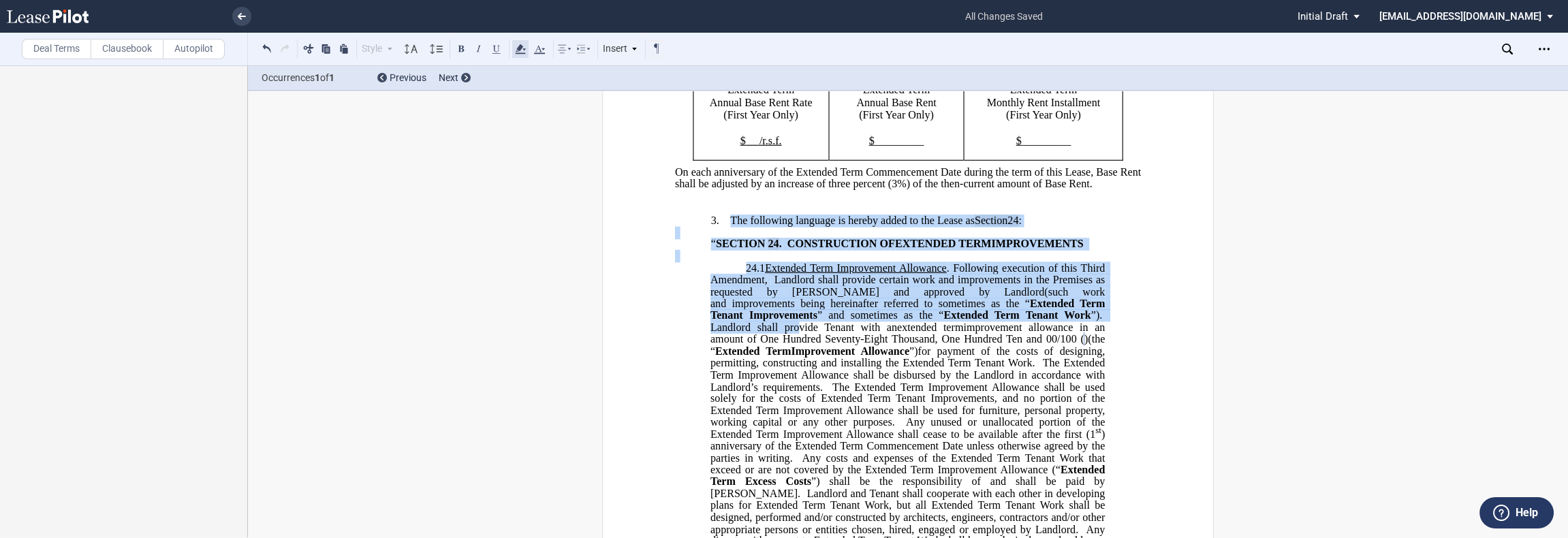 click 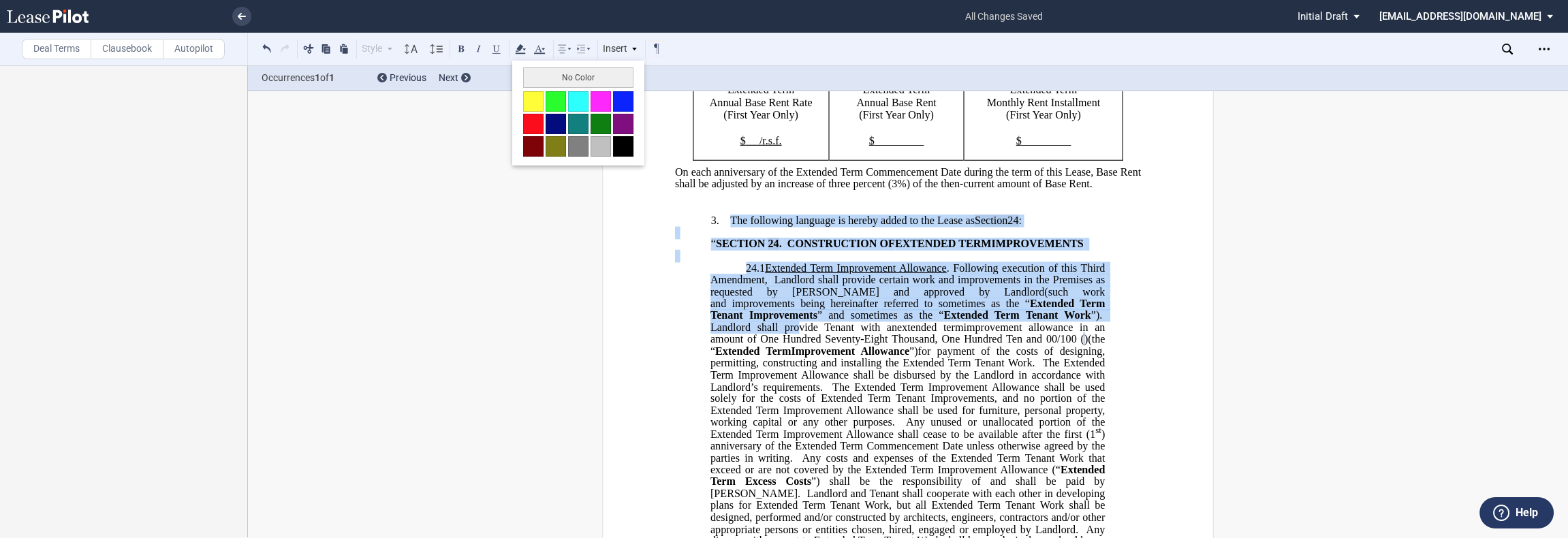 drag, startPoint x: 554, startPoint y: 80, endPoint x: 725, endPoint y: 282, distance: 264.66016 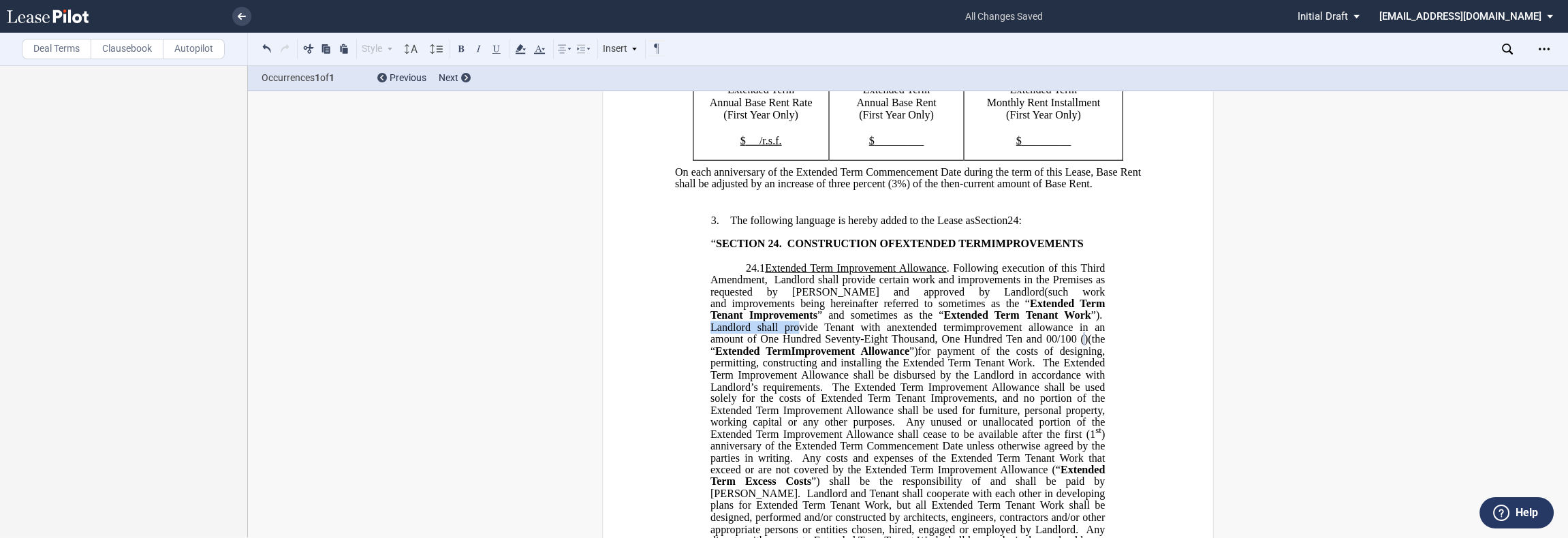 click on "ment Allowance shall be disbursed by the Landlord in accordance with Landlord’s requirements.  The Extended Term" 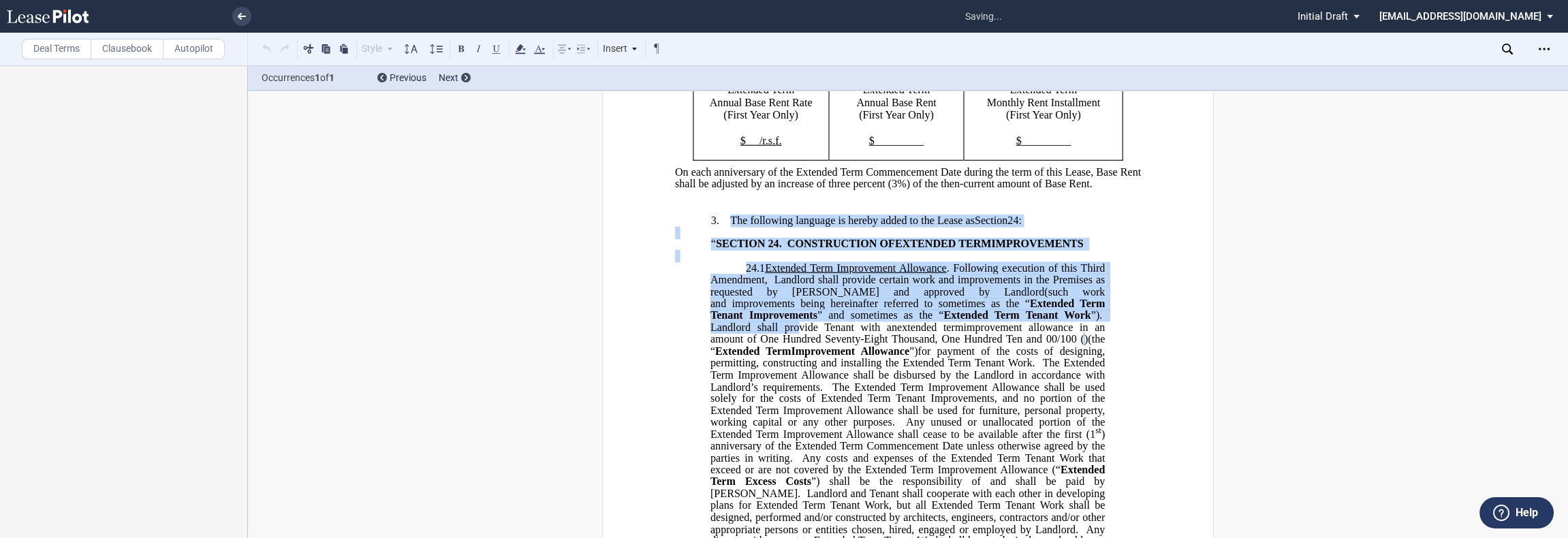 scroll, scrollTop: 850, scrollLeft: 0, axis: vertical 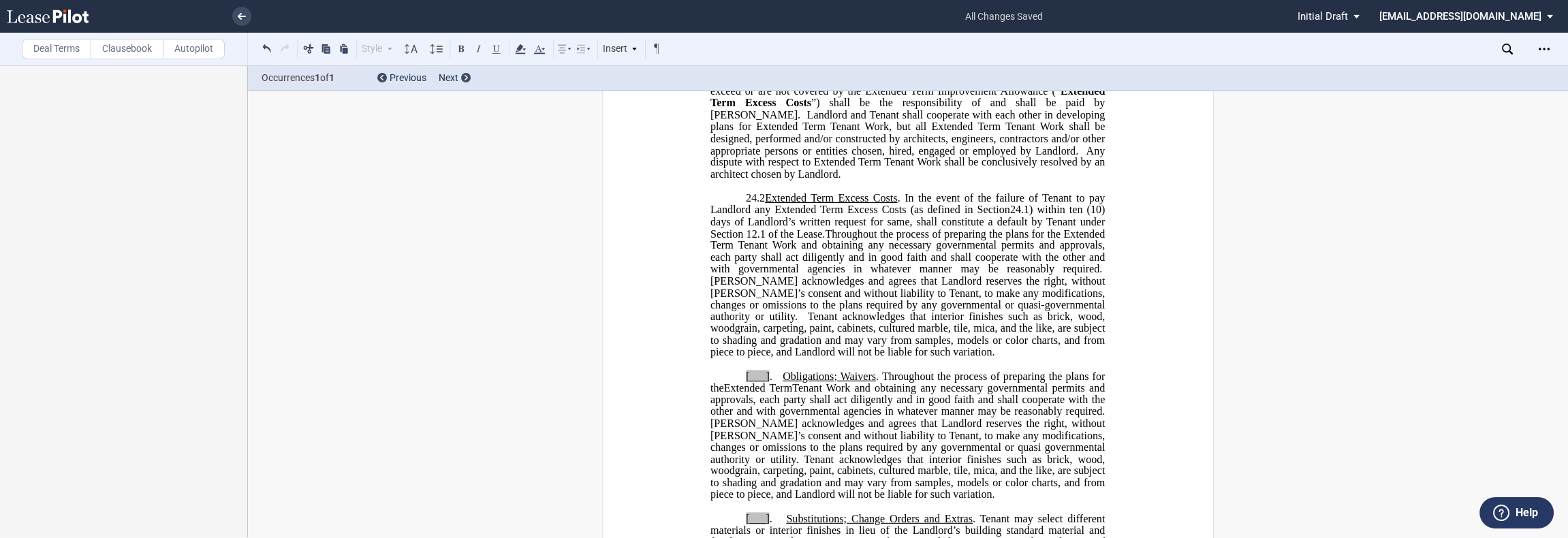 drag, startPoint x: 872, startPoint y: 426, endPoint x: 891, endPoint y: 424, distance: 19.104973 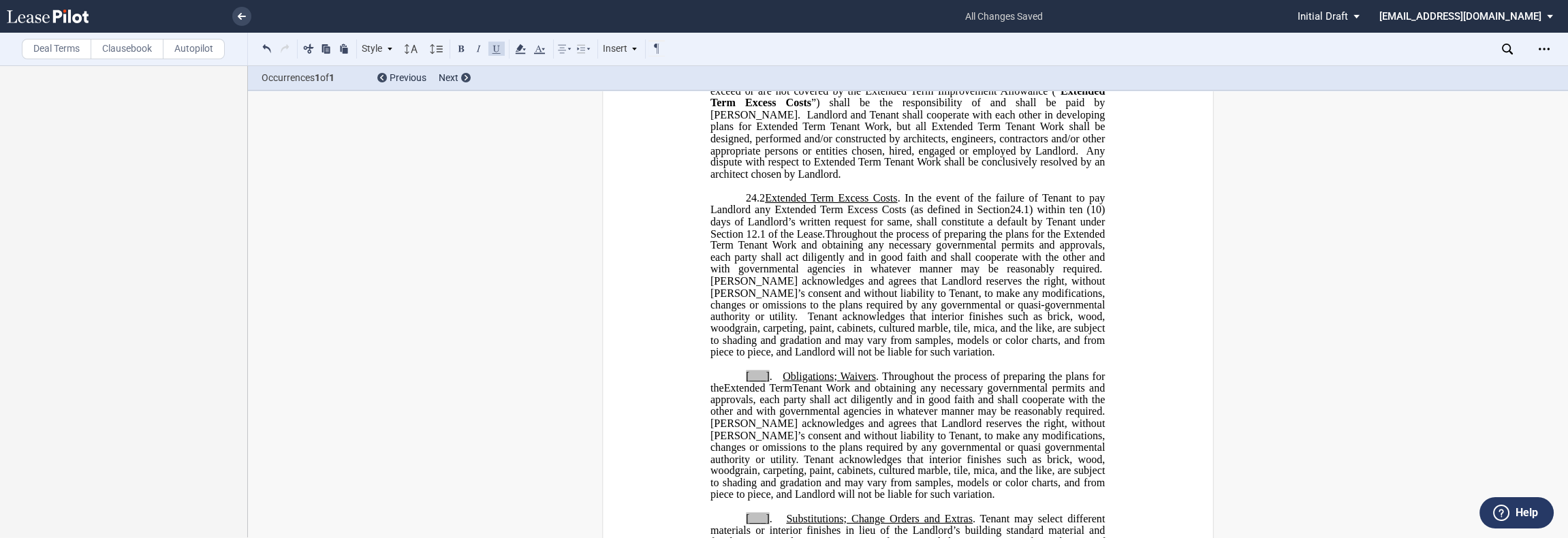 type 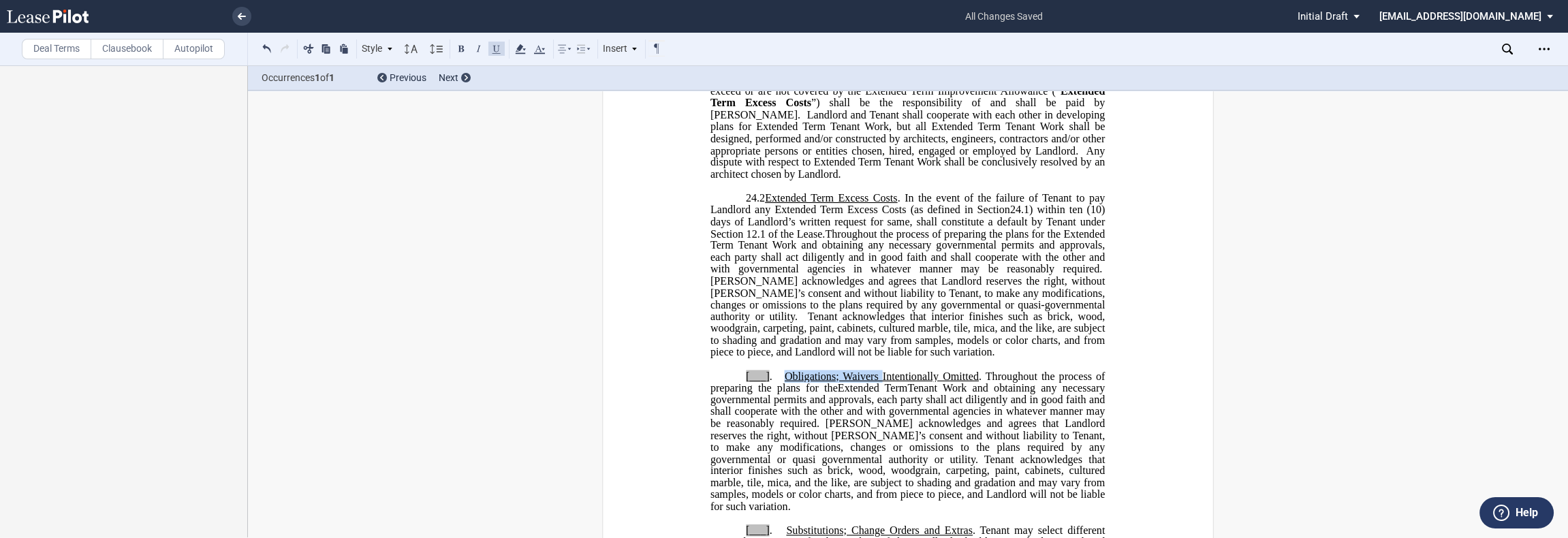 drag, startPoint x: 877, startPoint y: 426, endPoint x: 783, endPoint y: 422, distance: 94.08507 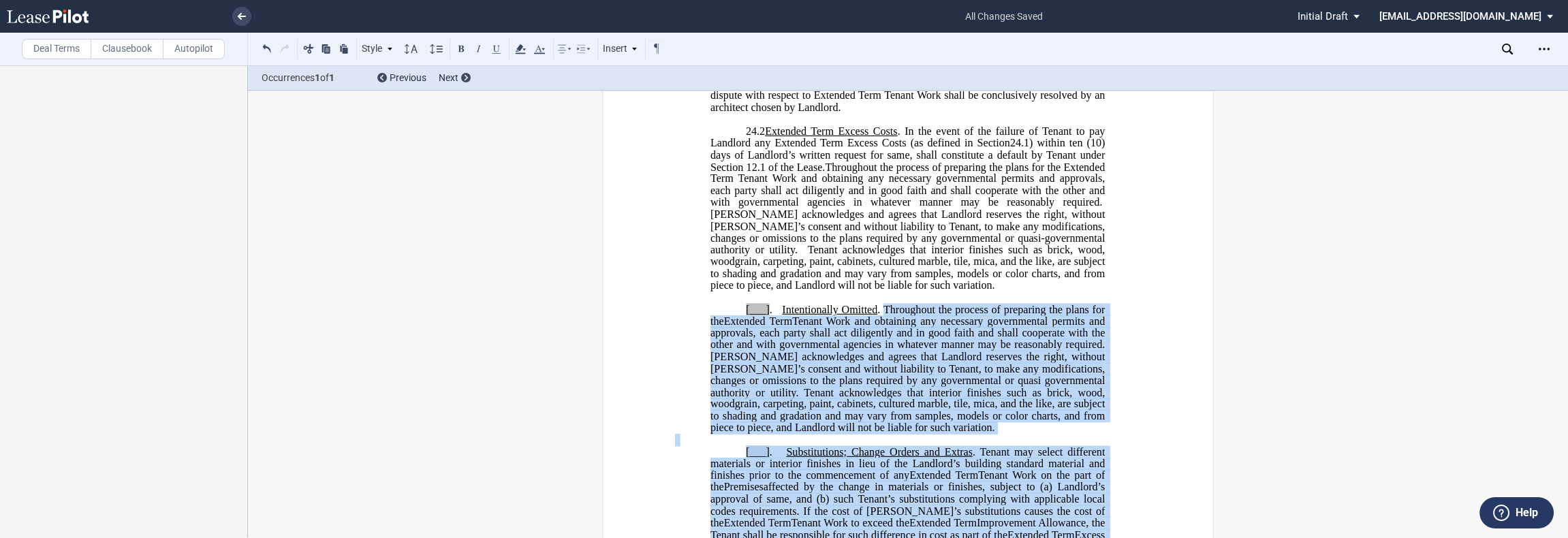 scroll, scrollTop: 1049, scrollLeft: 0, axis: vertical 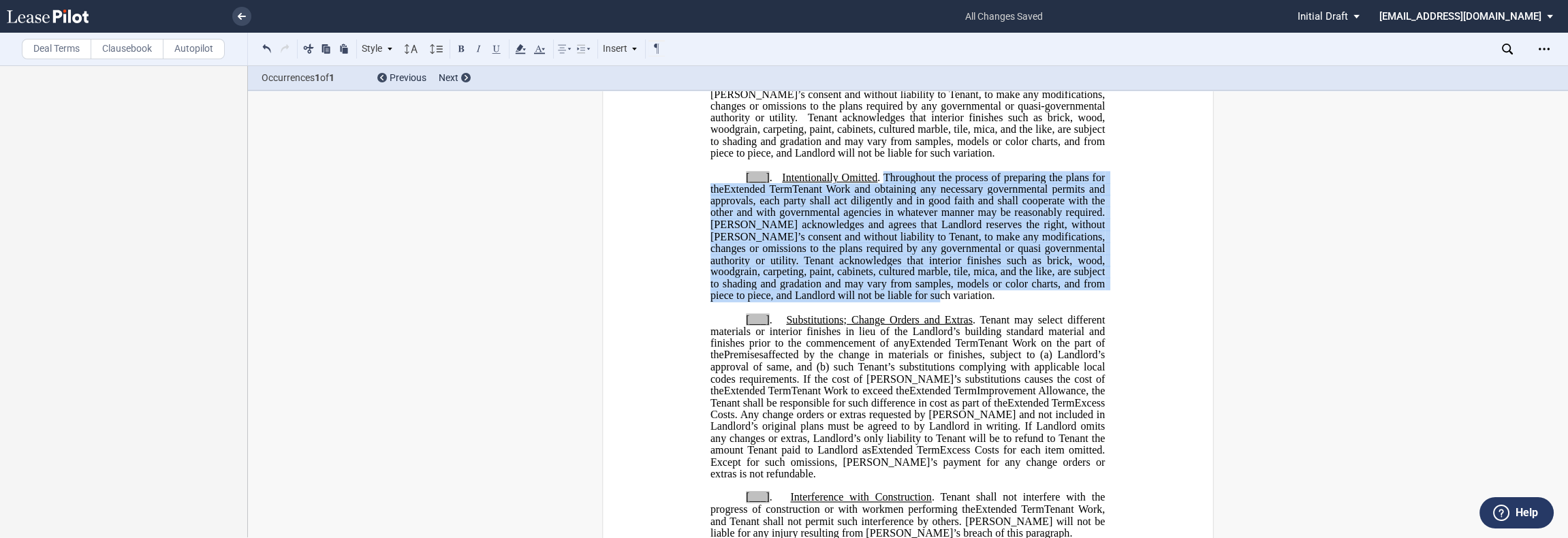 drag, startPoint x: 892, startPoint y: 429, endPoint x: 926, endPoint y: 346, distance: 89.6939 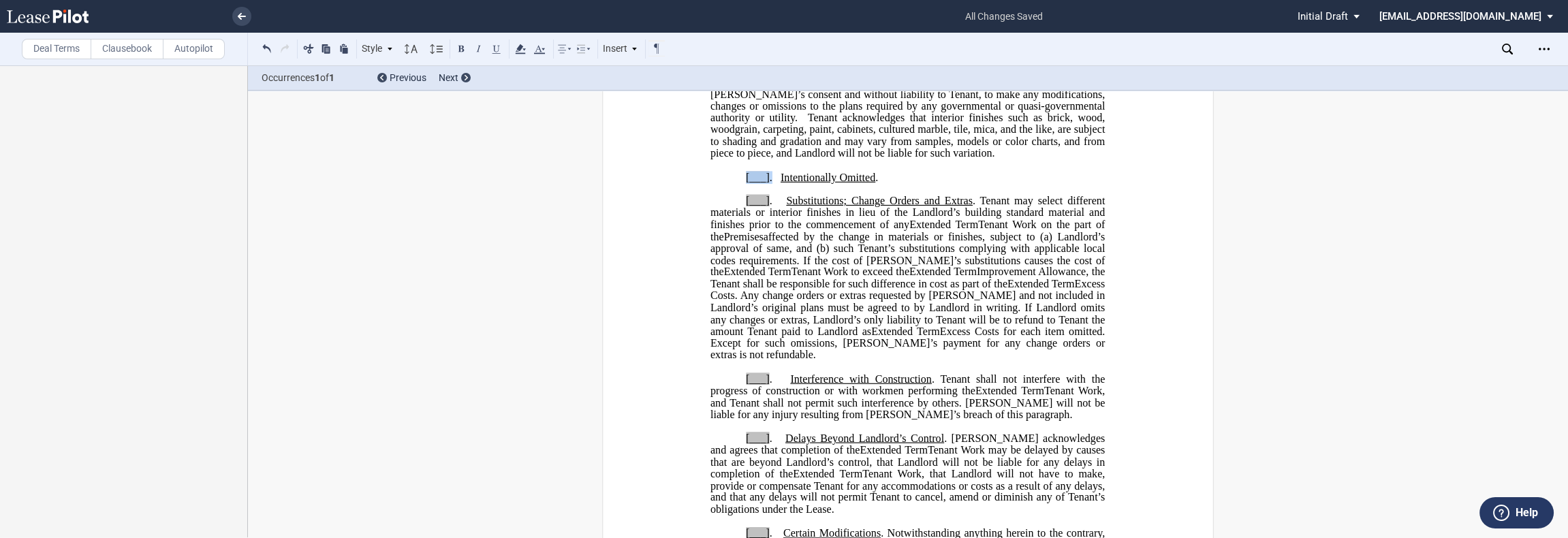 drag, startPoint x: 769, startPoint y: 228, endPoint x: 739, endPoint y: 228, distance: 30 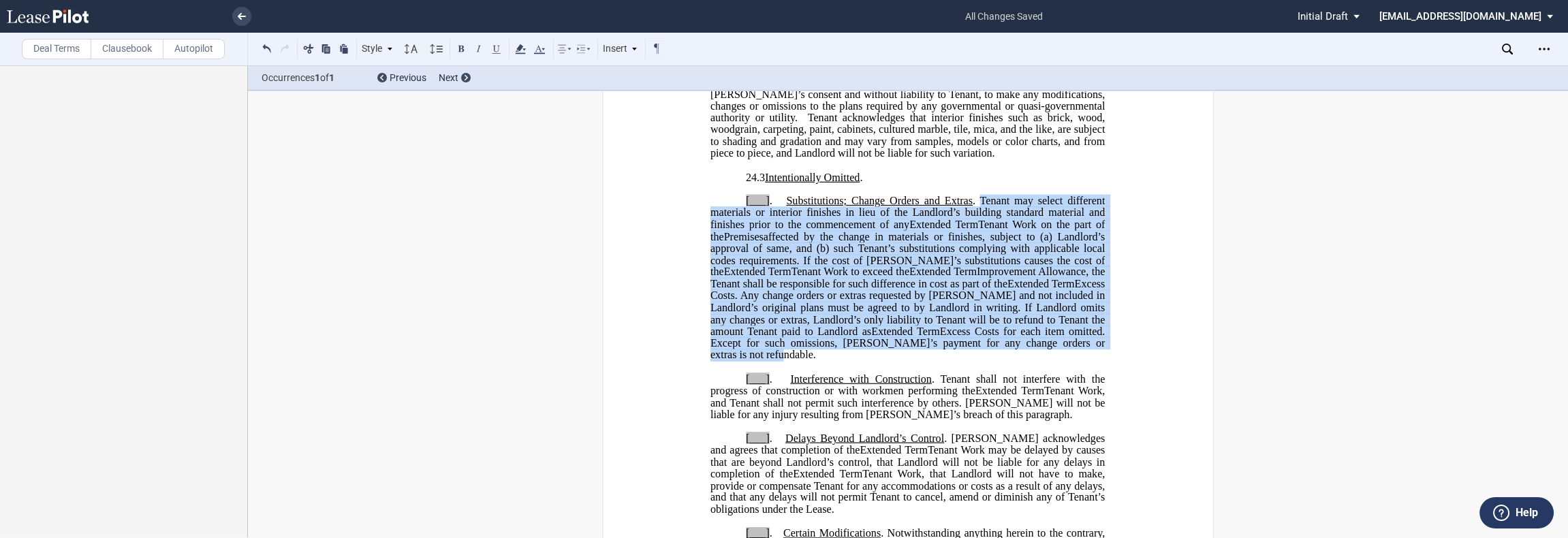 drag, startPoint x: 978, startPoint y: 251, endPoint x: 1048, endPoint y: 392, distance: 157.42 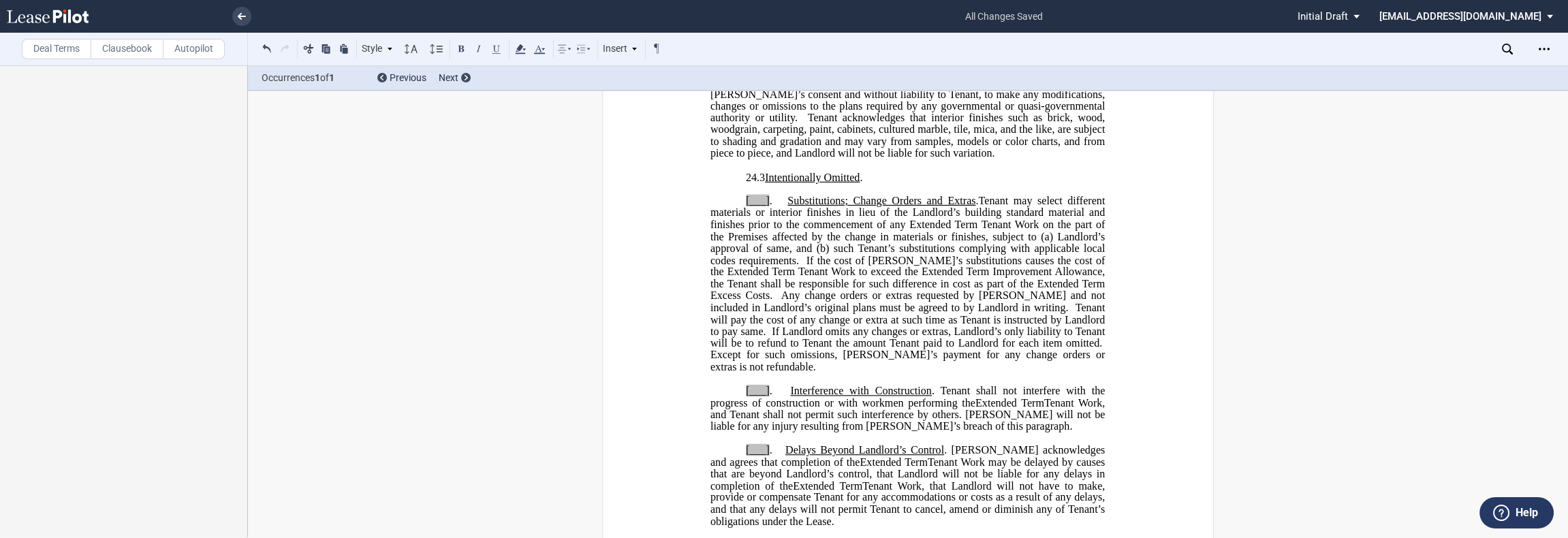 type 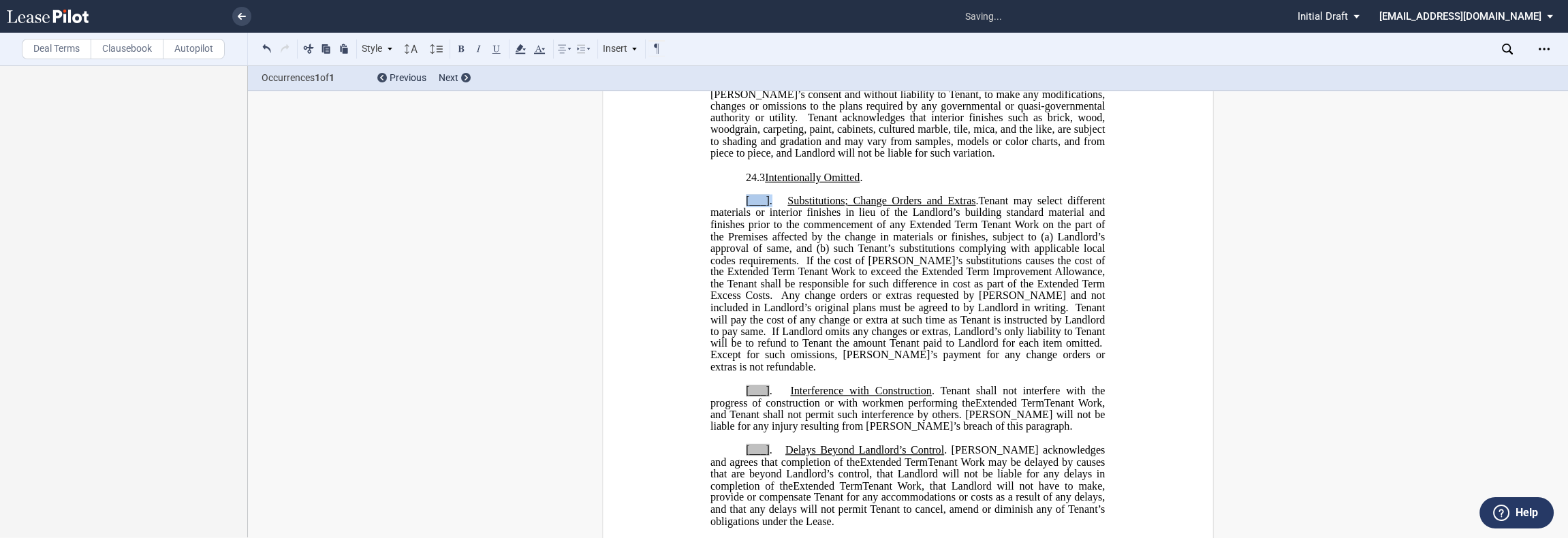 drag, startPoint x: 769, startPoint y: 250, endPoint x: 737, endPoint y: 251, distance: 32.015621 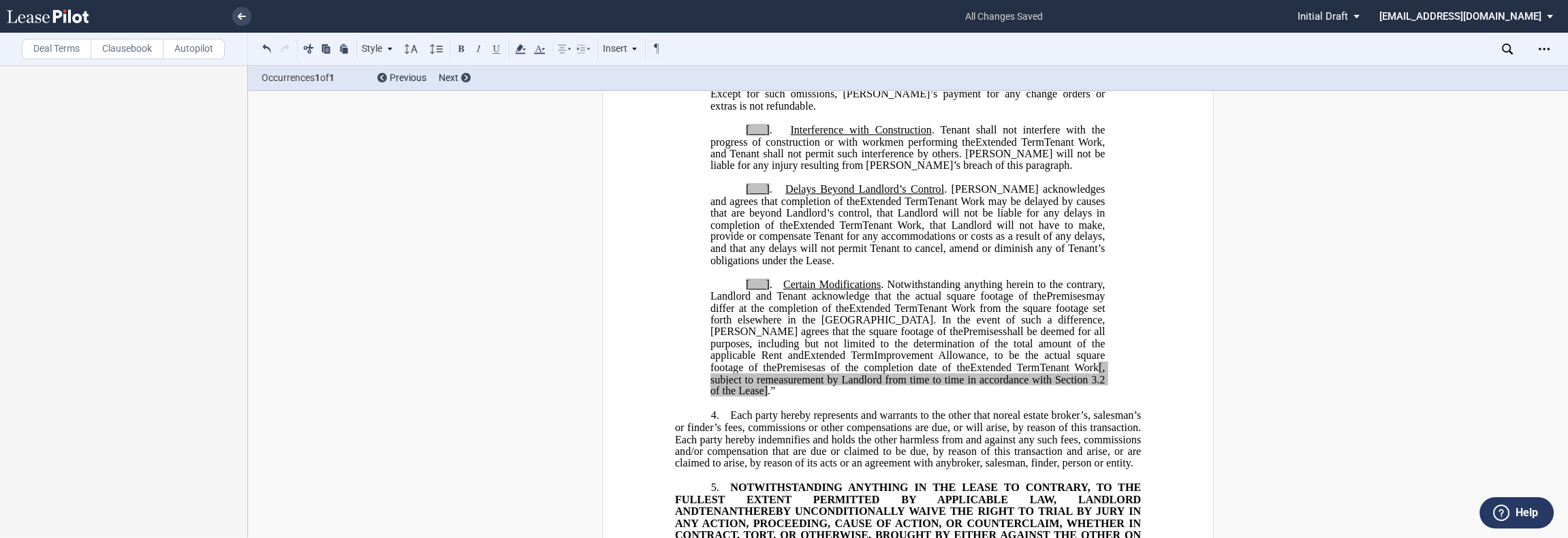 scroll, scrollTop: 1276, scrollLeft: 0, axis: vertical 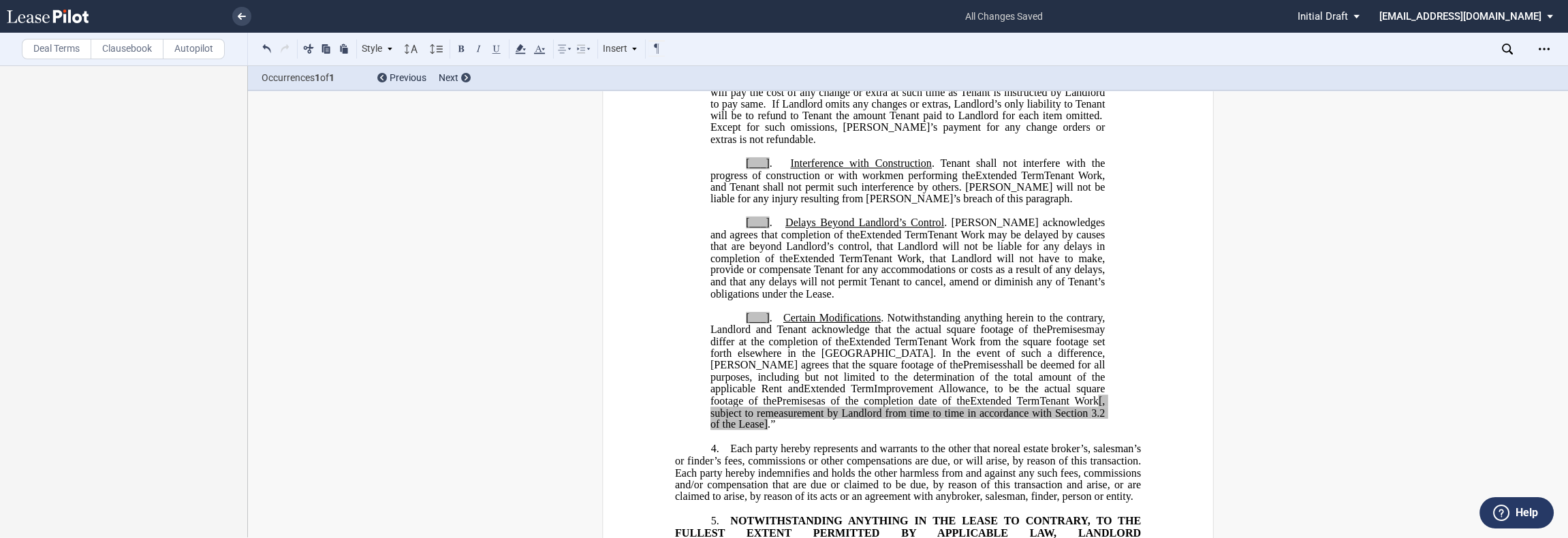 click on "Certain Modifications" 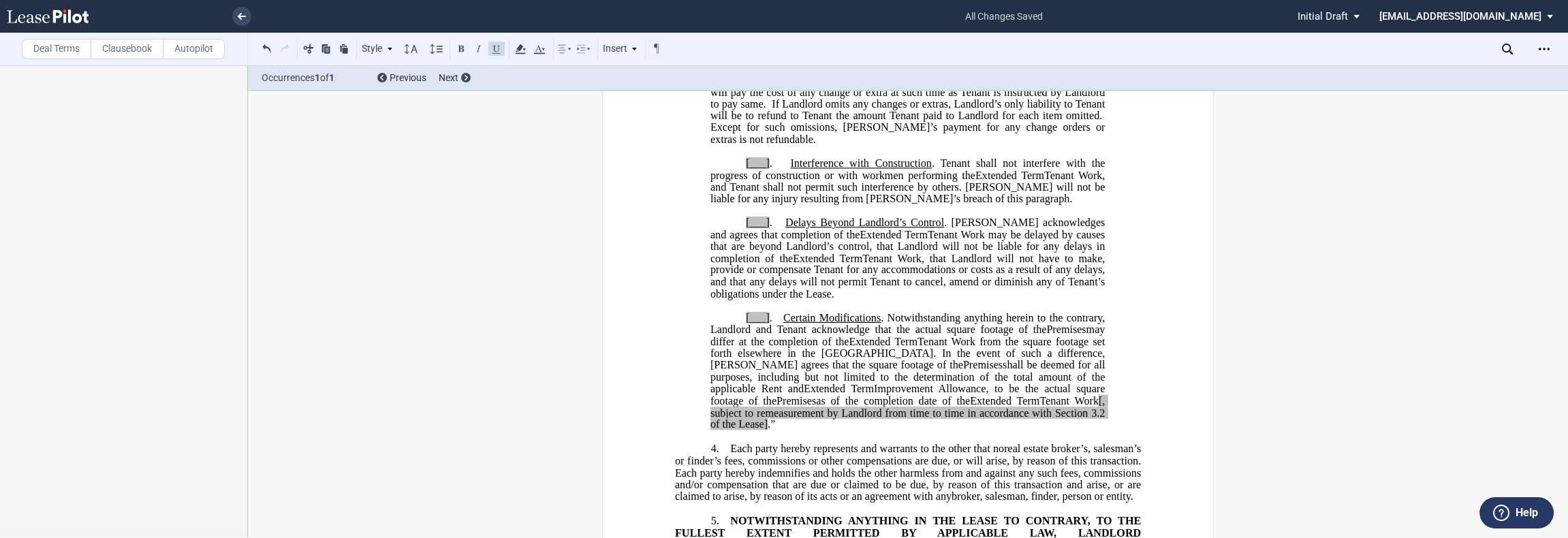 type 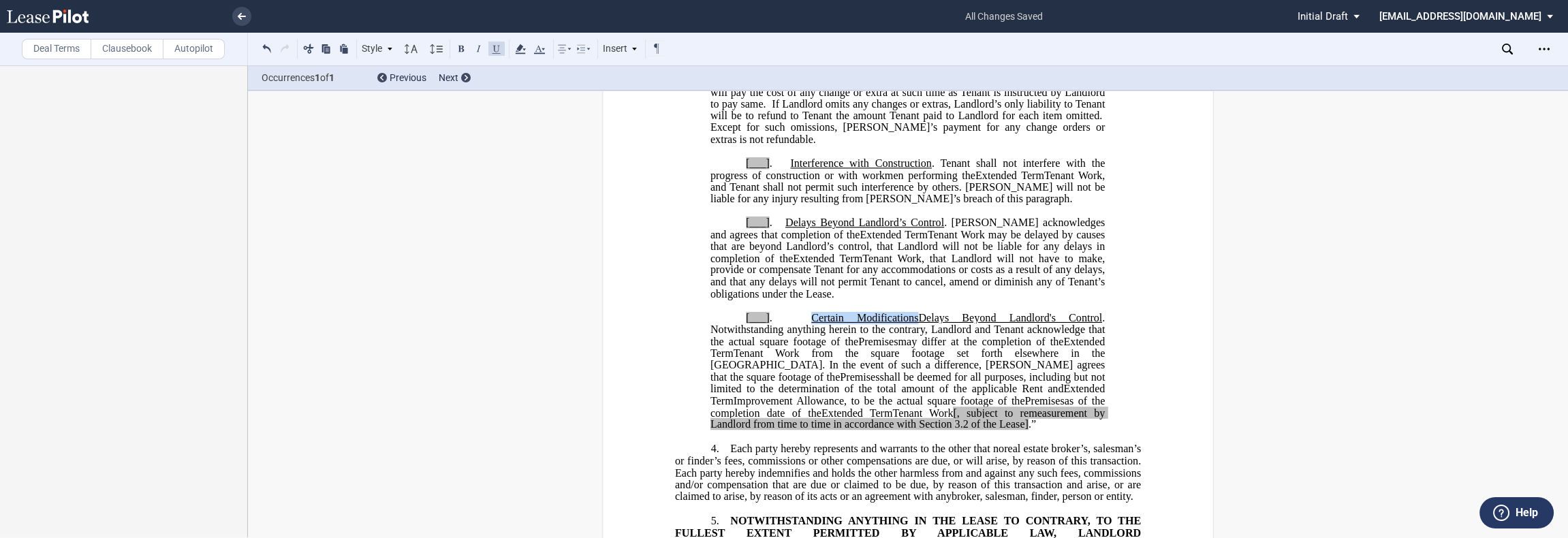 drag, startPoint x: 914, startPoint y: 358, endPoint x: 810, endPoint y: 356, distance: 104.01923 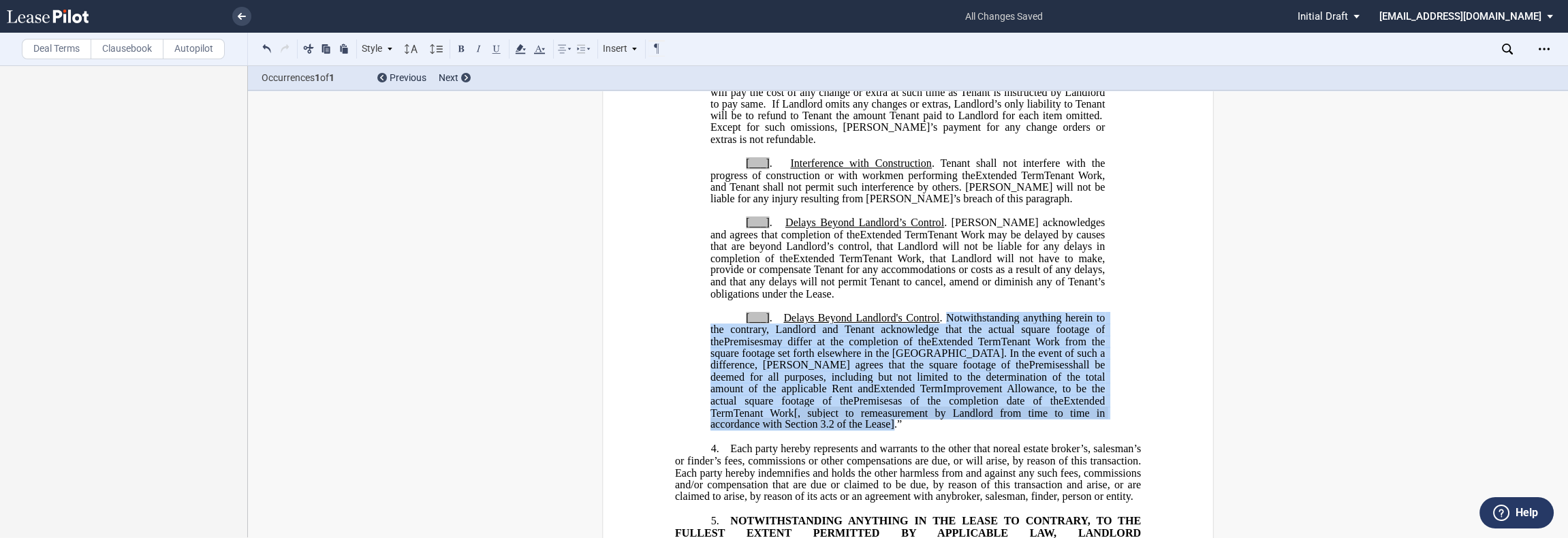 drag, startPoint x: 945, startPoint y: 355, endPoint x: 1039, endPoint y: 459, distance: 140.18559 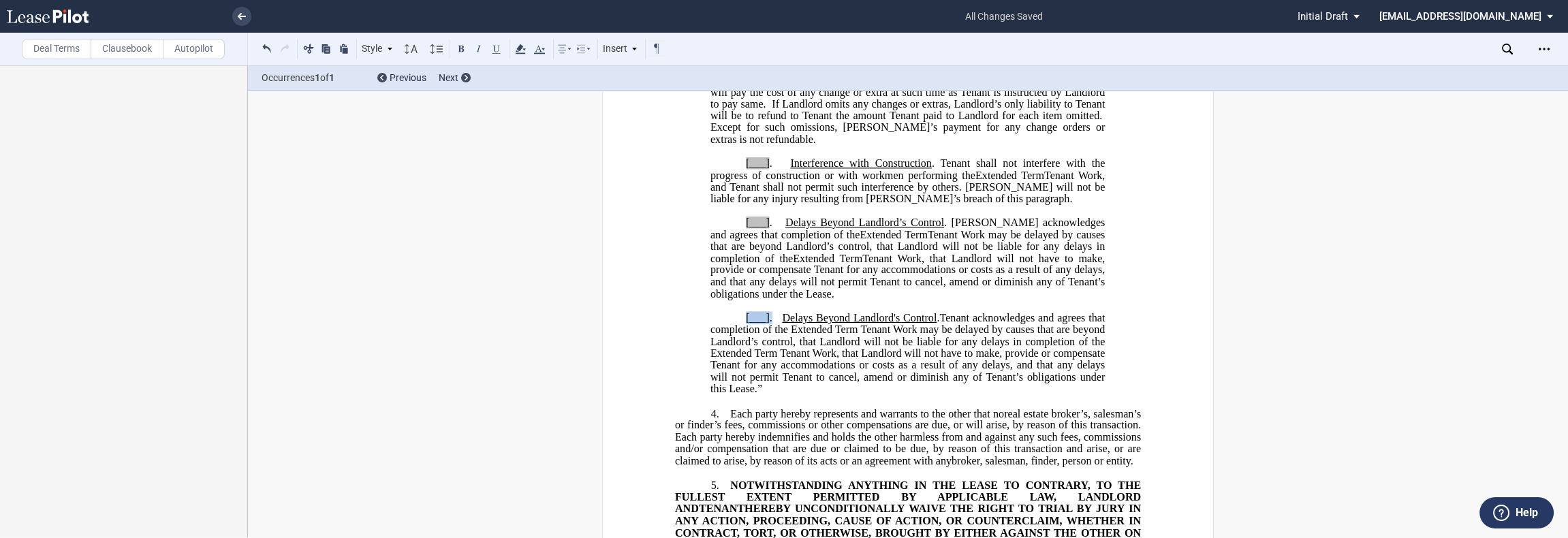 drag, startPoint x: 768, startPoint y: 357, endPoint x: 741, endPoint y: 358, distance: 27.018512 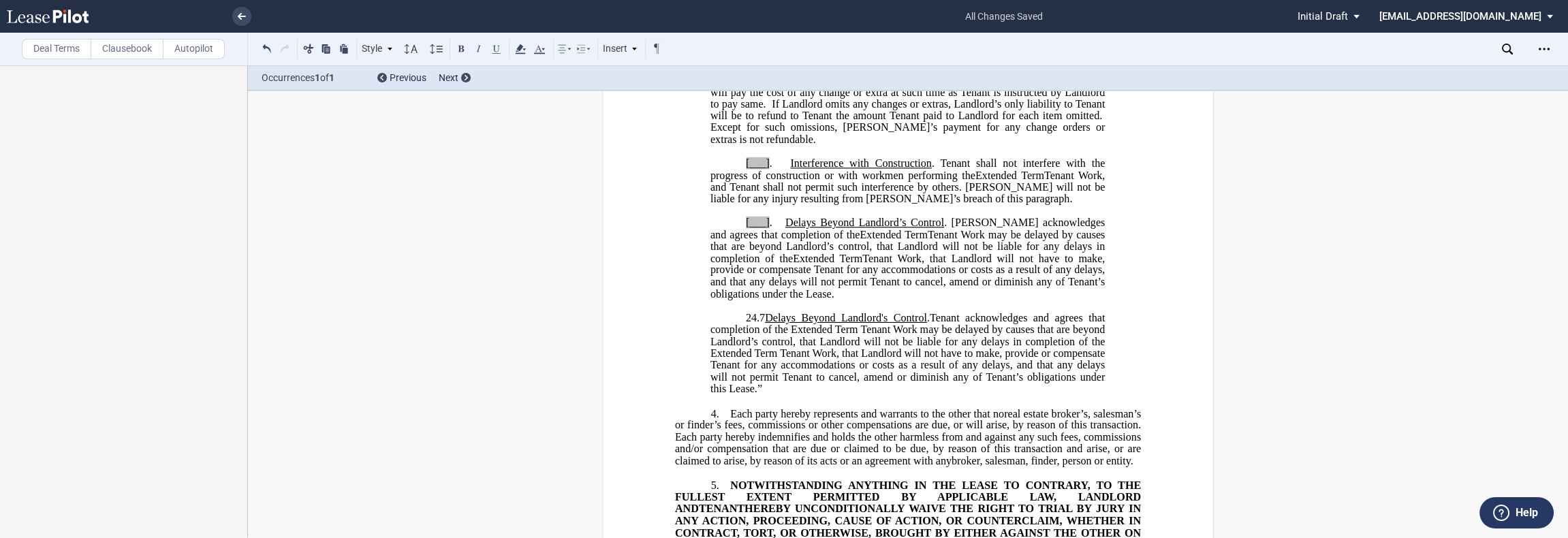 click on ". [PERSON_NAME] acknowledges and agrees that completion of the" 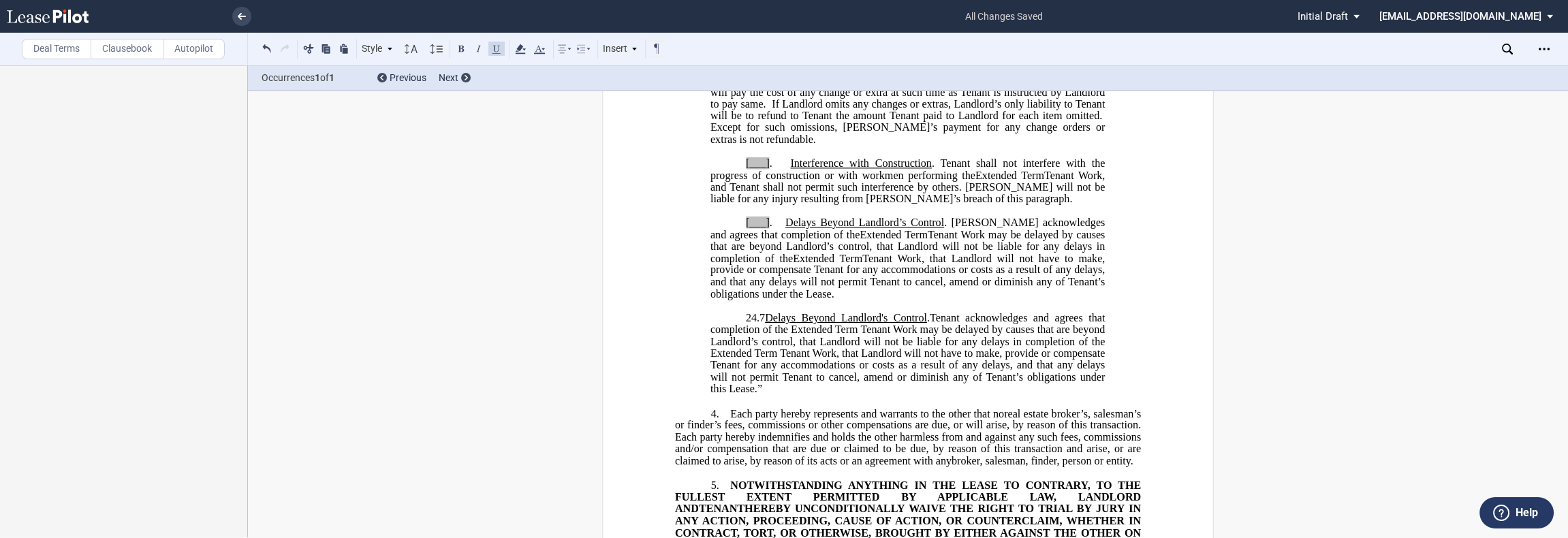 type 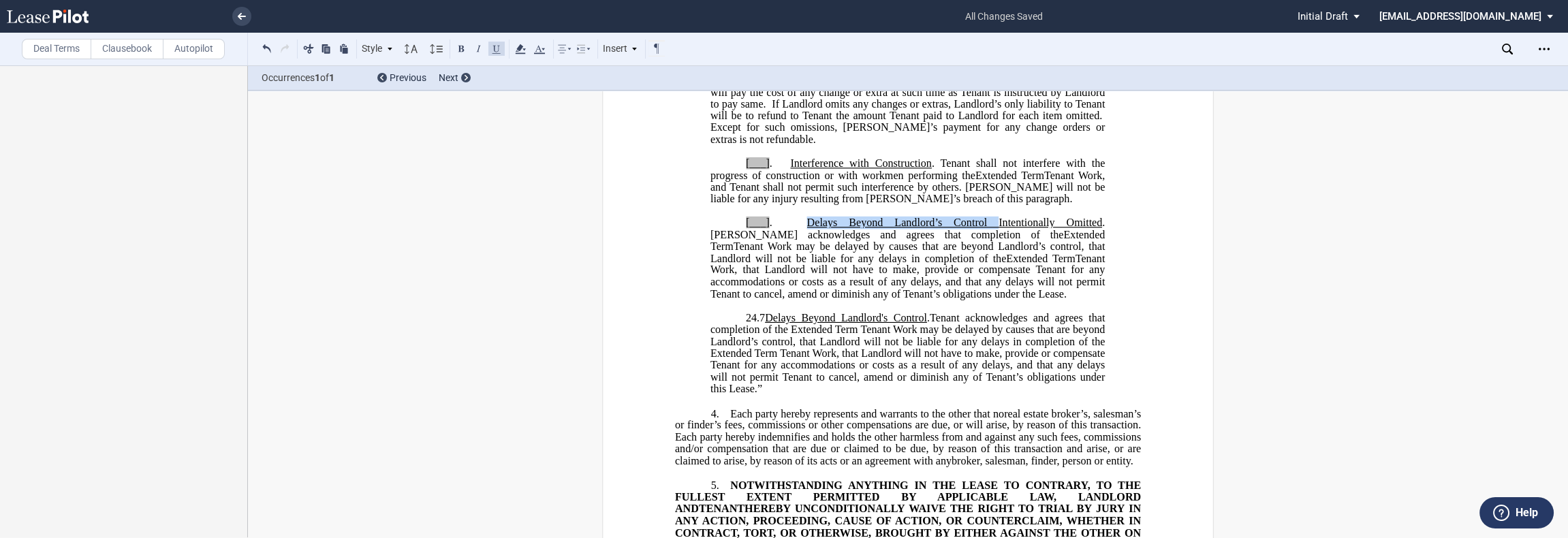 drag, startPoint x: 964, startPoint y: 260, endPoint x: 789, endPoint y: 261, distance: 175.00286 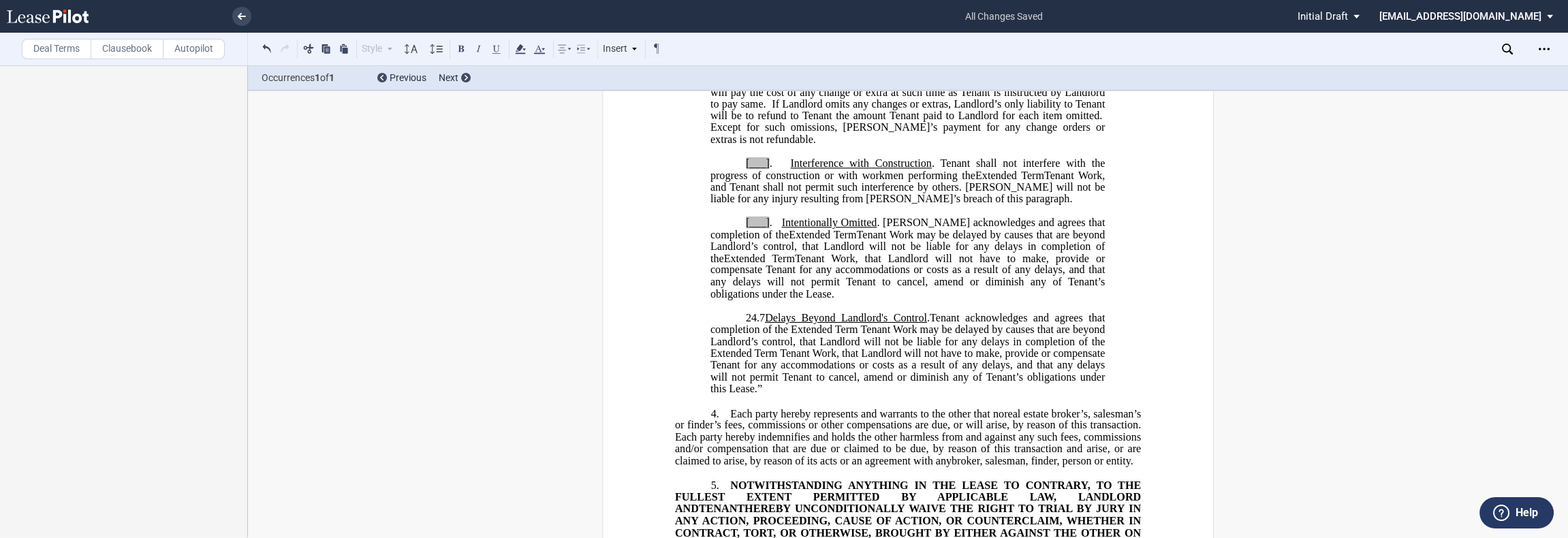 drag, startPoint x: 1091, startPoint y: 323, endPoint x: 881, endPoint y: 259, distance: 219.53587 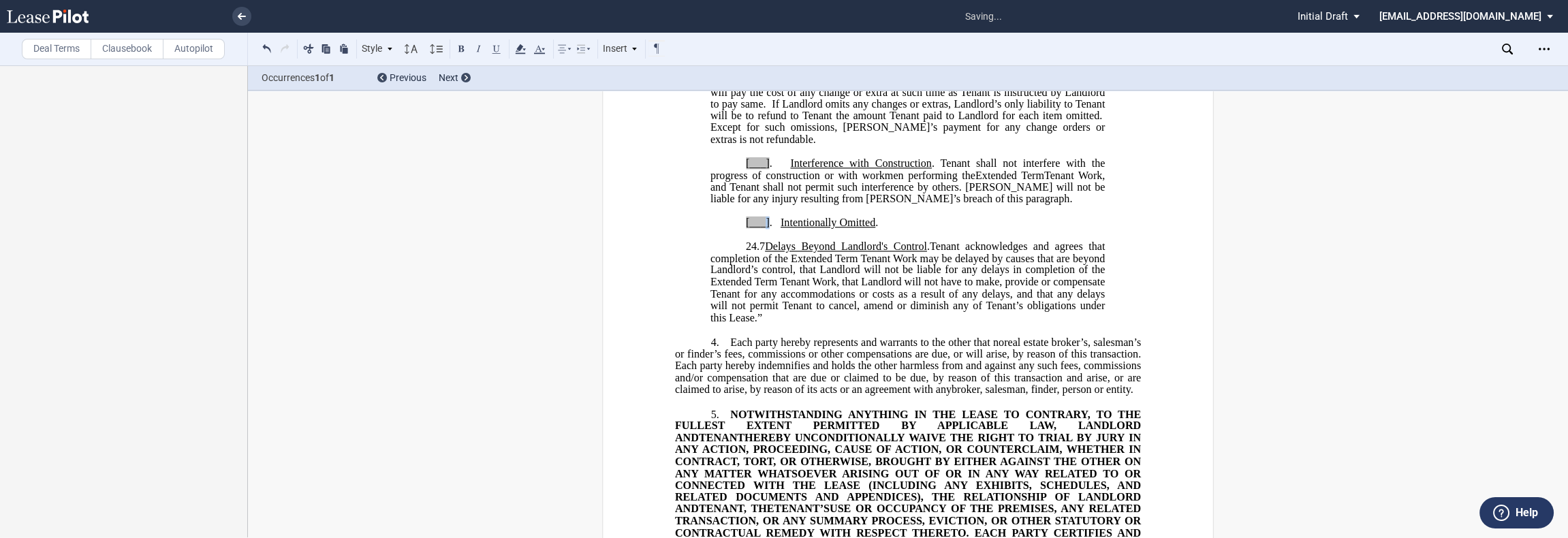 click on "[___] .     Intentionally Omitted ." 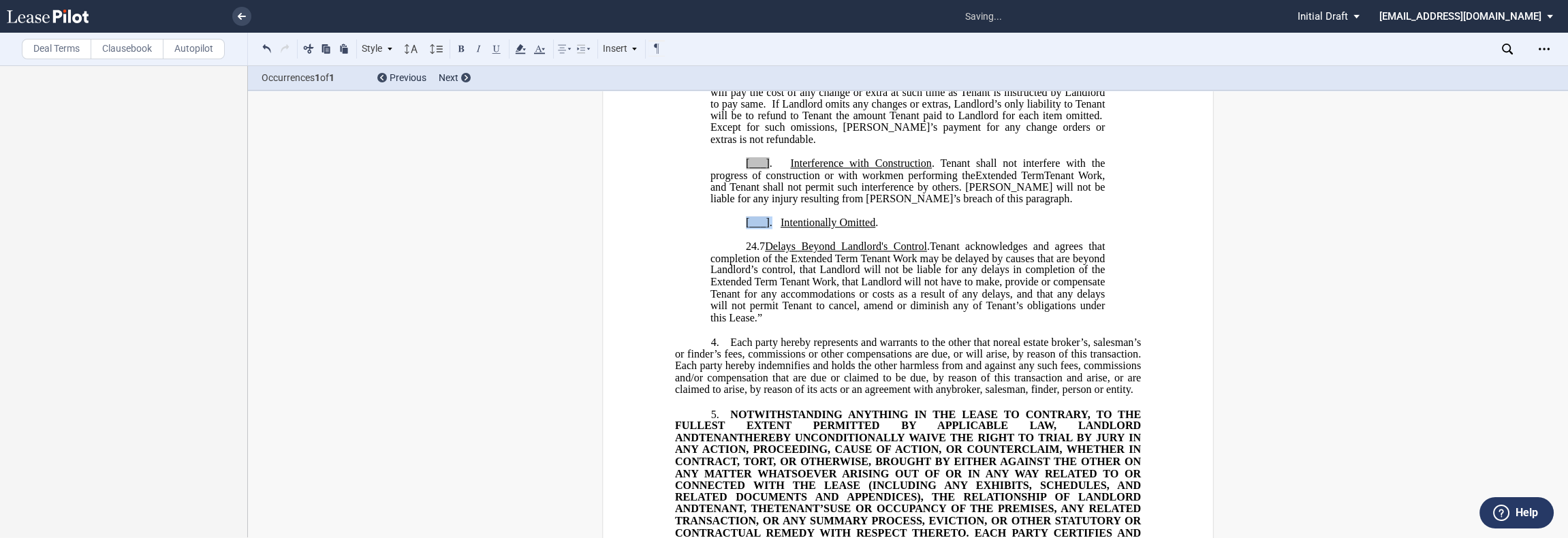 drag, startPoint x: 769, startPoint y: 261, endPoint x: 736, endPoint y: 261, distance: 33 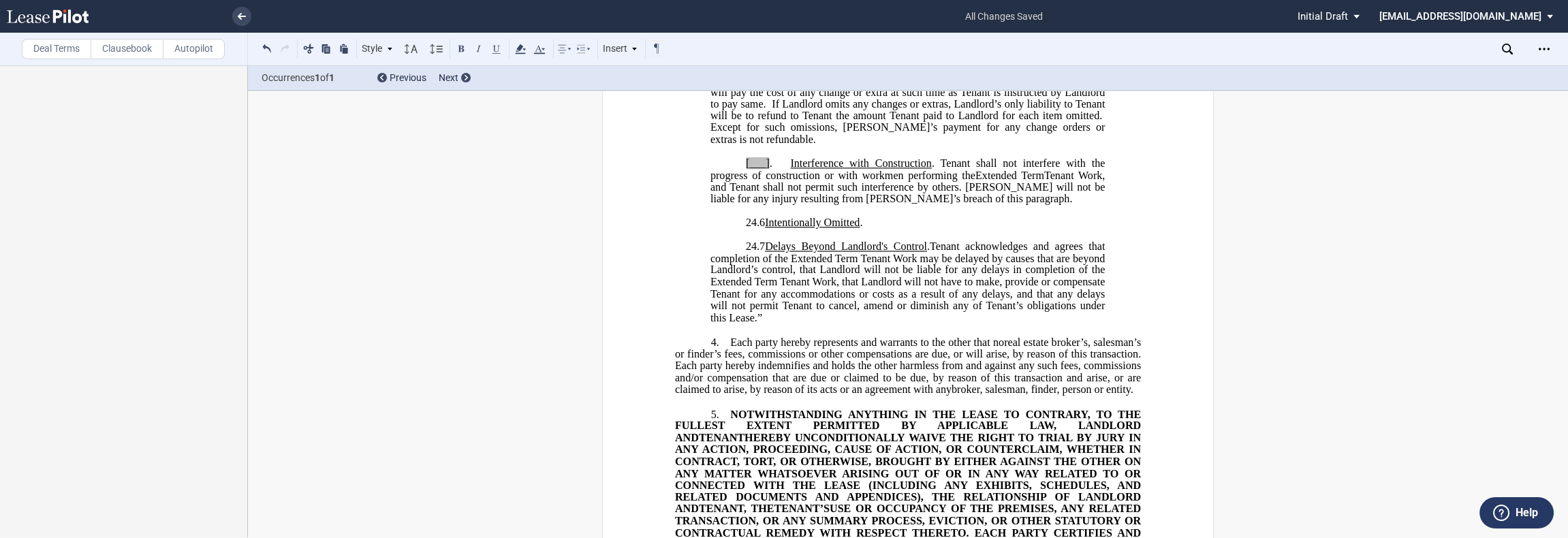 scroll, scrollTop: 1200, scrollLeft: 0, axis: vertical 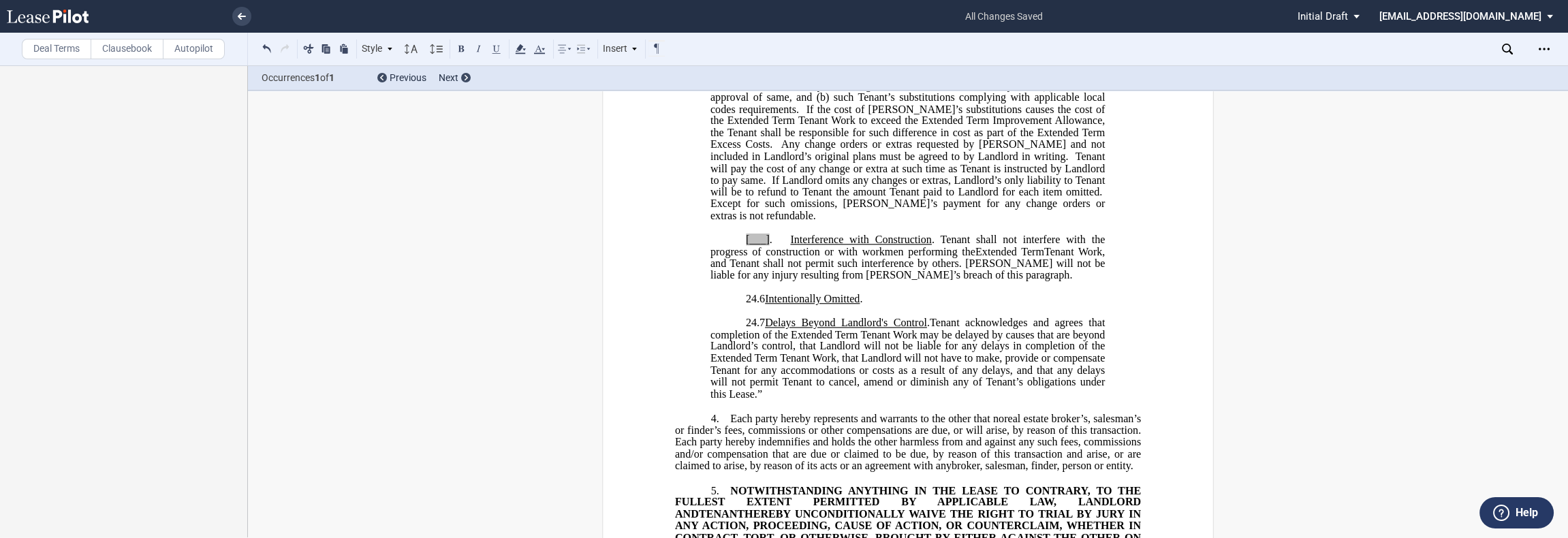 click on ". Tenant shall not interfere with the progress of construction or with workmen performing the" 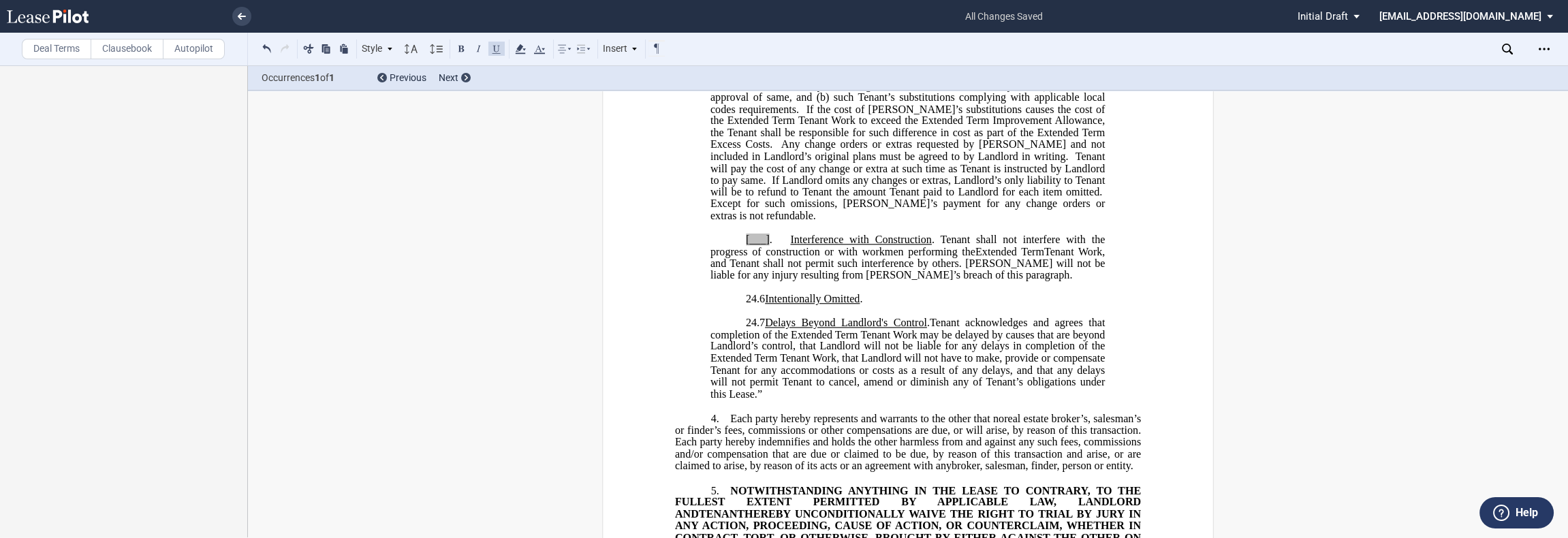 type 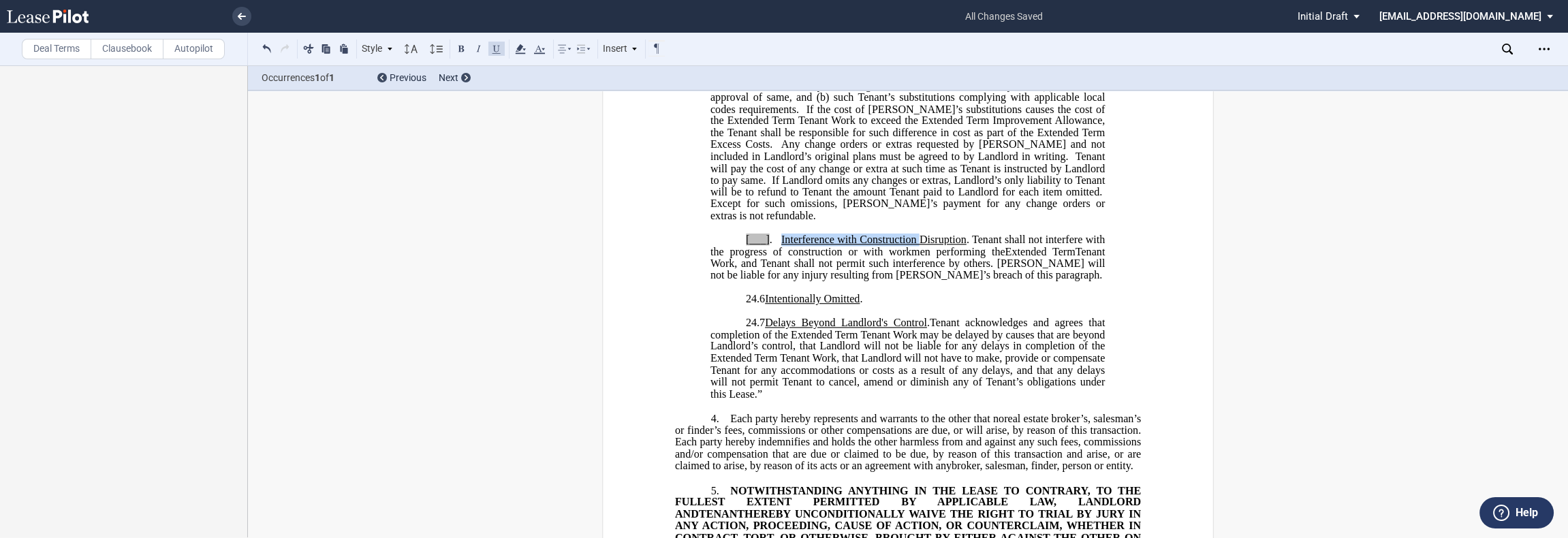 drag, startPoint x: 916, startPoint y: 279, endPoint x: 777, endPoint y: 275, distance: 139.05754 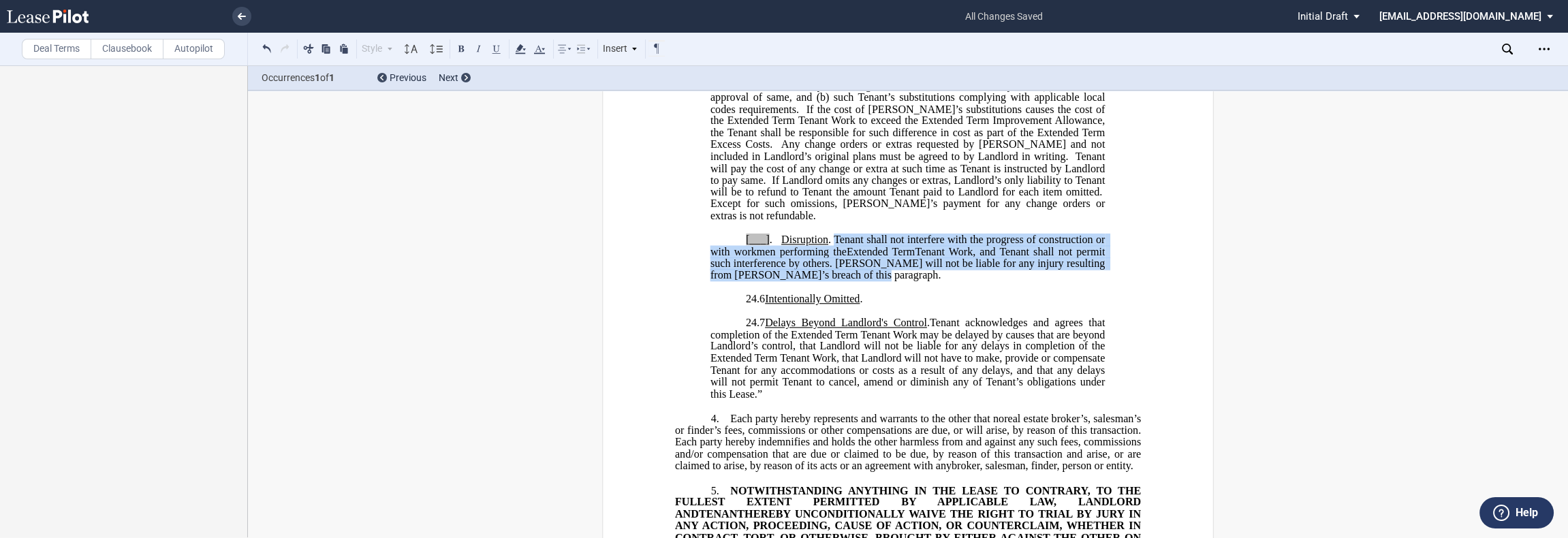 drag, startPoint x: 849, startPoint y: 310, endPoint x: 830, endPoint y: 279, distance: 36.359318 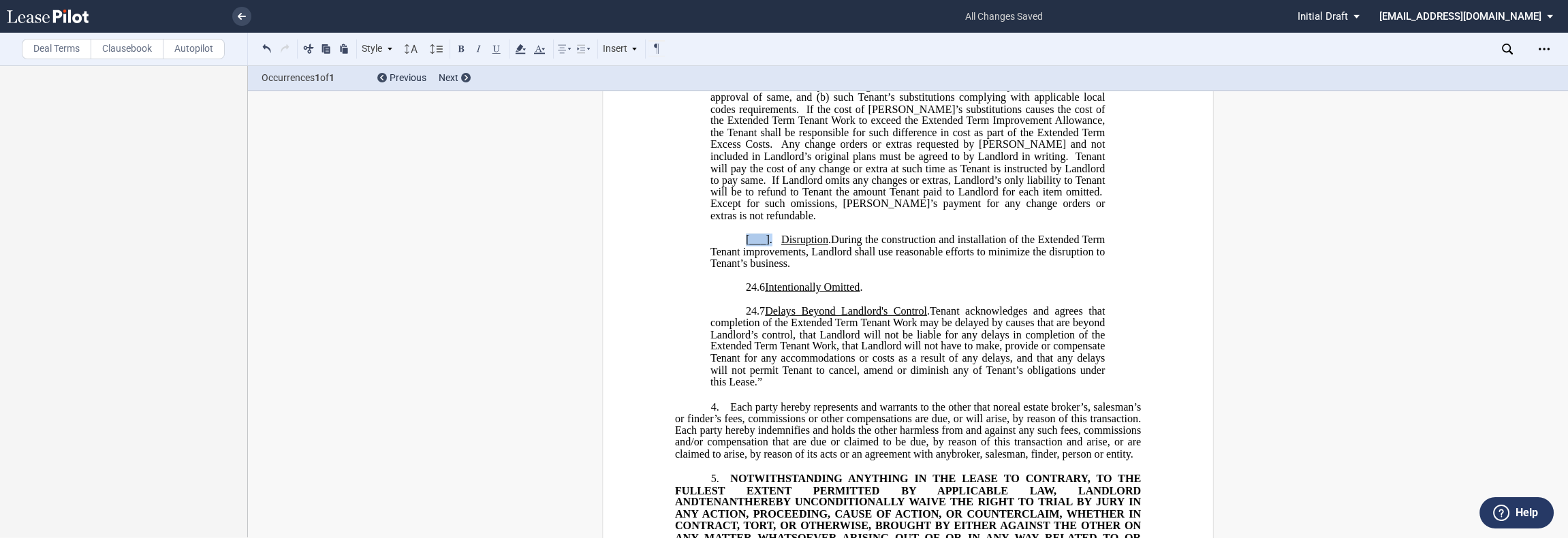 drag, startPoint x: 769, startPoint y: 278, endPoint x: 741, endPoint y: 276, distance: 28.07134 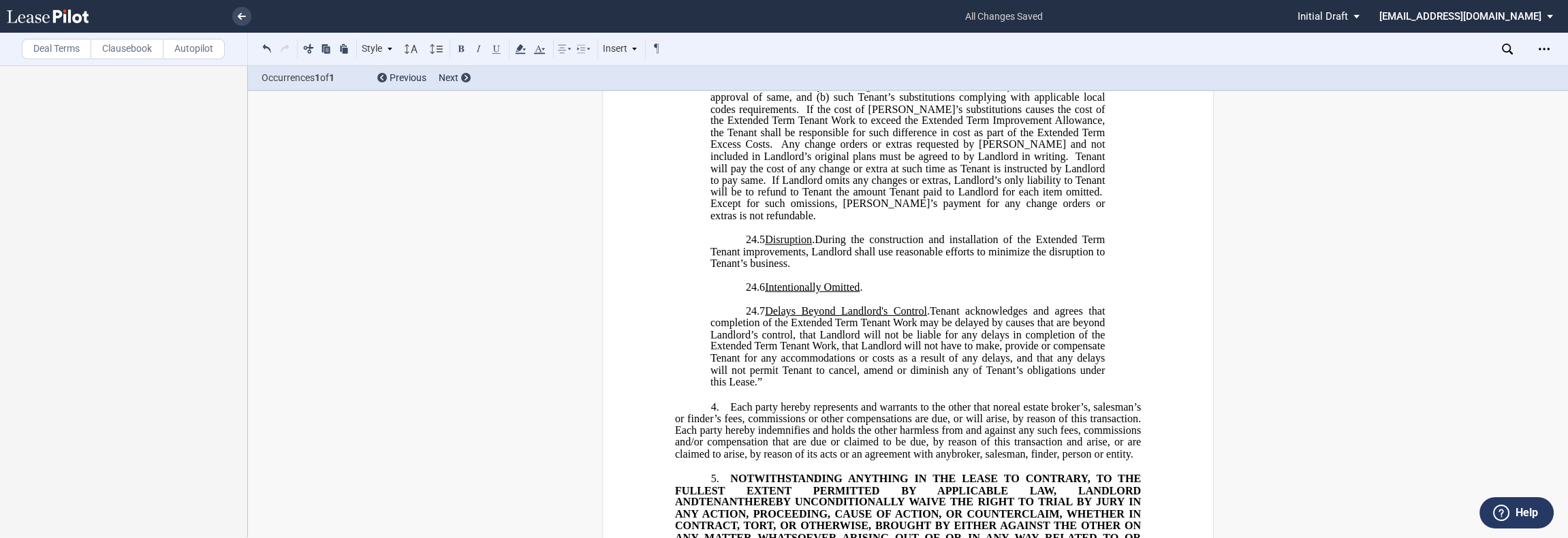 click on "4.                 As of the   ﻿ ﻿  First  Amendment Effective Date,  ﻿ ﻿  represented Landlord (the “ Landlord Broker ”) and  ﻿ ﻿  represented  Assignee  Tenant  (the “ Assignee Tenant  Broker ”), and Landlord shall pay Landlord Broker and  Assignee  Tenant  Broker pursuant to the terms and conditions of separate agreements. As of the   ﻿ ﻿  First  Amendment Effective Date,  ﻿ ﻿  represented Landlord (the “ Landlord Broker ”), and Landlord shall pay Landlord Broker pursuant to the terms and conditions of a separate agreement. As of the   ﻿ ﻿  First  Amendment Effective Date,  ﻿ ﻿  represented  Assignee  Tenant  (the “ Assignee Tenant  Broker ”), and Landlord shall pay  Assignee  Tenant  Broker pursuant to the terms and conditions of a separate agreement.  Each party hereby represents and warrants to the other that no  other  other  broker, salesman, finder, person or entity." at bounding box center [908, 430] 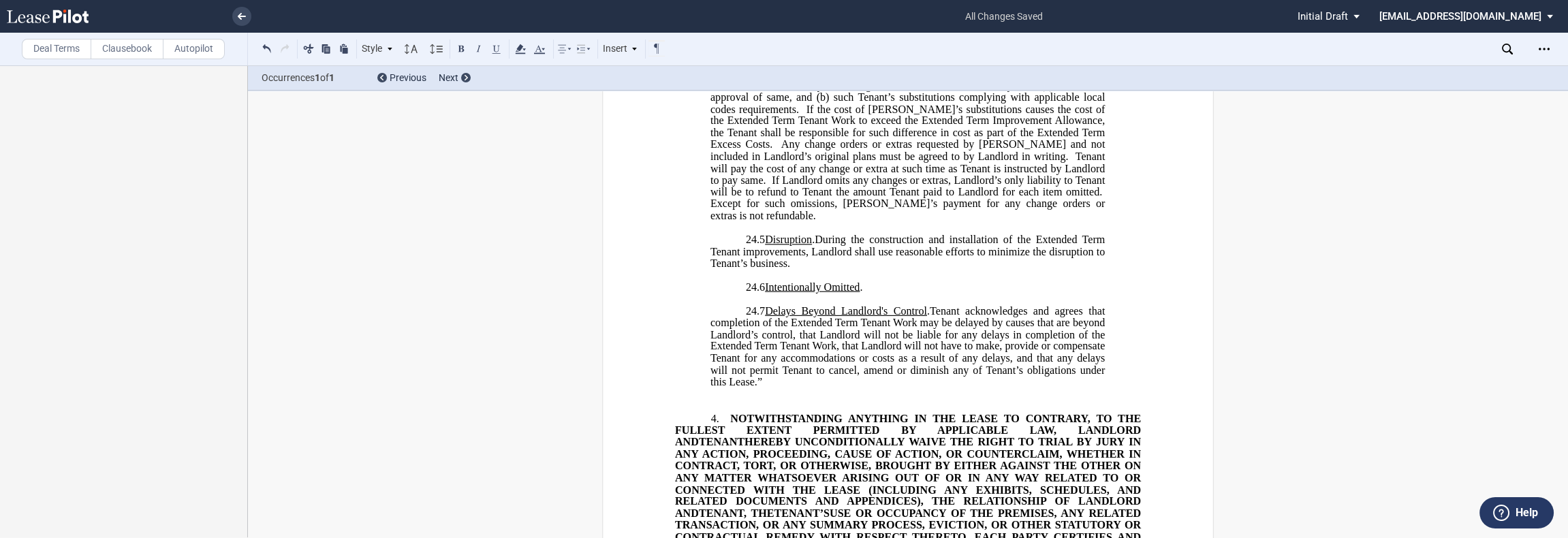 click on "Deal Terms" at bounding box center (57, 49) 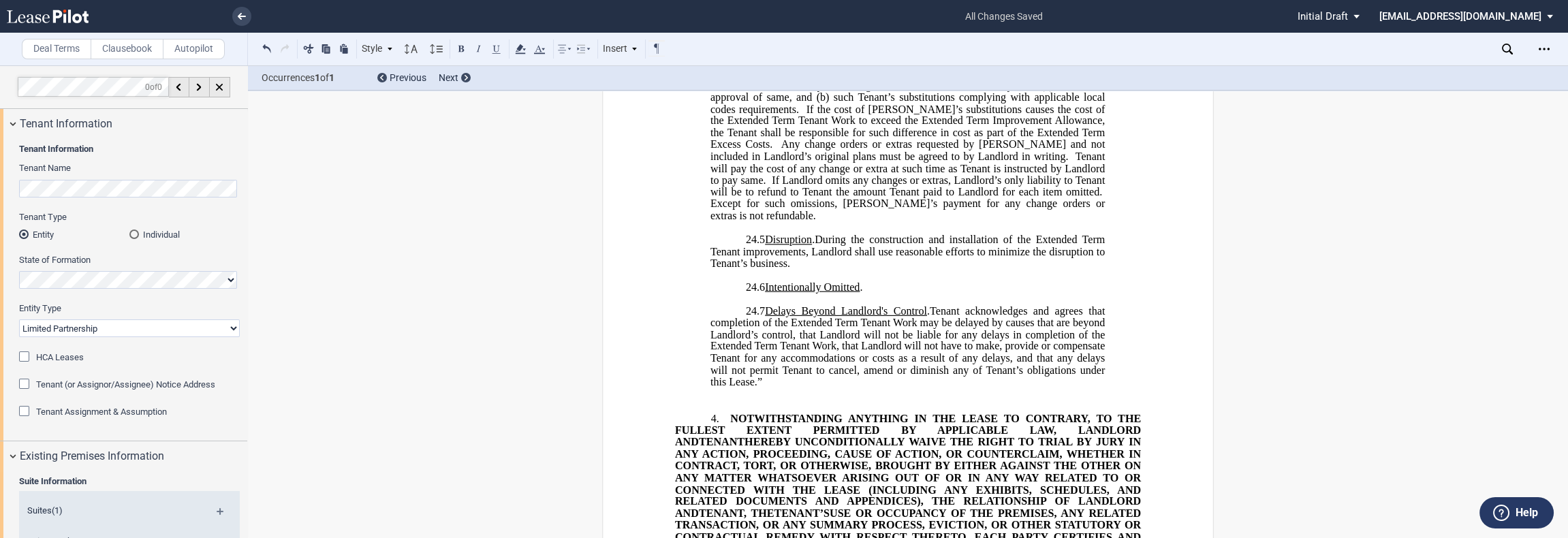 drag, startPoint x: 20, startPoint y: 355, endPoint x: 503, endPoint y: 458, distance: 493.8603 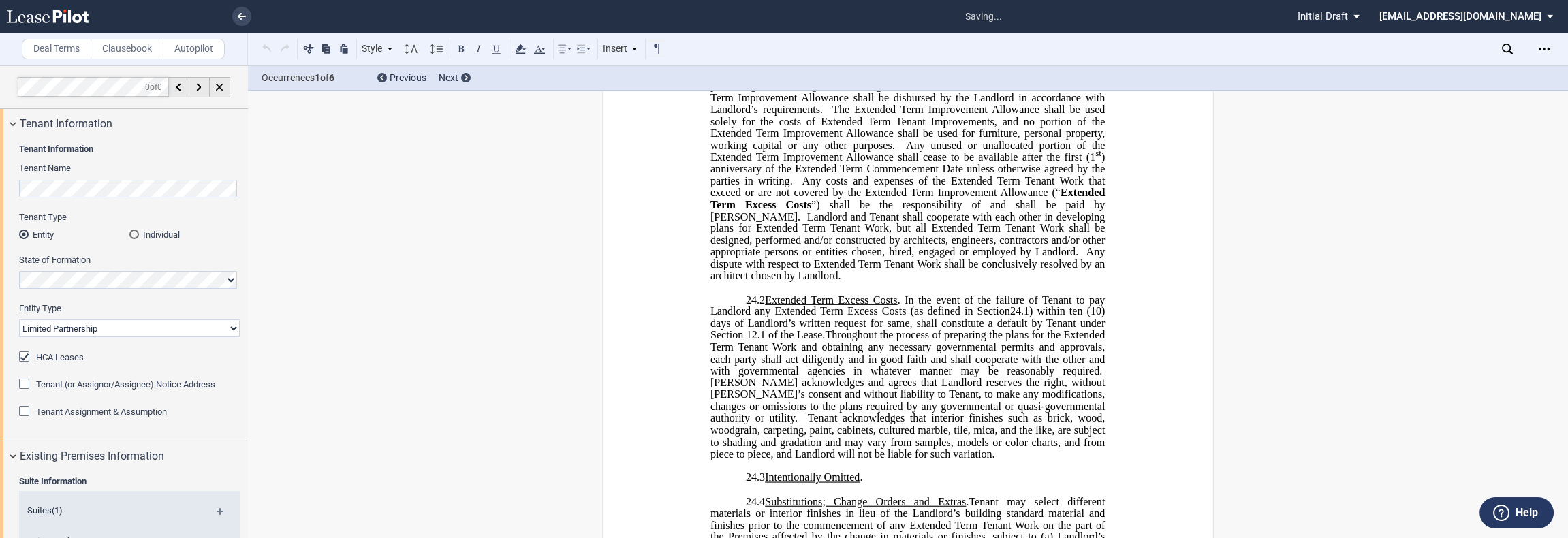 scroll, scrollTop: 485, scrollLeft: 0, axis: vertical 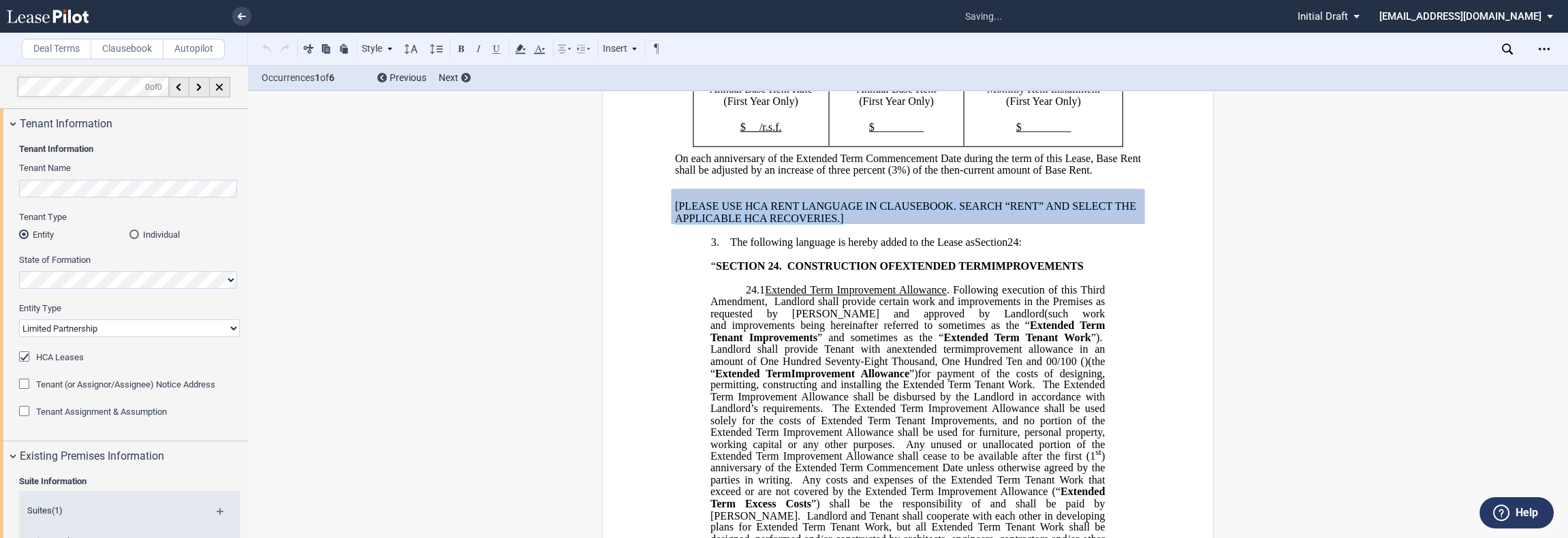 drag, startPoint x: 836, startPoint y: 269, endPoint x: 667, endPoint y: 258, distance: 169.35761 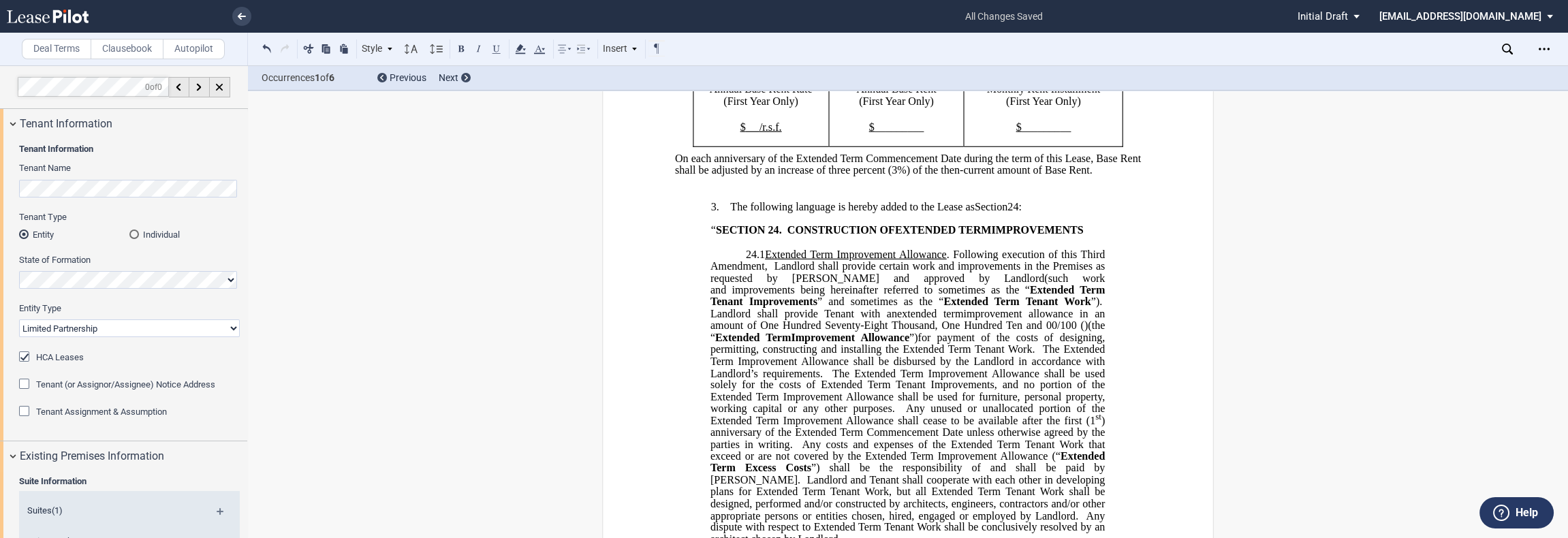 click on "﻿" at bounding box center (908, 183) 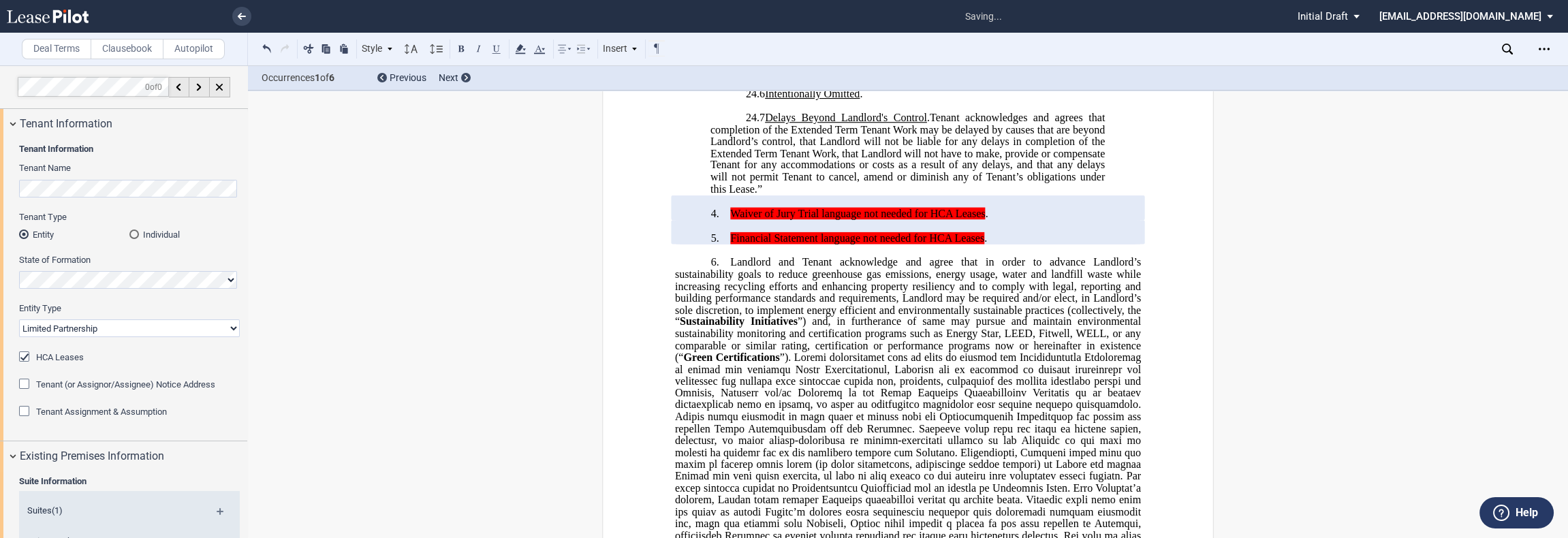 scroll, scrollTop: 1393, scrollLeft: 0, axis: vertical 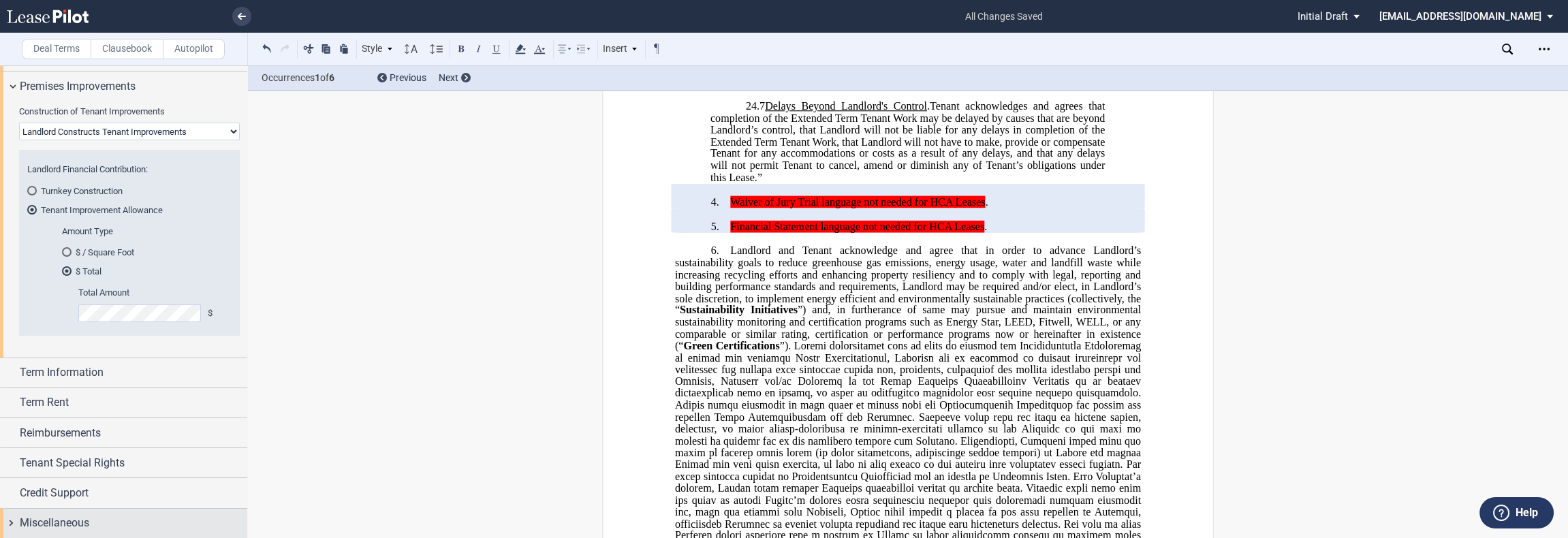click on "Miscellaneous" at bounding box center (123, 523) 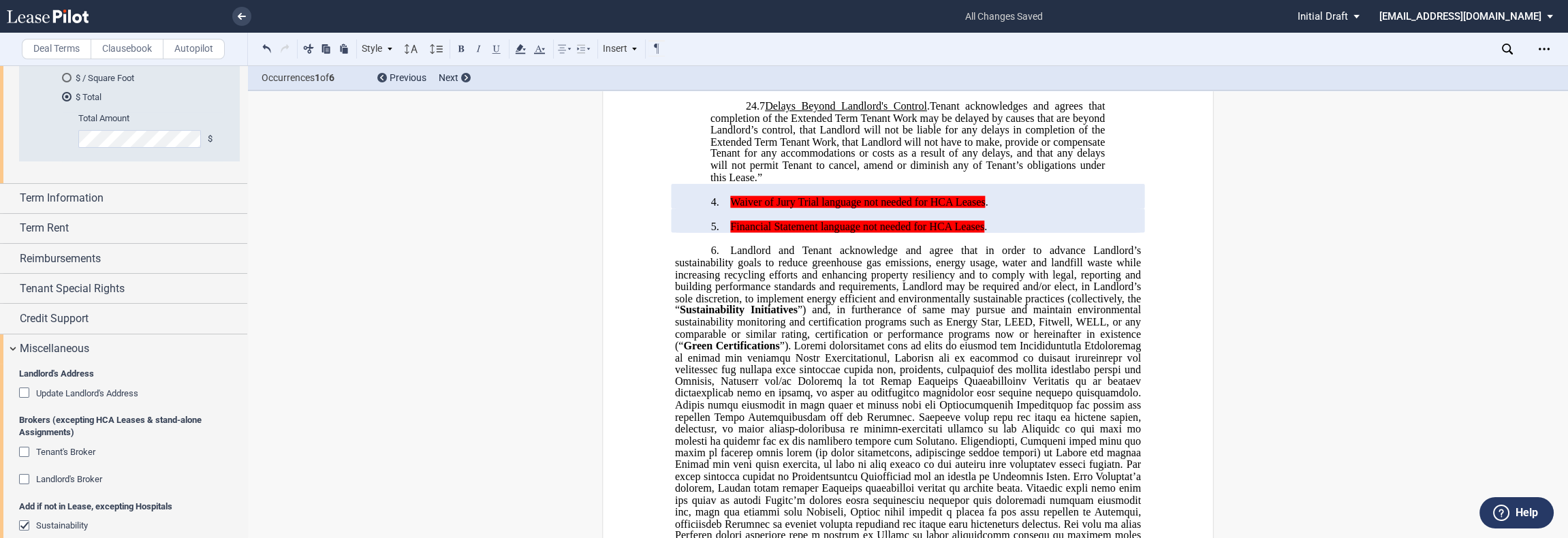 scroll, scrollTop: 1083, scrollLeft: 0, axis: vertical 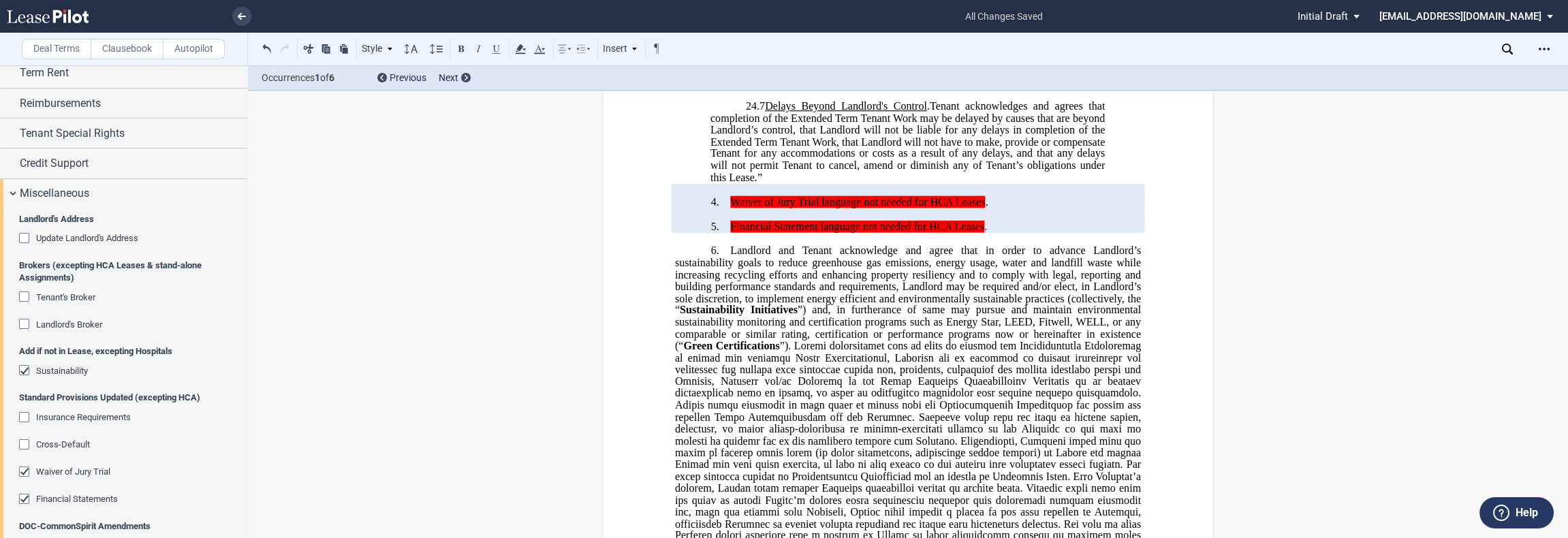 click 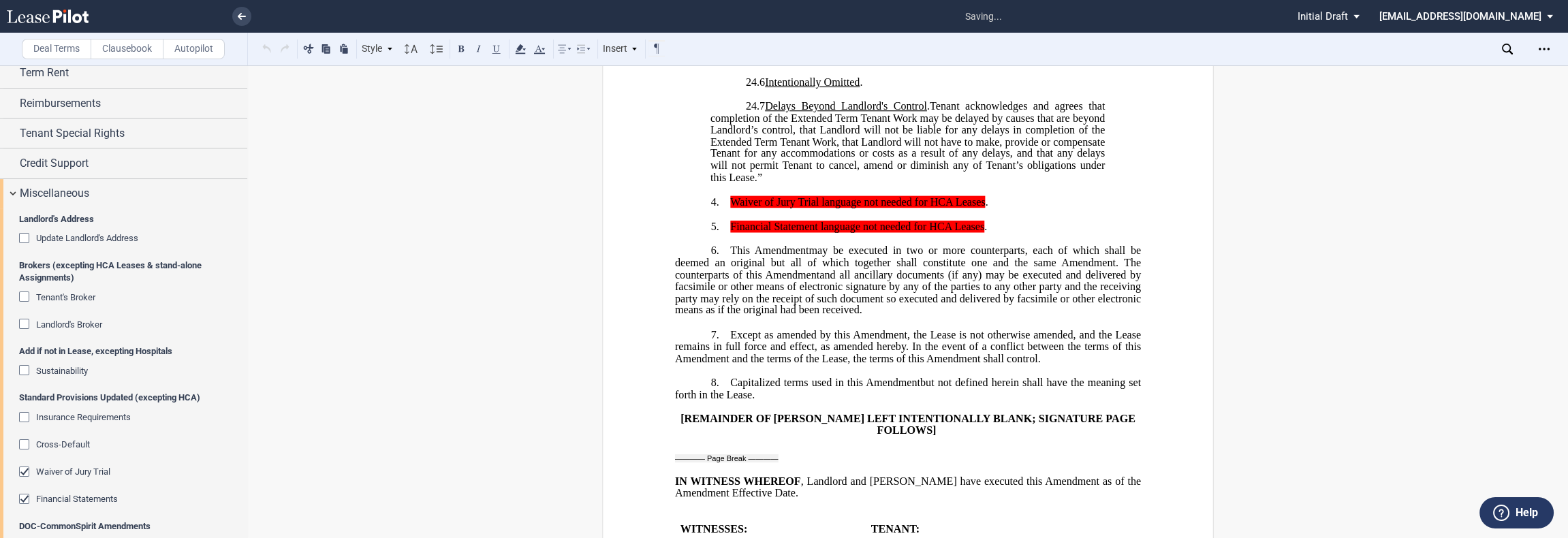 click 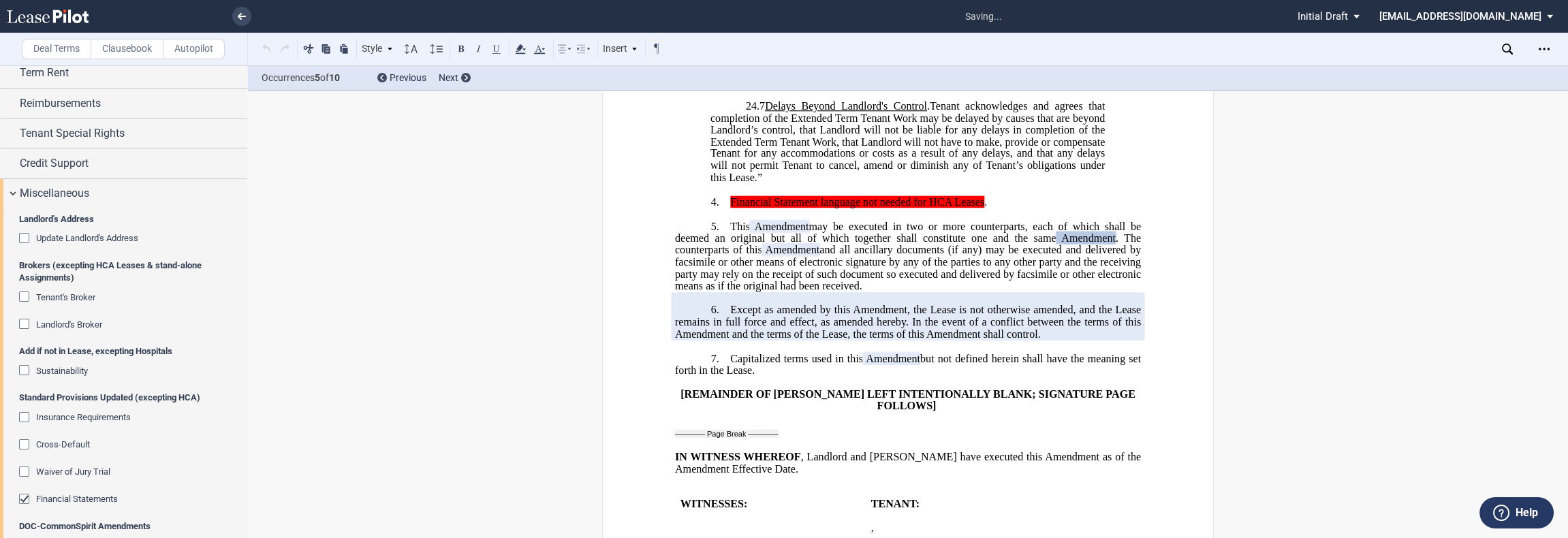 click 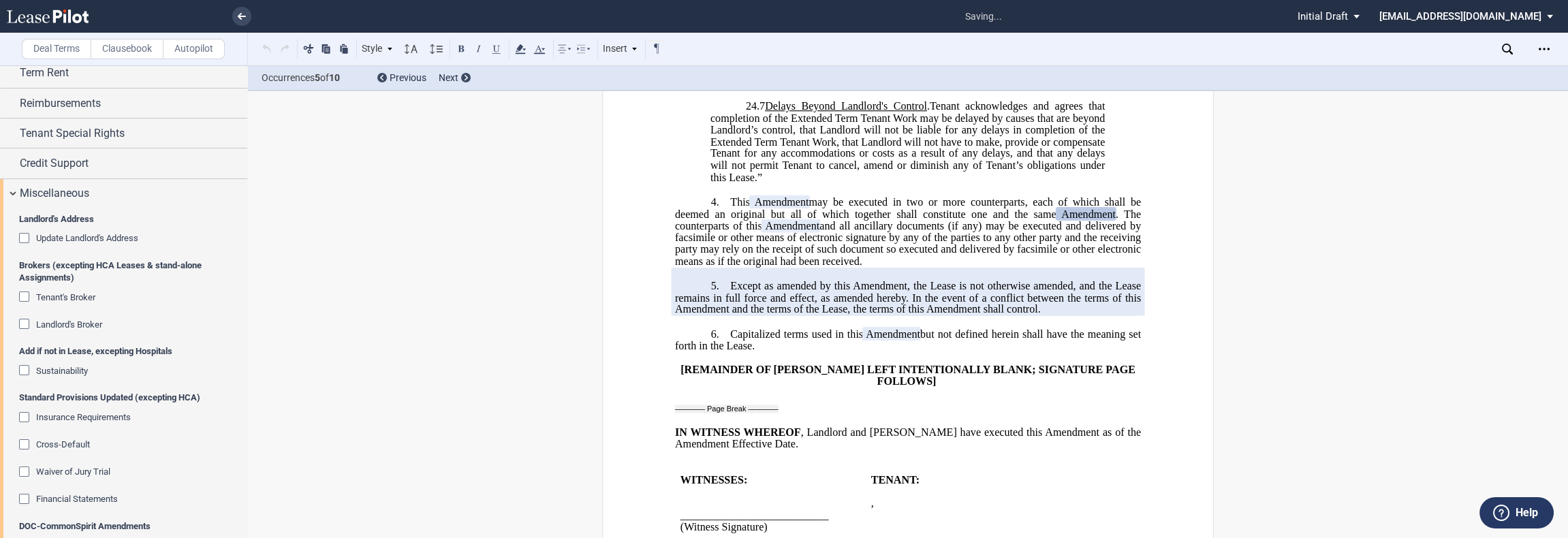 scroll, scrollTop: 1175, scrollLeft: 0, axis: vertical 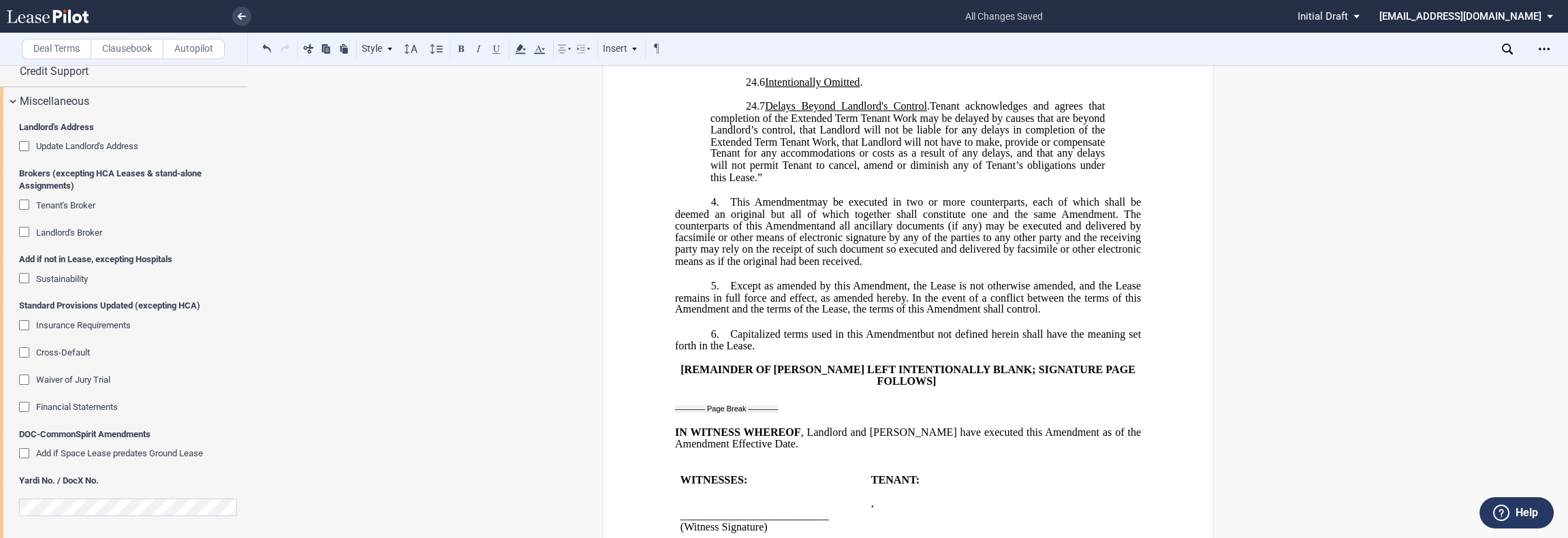 click on "﻿" at bounding box center (908, 420) 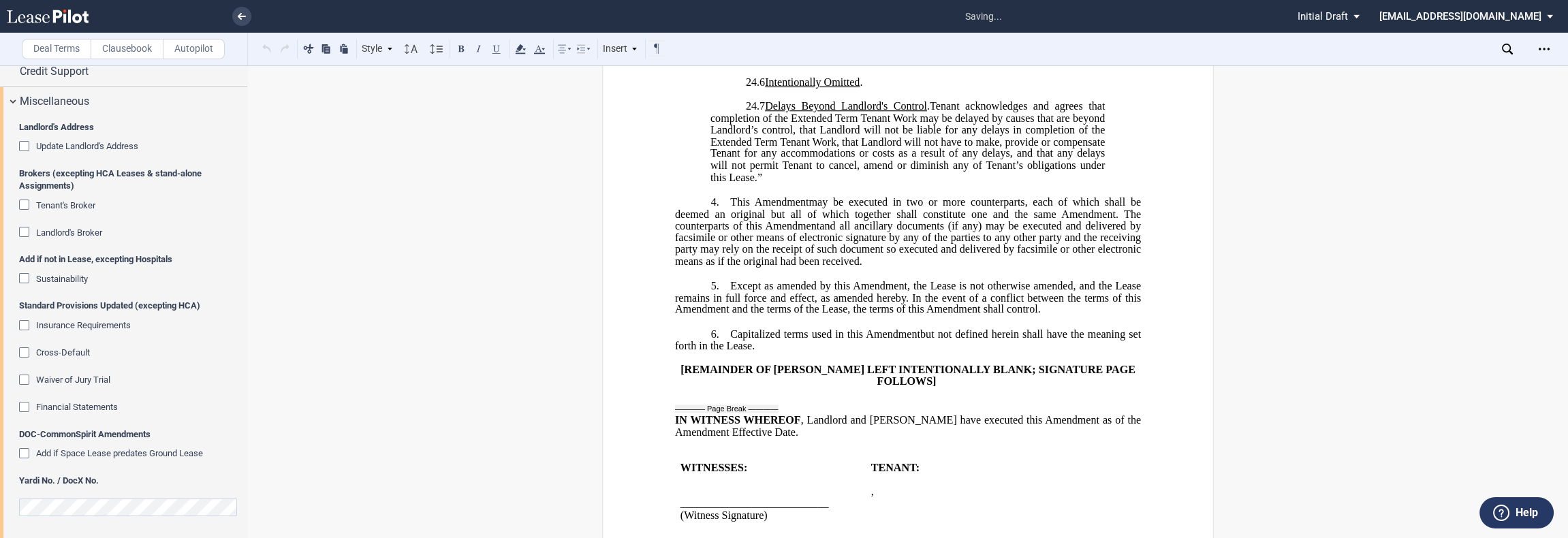 scroll, scrollTop: 1771, scrollLeft: 0, axis: vertical 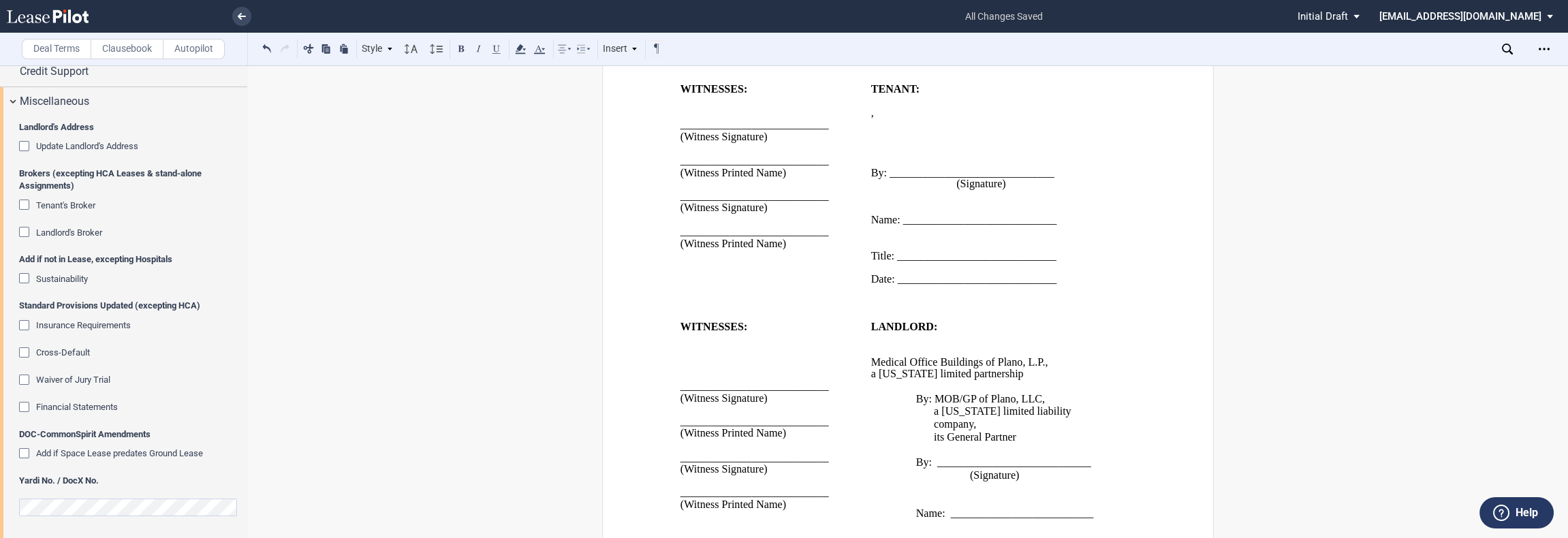 click on "﻿
﻿ ﻿ FIRST  AMENDMENT TO  ﻿ ﻿
ASSIGNMENT, ASSUMPTION AND   ﻿ ﻿  FIRST  AMENDMENT TO  ﻿ ﻿
ASSIGNMENT AND ASSUMPTION TO  ﻿ ﻿
﻿
THIS   ﻿ ﻿  FIRST  AMENDMENT TO  ﻿ ﻿  (this “ ﻿ ﻿ First  Amendment ”) is dated as of   _____________ (“ ﻿ ﻿ First  Amendment Effective Date ”), by and between  Medical Office Buildings of Plano, L.P. ,  a   [US_STATE]   limited partnership  (“ Landlord ”) and  ﻿ ﻿ ,   ﻿ ﻿   ﻿ ﻿   ﻿ ﻿  an individual ,  , an individual ,  ,  , and  , and  ﻿ ﻿ , an individual , as successor-in-interest to  [______]   d/b/a Medical City Plano  ( jointly, severally and collectively, the  “ Tenant ”), under the following circumstances:
THIS ASSIGNMENT, ASSUMPTION AND   ﻿ ﻿  FIRST  AMENDMENT TO  ﻿ ﻿  (this “ ﻿ ﻿ First  Amendment   ﻿ ," at bounding box center [908, -576] 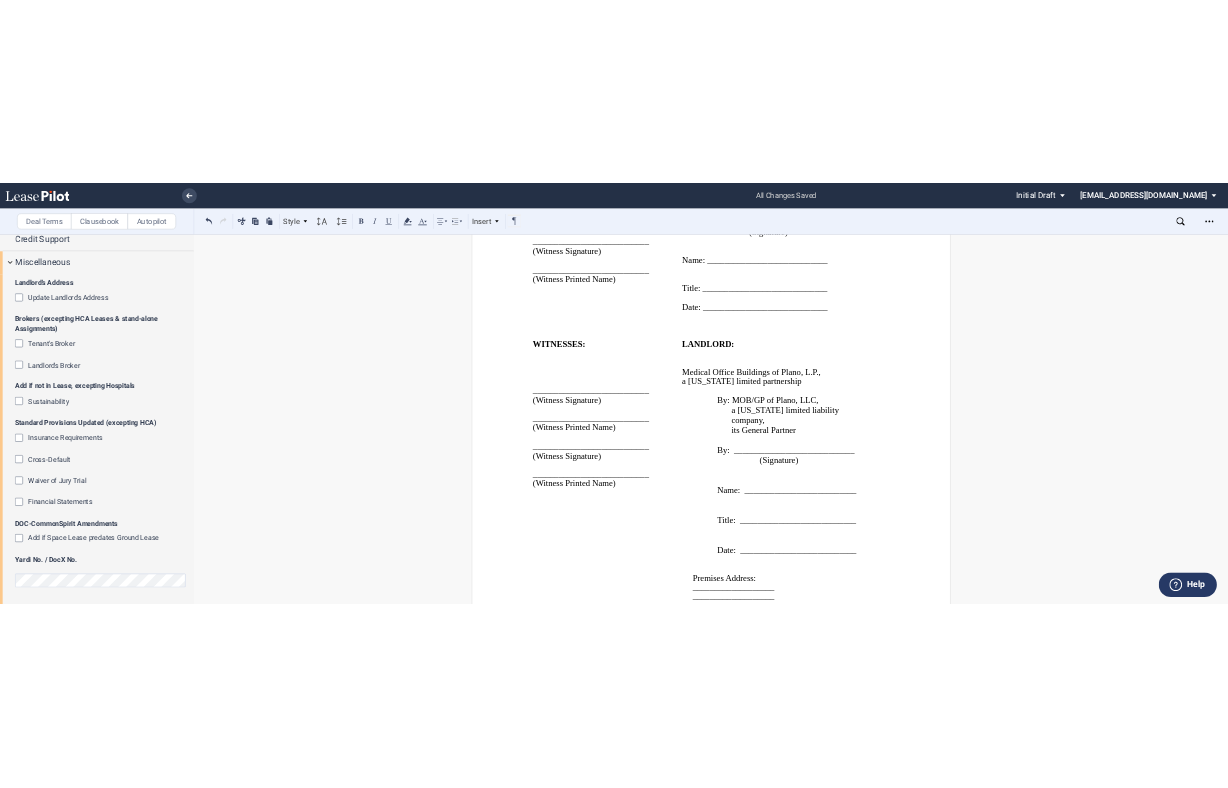 scroll, scrollTop: 2920, scrollLeft: 0, axis: vertical 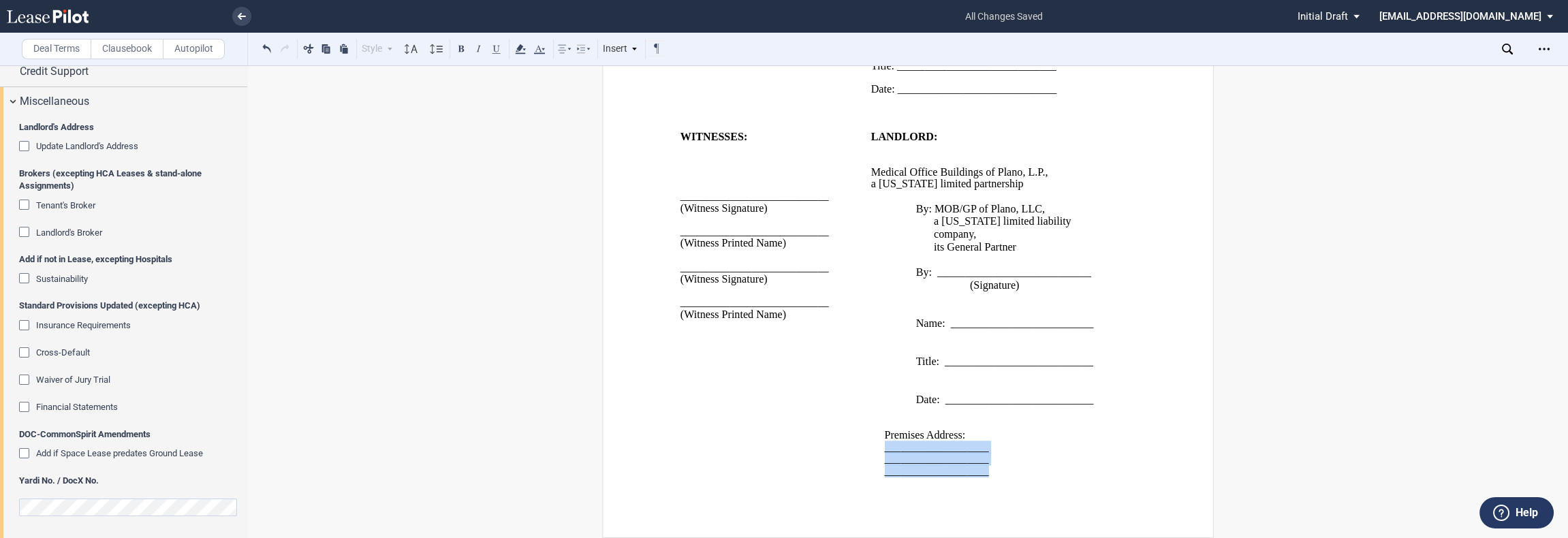 drag, startPoint x: 988, startPoint y: 473, endPoint x: 869, endPoint y: 445, distance: 122.2497 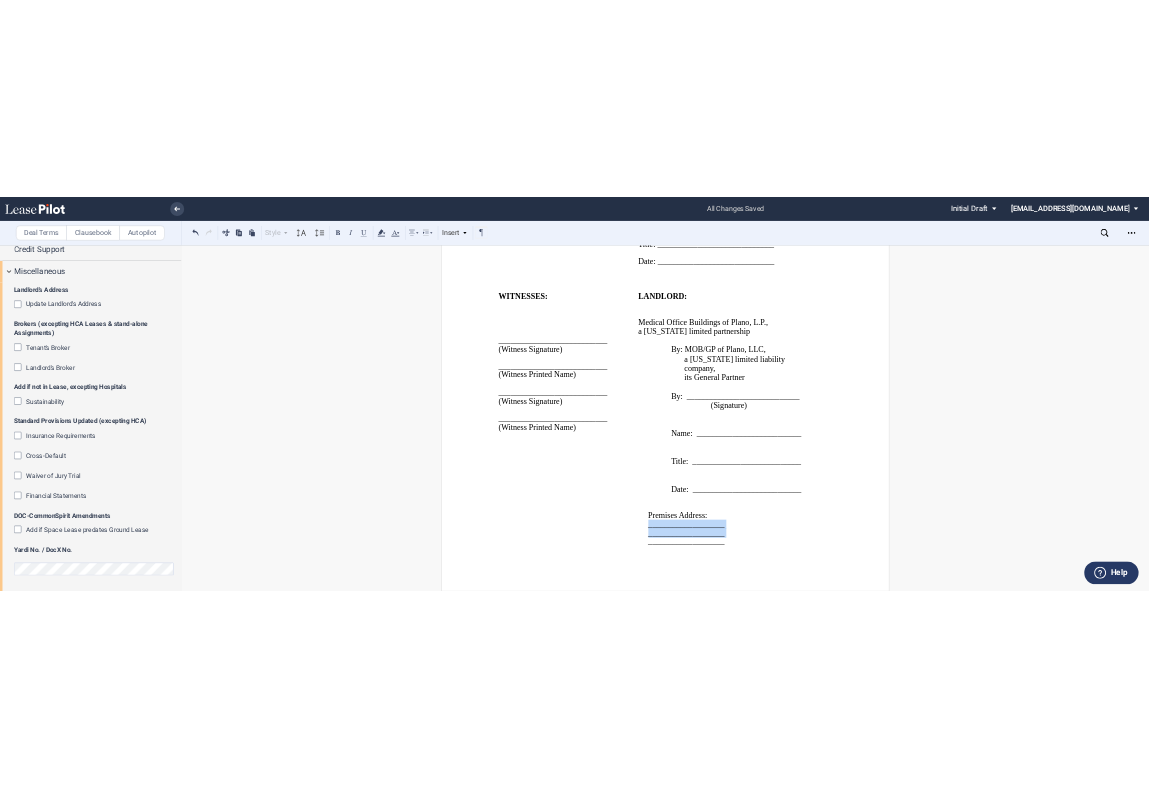 scroll, scrollTop: 2907, scrollLeft: 0, axis: vertical 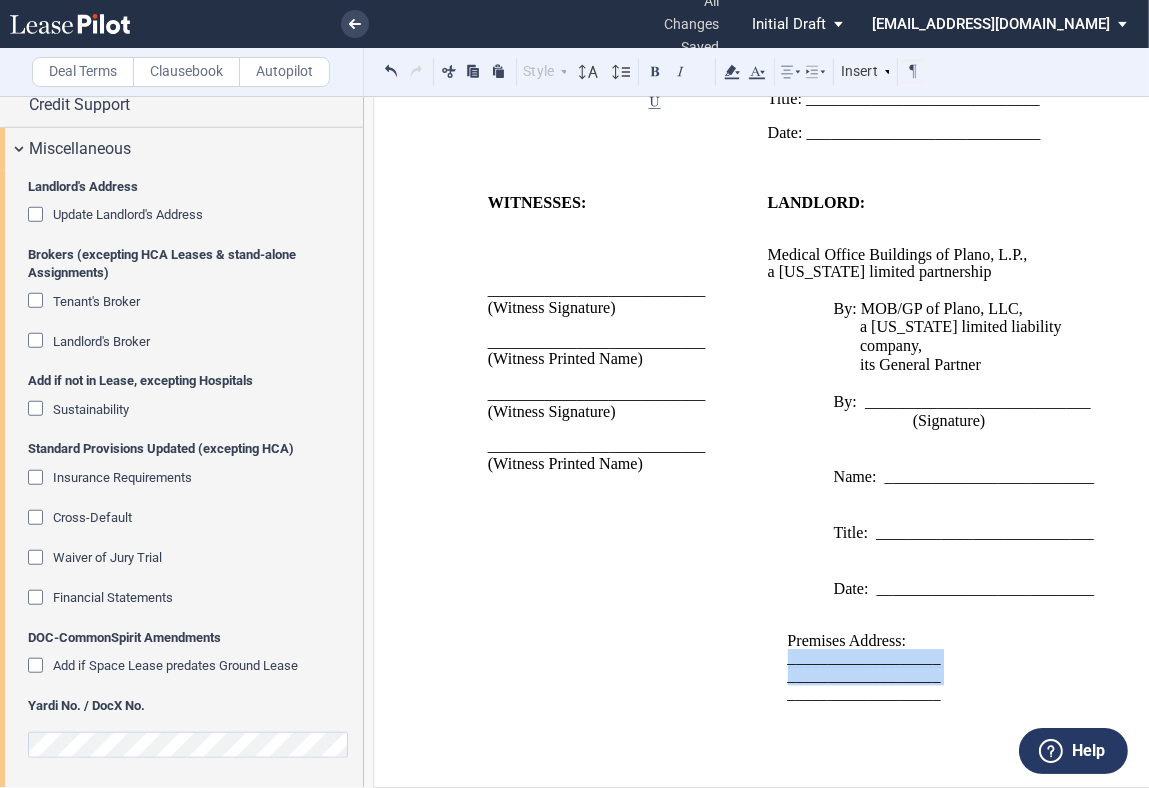 click on "___________________" at bounding box center [956, 694] 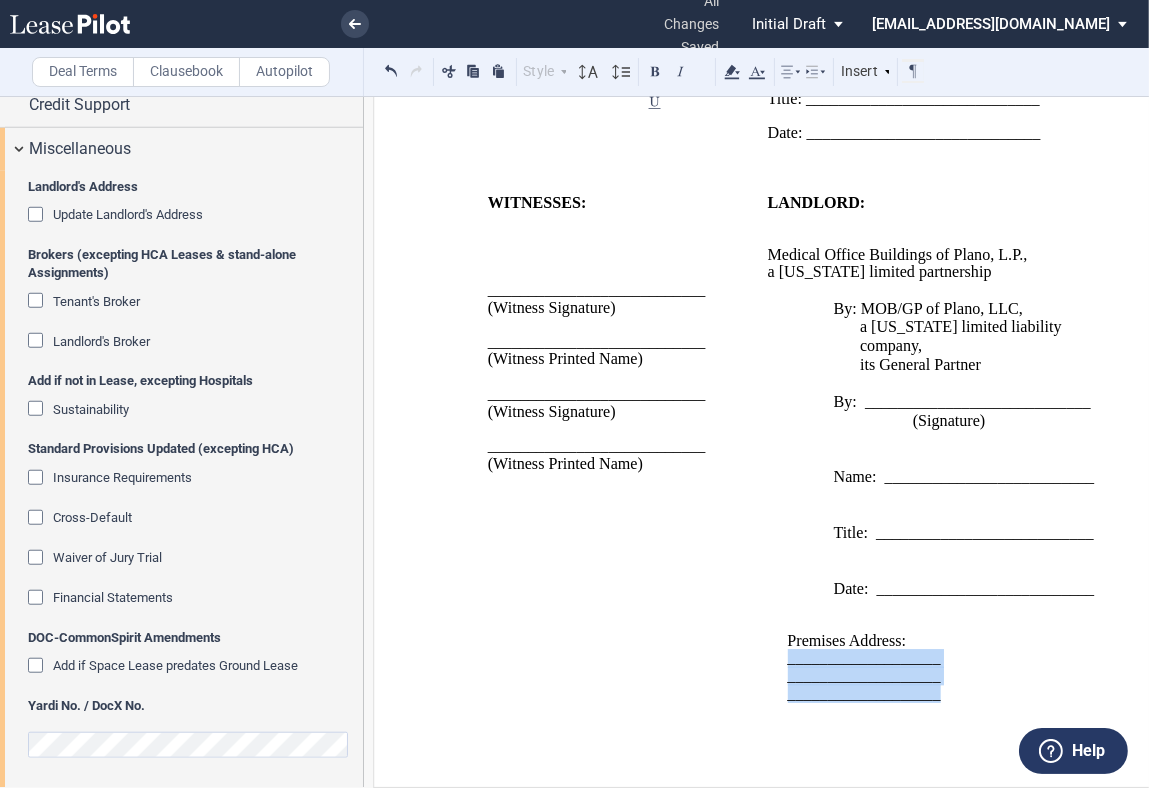 drag, startPoint x: 866, startPoint y: 691, endPoint x: 778, endPoint y: 665, distance: 91.76056 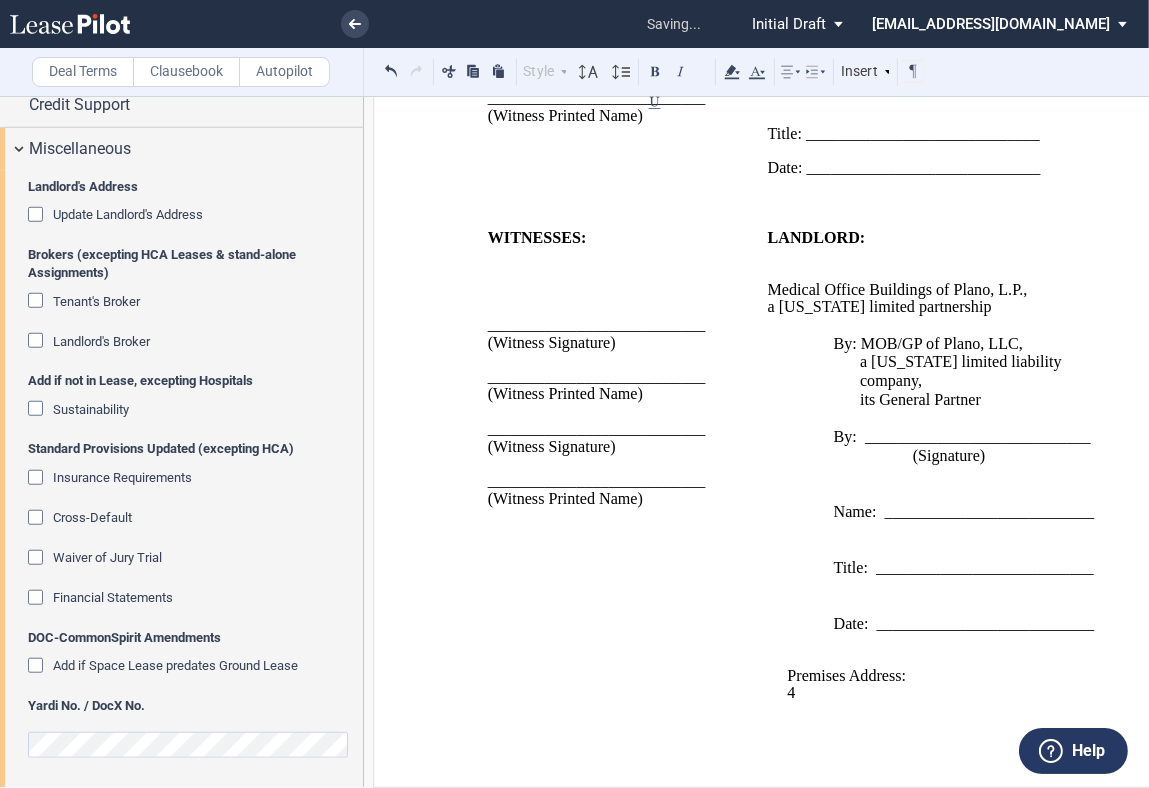 scroll, scrollTop: 2873, scrollLeft: 0, axis: vertical 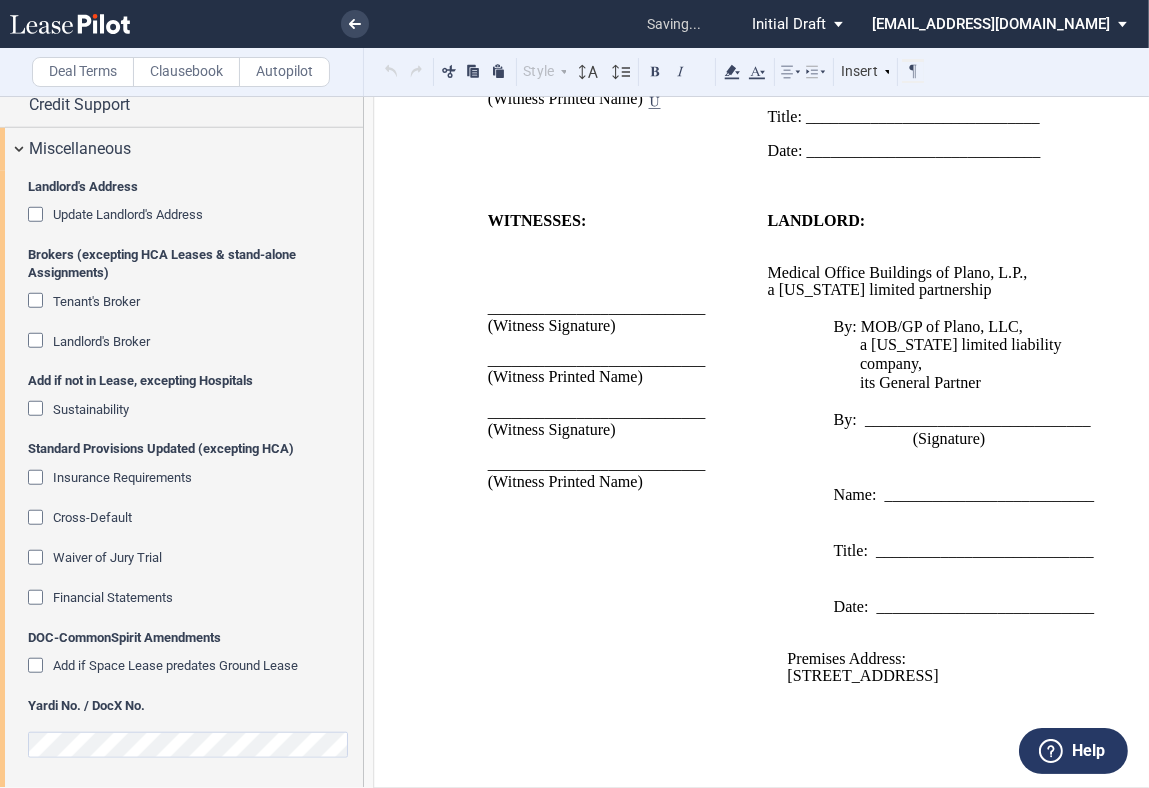type 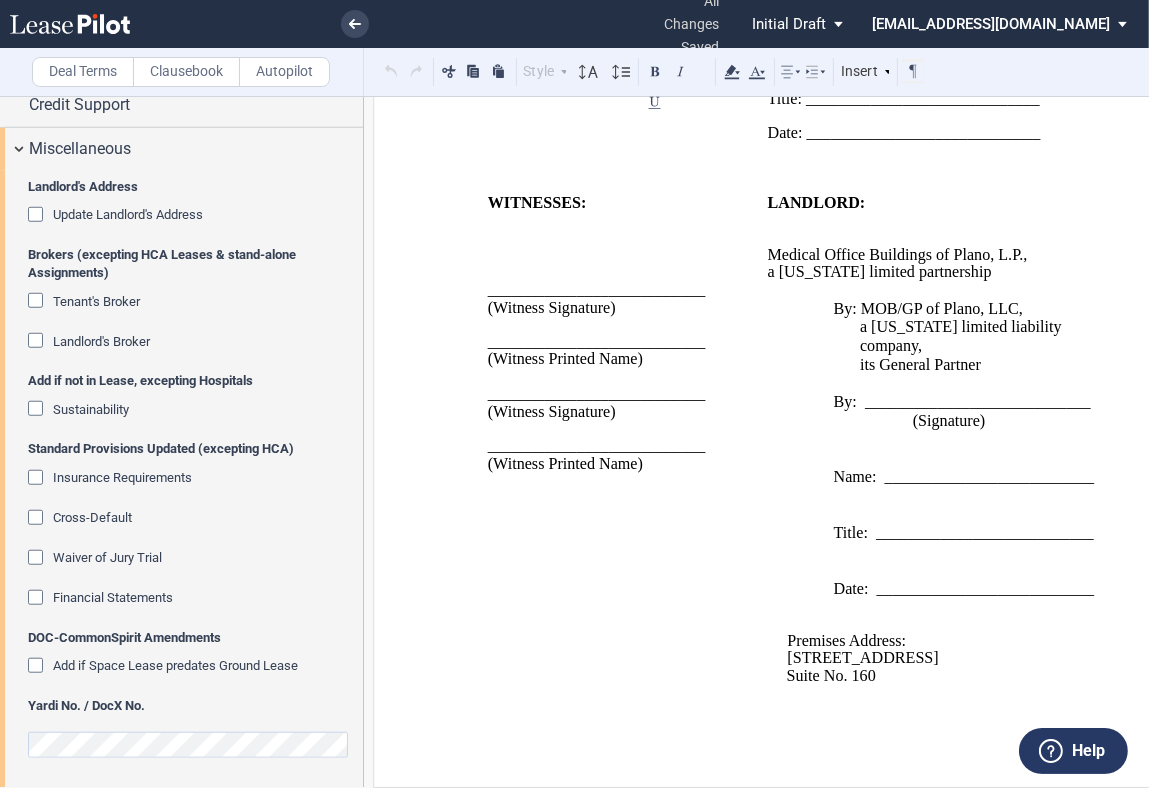 type 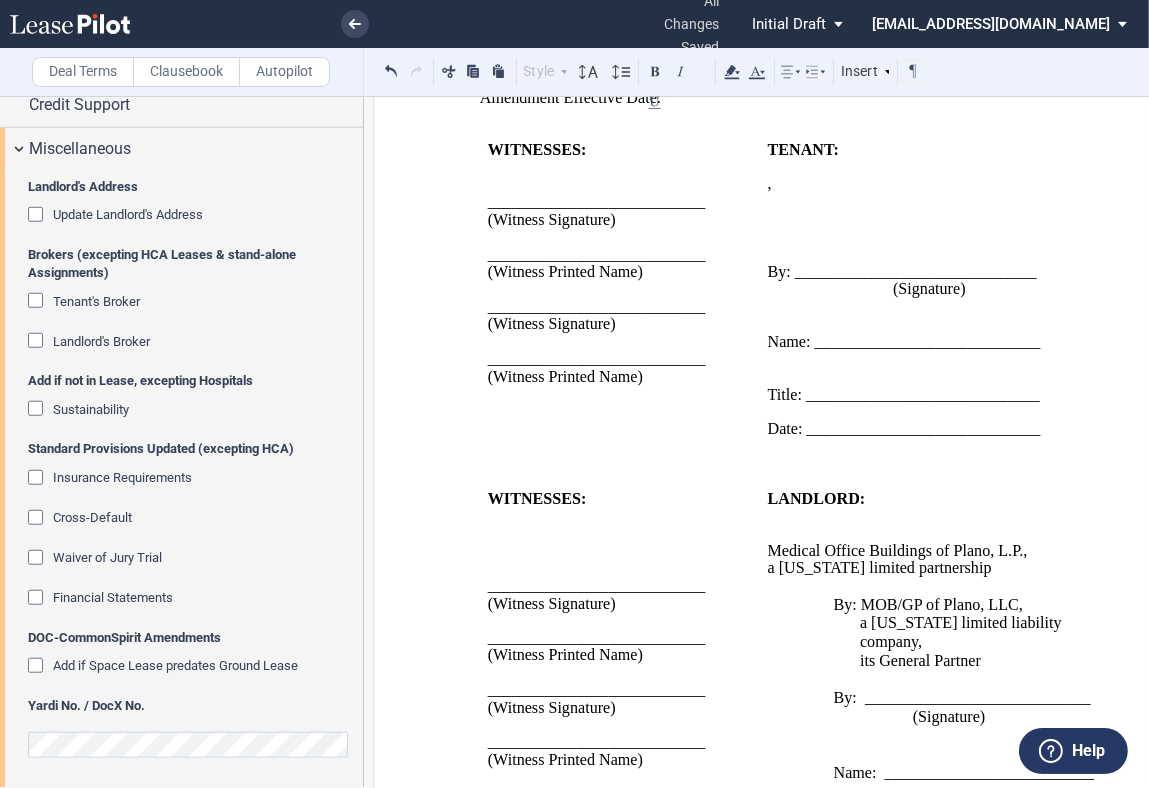 scroll, scrollTop: 2539, scrollLeft: 0, axis: vertical 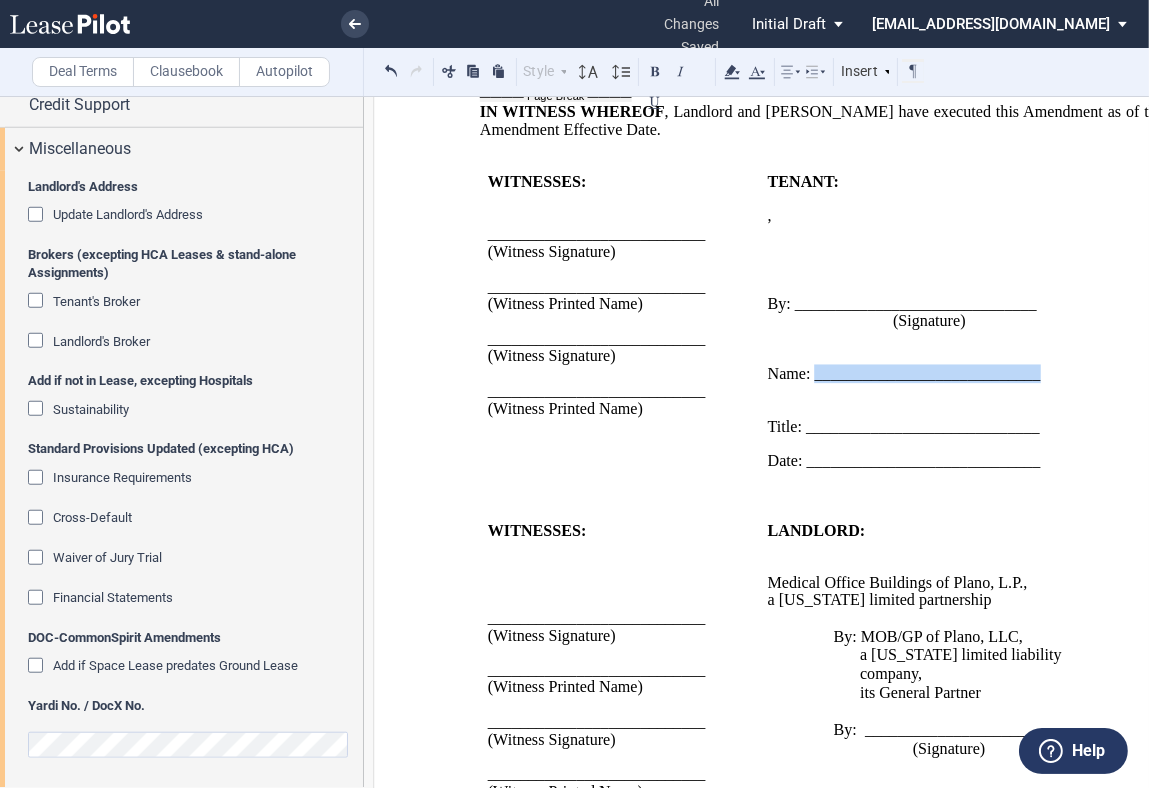 drag, startPoint x: 809, startPoint y: 419, endPoint x: 1034, endPoint y: 423, distance: 225.03555 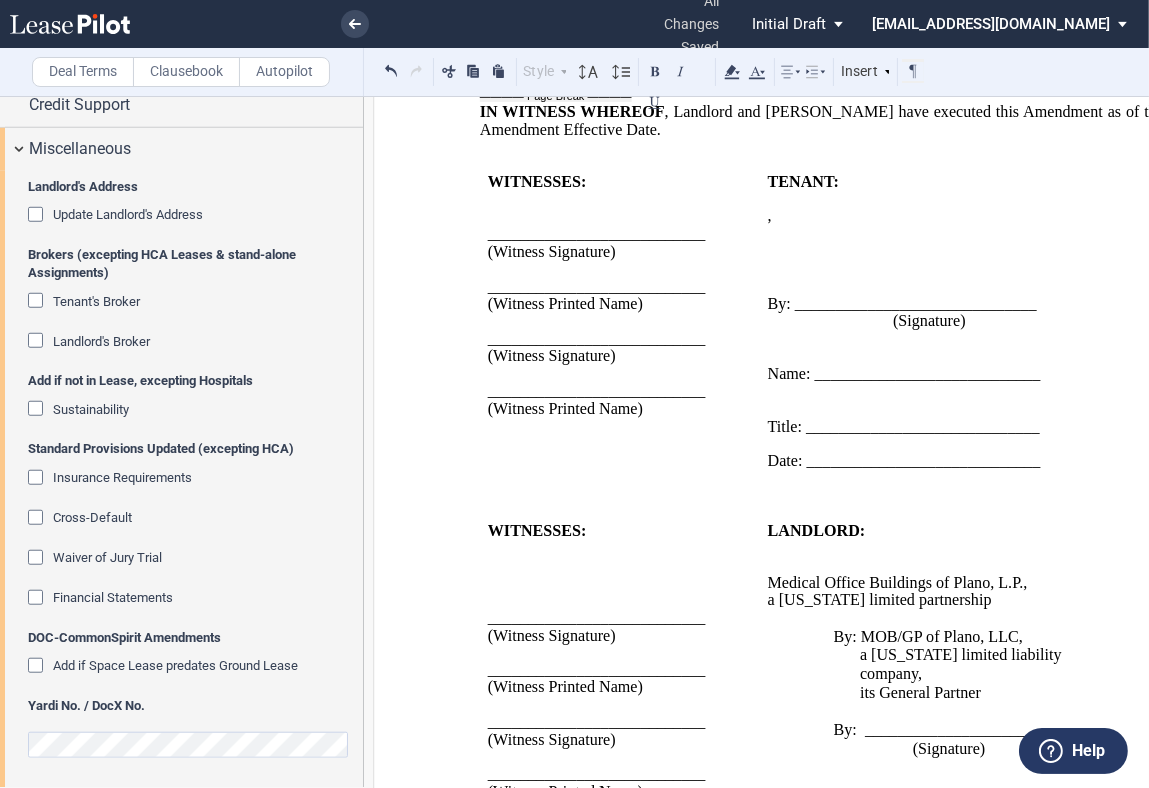 type 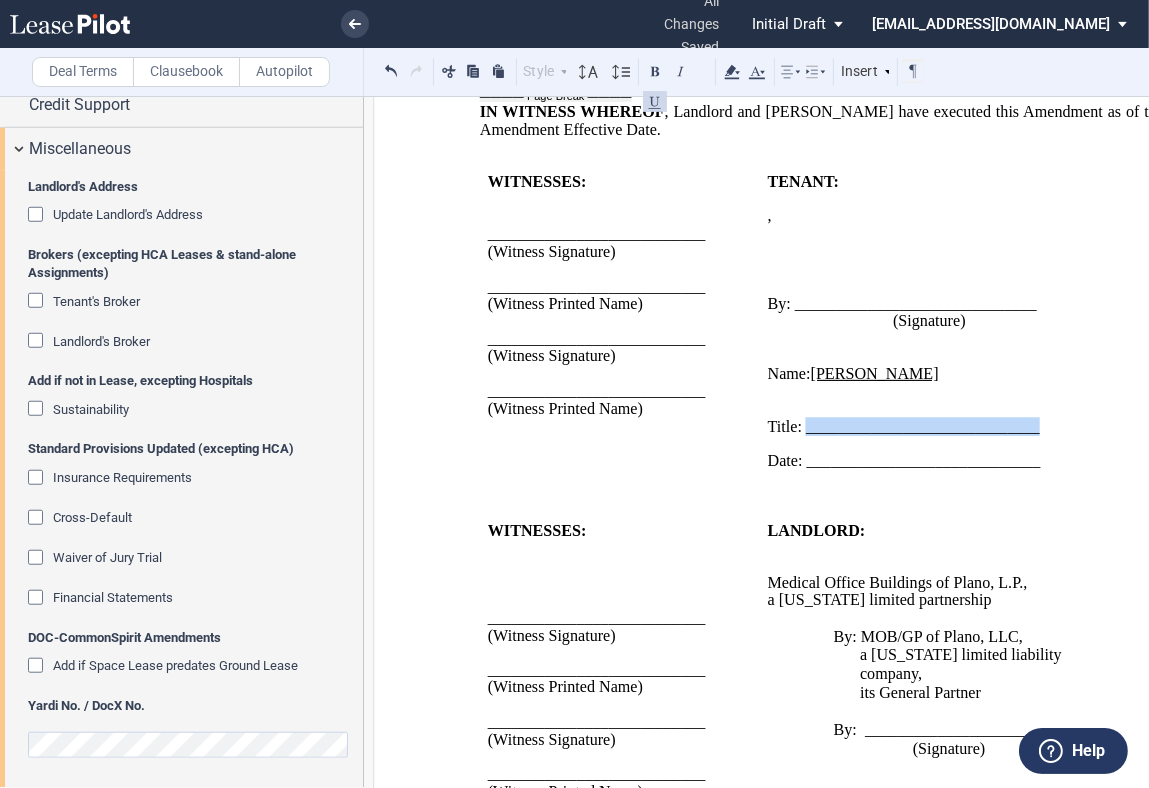 drag, startPoint x: 801, startPoint y: 468, endPoint x: 1039, endPoint y: 470, distance: 238.0084 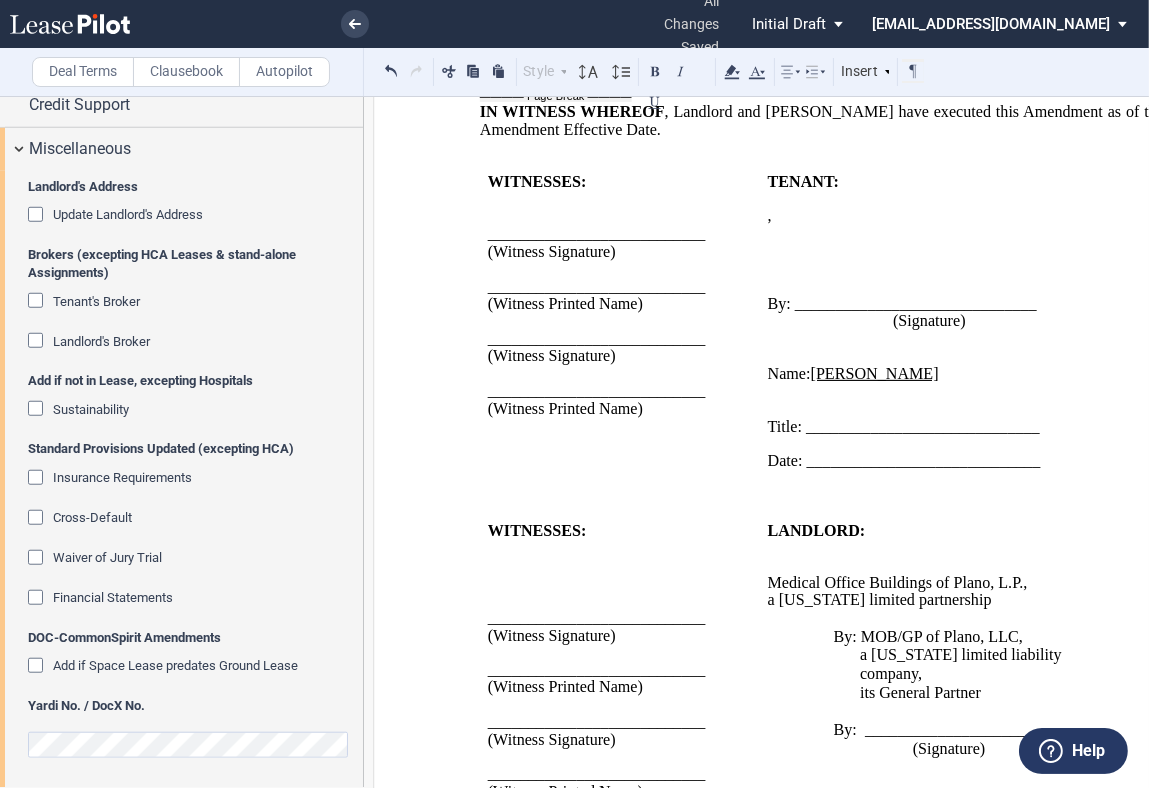 type 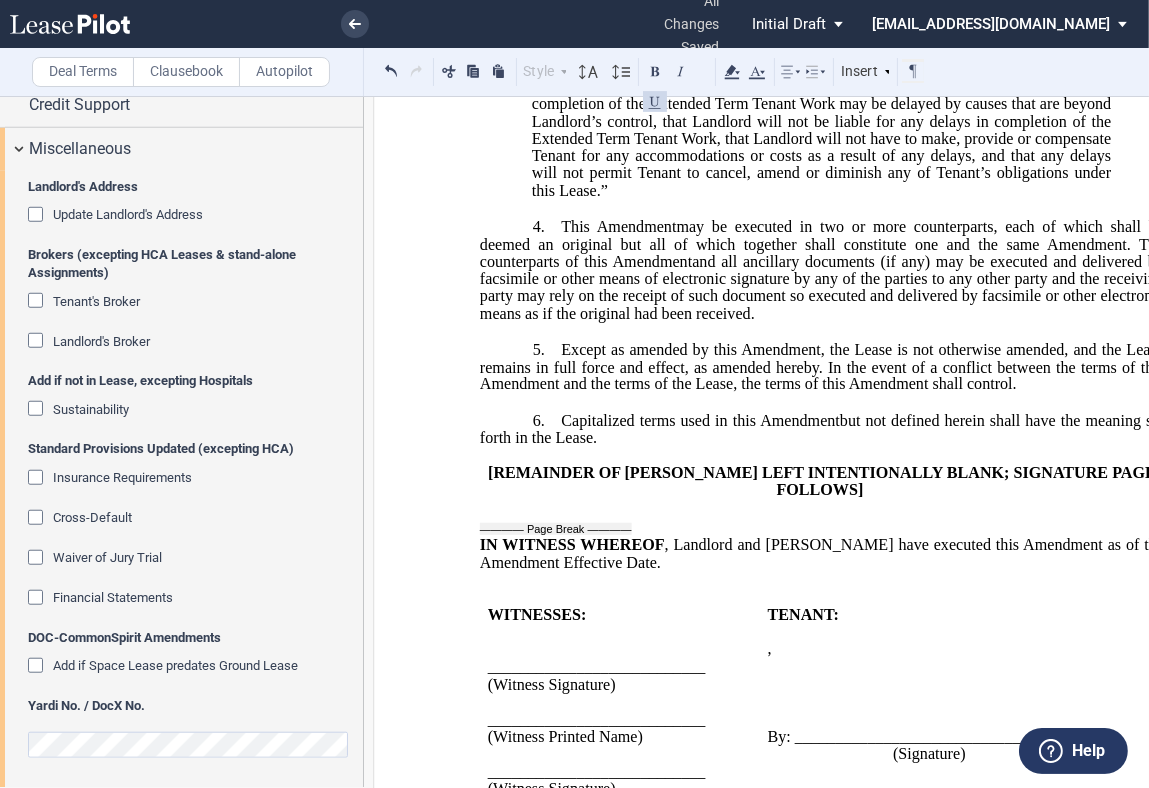 scroll, scrollTop: 2095, scrollLeft: 0, axis: vertical 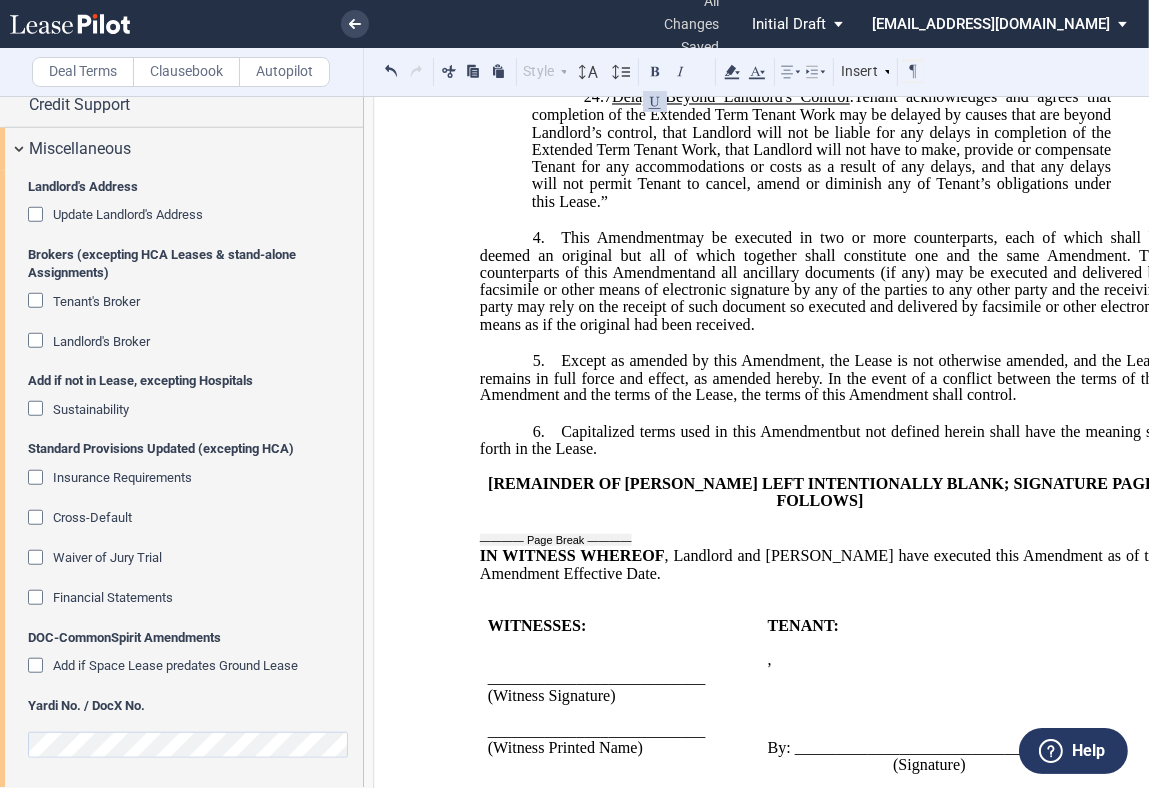 click on "This" 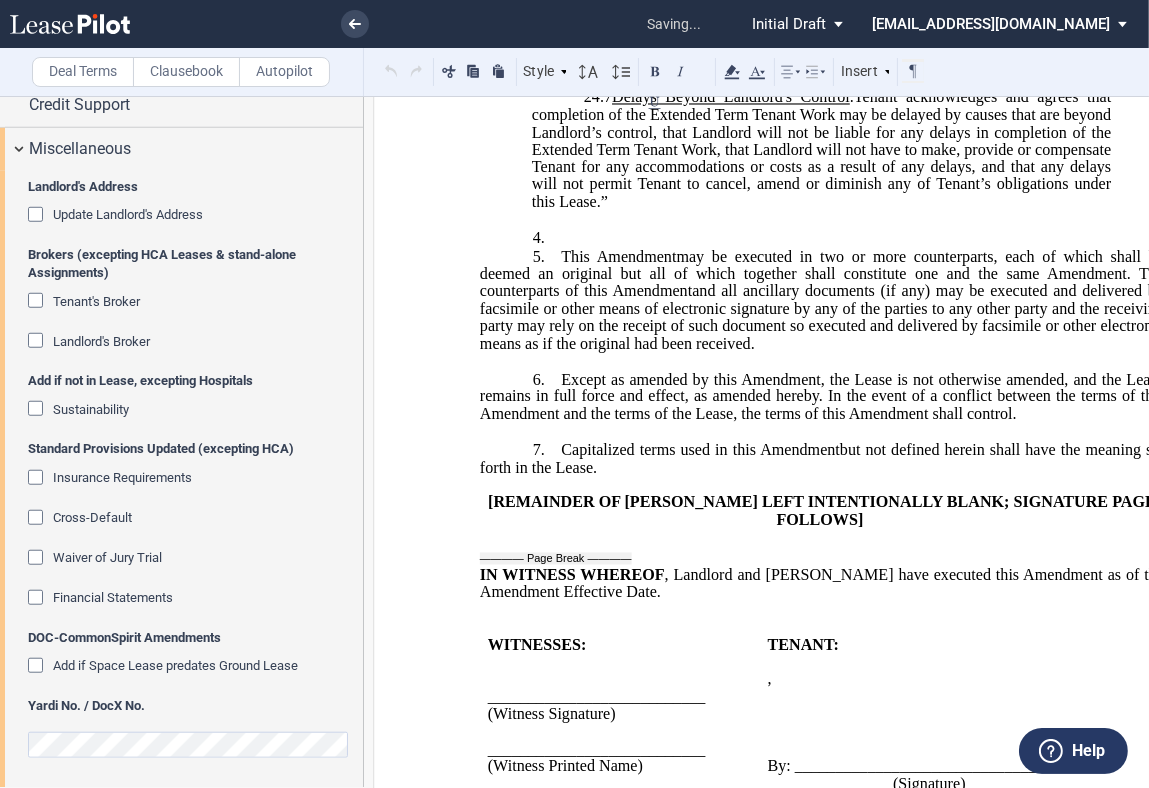 click on "4.                 ﻿" at bounding box center [822, 238] 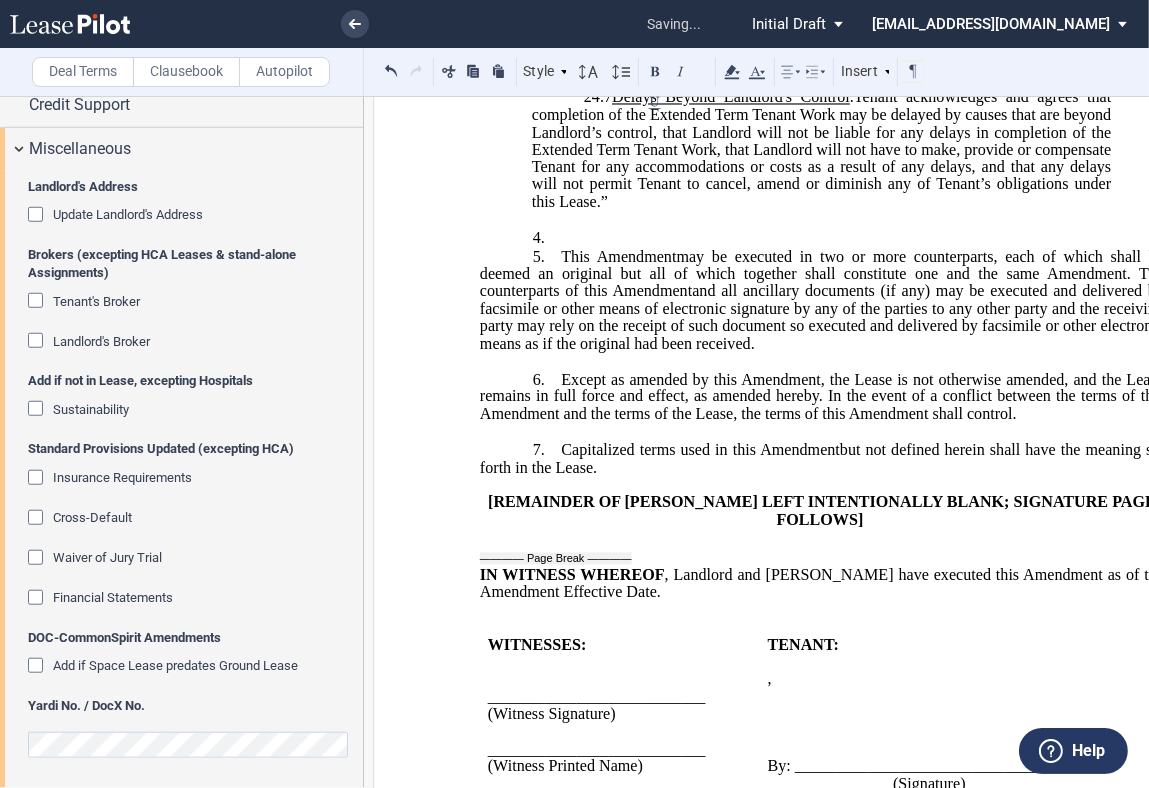 click on "Clausebook" at bounding box center [186, 72] 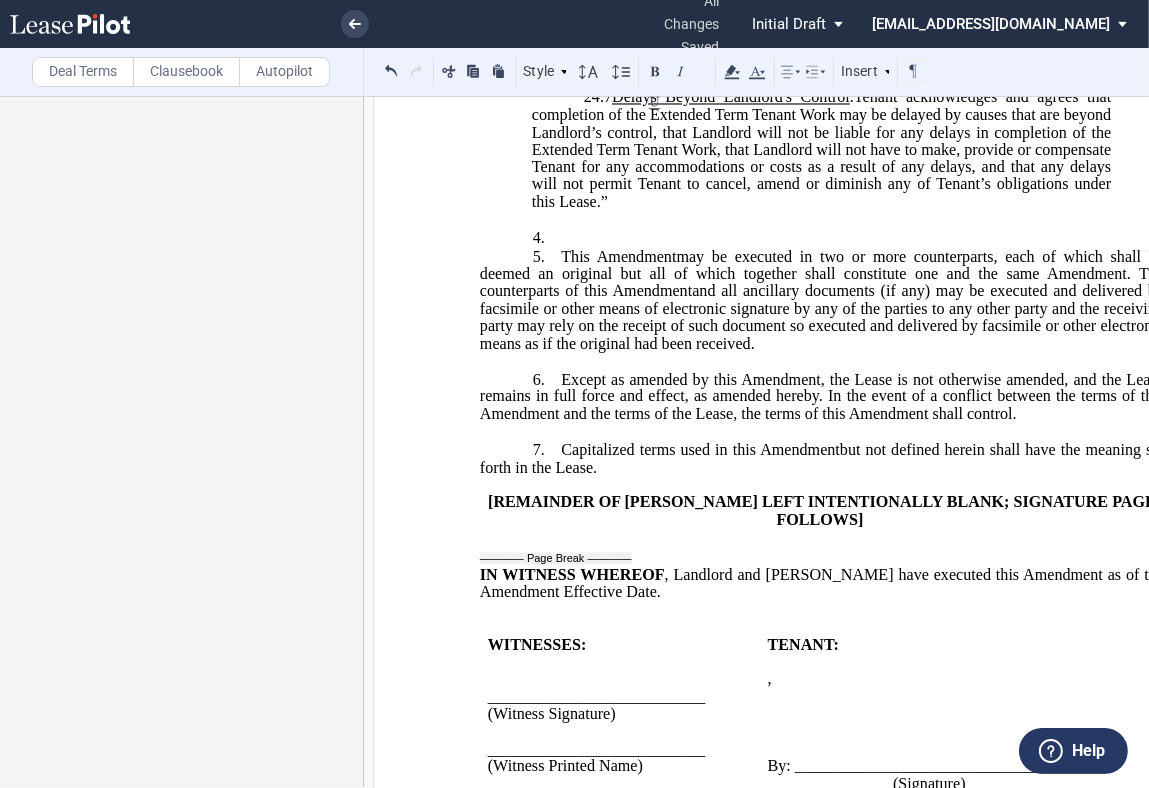 click on "4.                 ﻿" at bounding box center (822, 238) 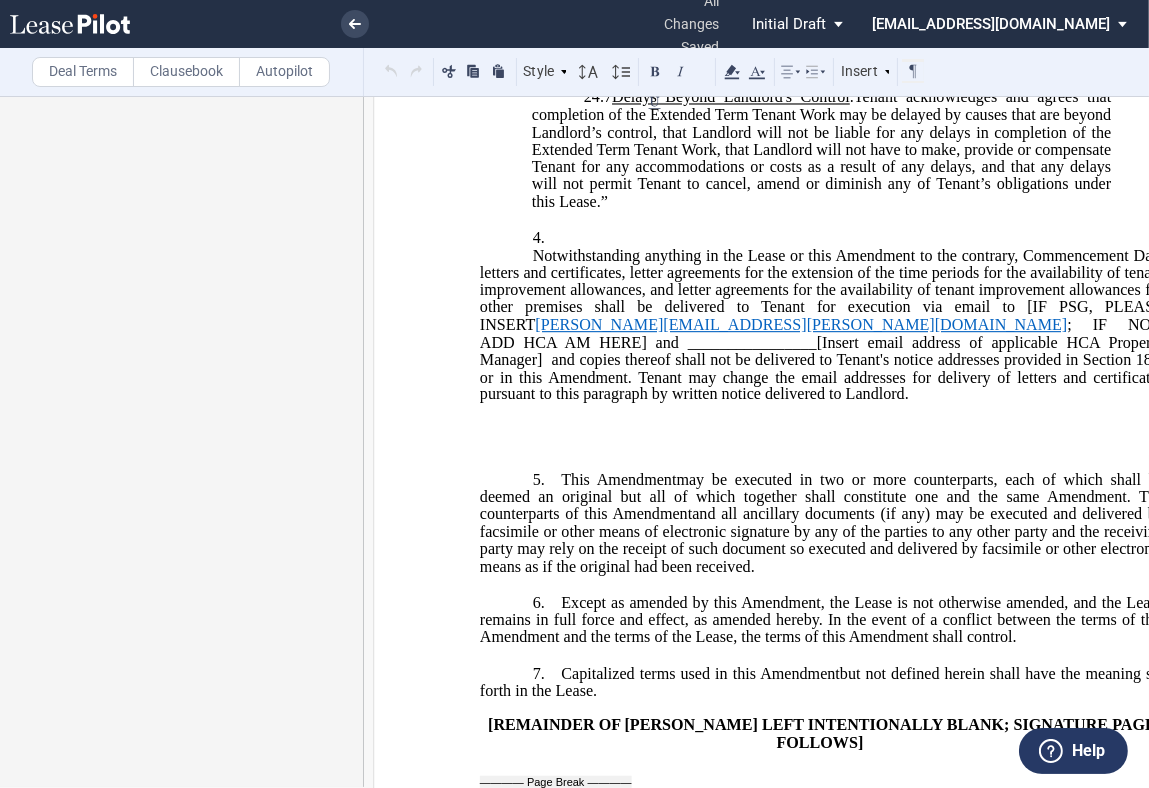 drag, startPoint x: 520, startPoint y: 315, endPoint x: 523, endPoint y: 326, distance: 11.401754 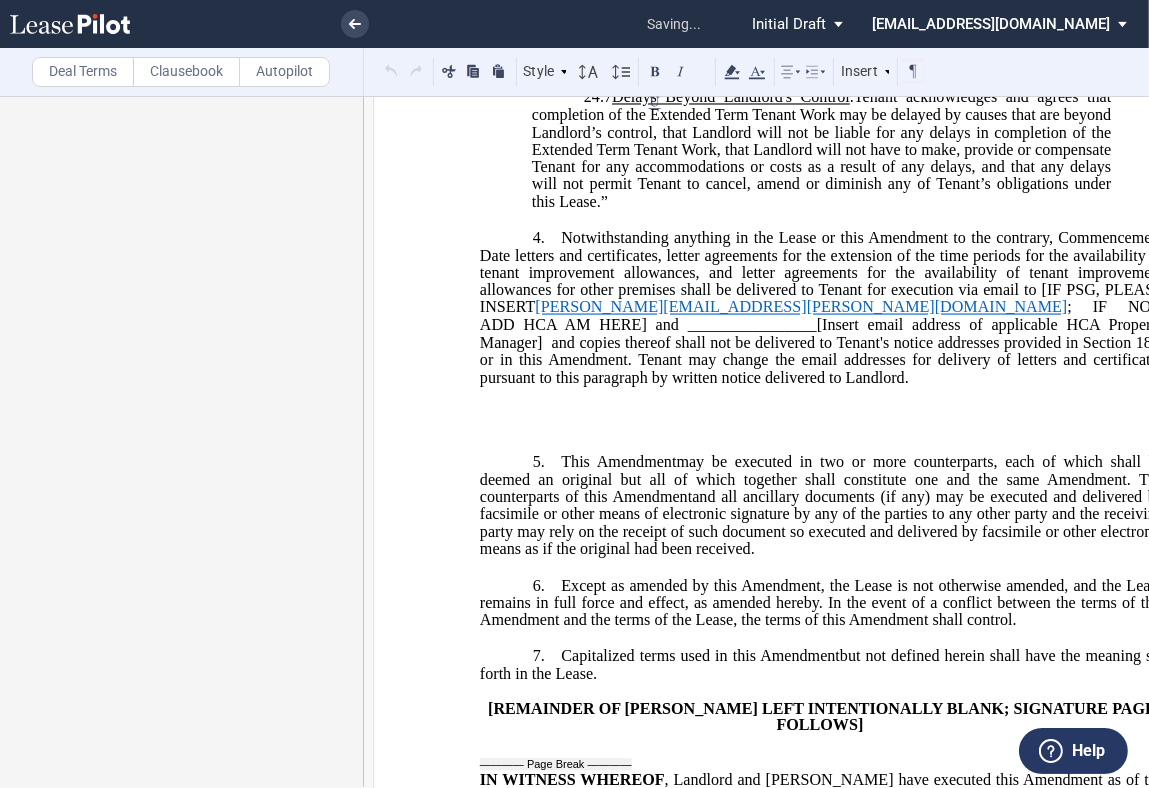 click on "Notwithstanding anything in the Lease or this Amendment to the contrary, Commencement Date letters and certificates, letter agreements for the extension of the time periods for the availability of tenant improvement allowances, and letter agreements for the   availability of tenant improvement allowances for other premises shall be delivered to Tenant for execution via email to [IF PSG, PLEASE INSERT  [PERSON_NAME][EMAIL_ADDRESS][PERSON_NAME][DOMAIN_NAME] ; IF NOT, ADD HCA AM HERE] and ________________[Insert email address of applicable HCA Property Manager]    and copies thereof shall not be delivered to Tenant's notice addresses provided in Section 18.2 or in this Amendment. Tenant may change the email addresses for delivery of letters and certificates pursuant to this paragraph by written notice delivered to Landlord. ﻿ ﻿" at bounding box center (822, 413) 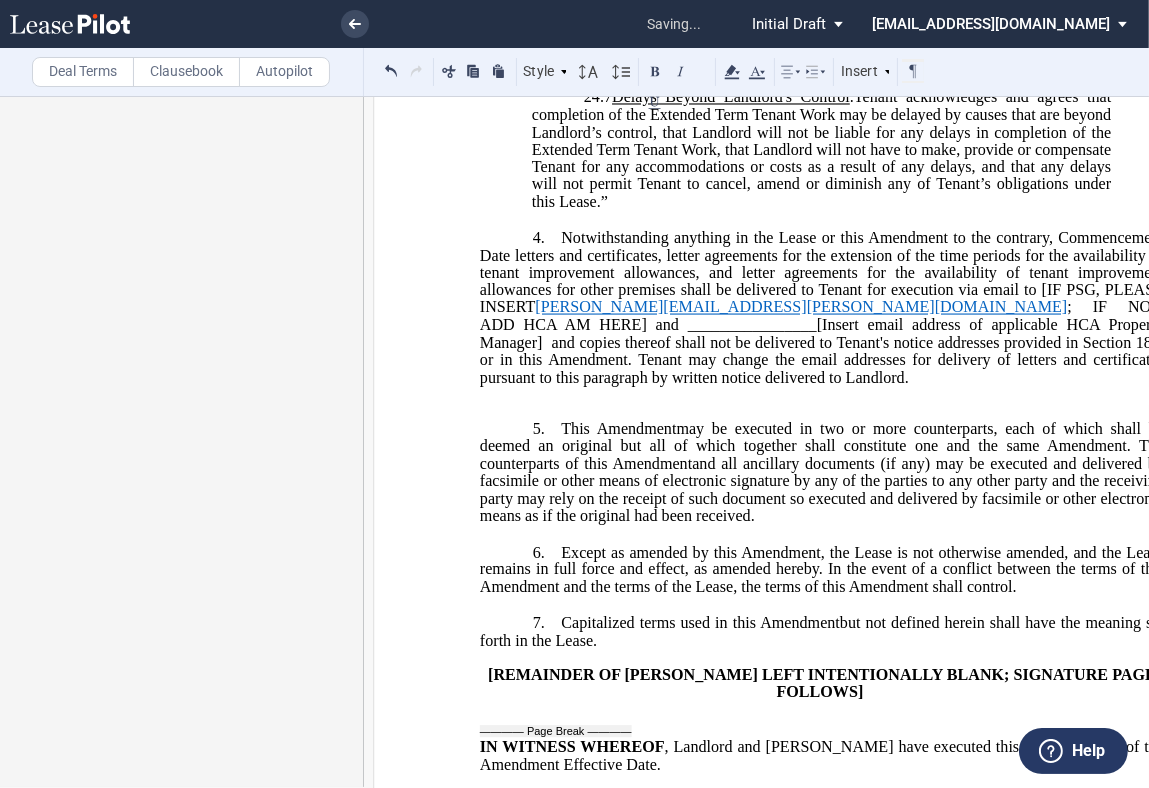 click on "﻿" at bounding box center (822, 396) 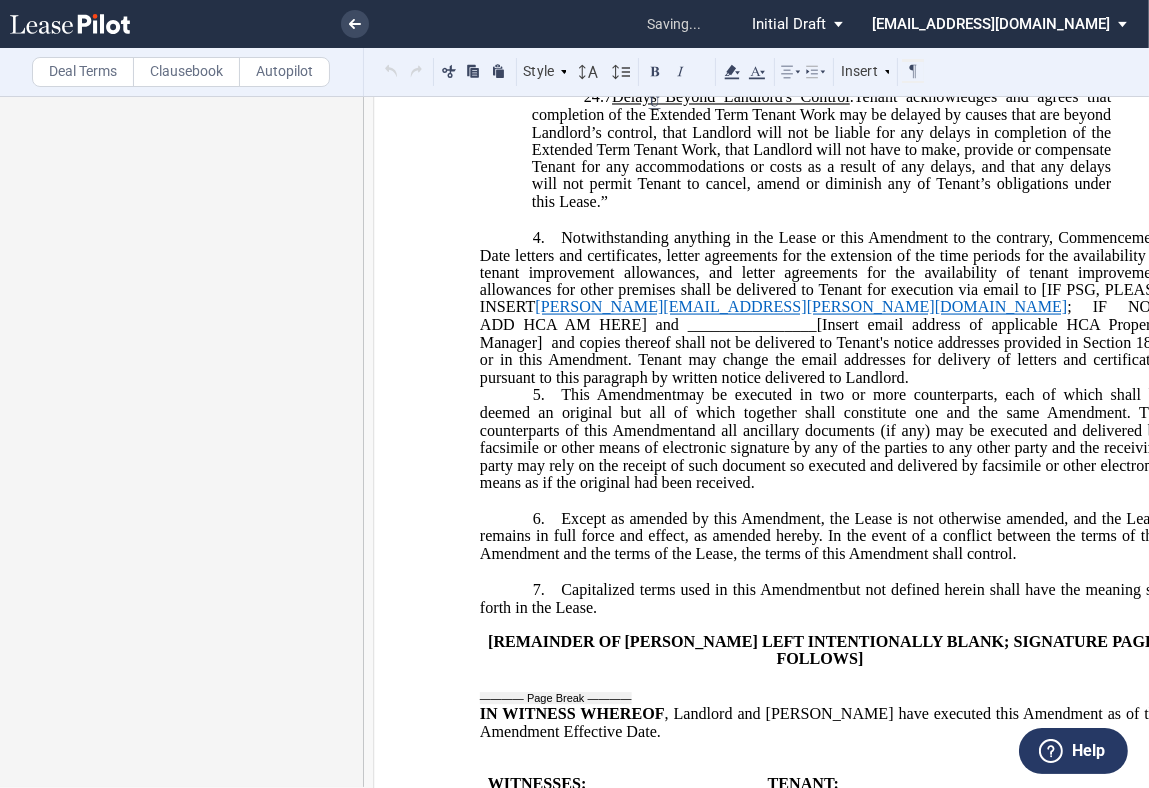 click on "4.                 ﻿ Notwithstanding anything in the Lease or this Amendment to the contrary, Commencement Date letters and certificates, letter agreements for the extension of the time periods for the availability of tenant improvement allowances, and letter agreements for the   availability of tenant improvement allowances for other premises shall be delivered to Tenant for execution via email to [IF PSG, PLEASE INSERT  [PERSON_NAME][EMAIL_ADDRESS][PERSON_NAME][DOMAIN_NAME] ; IF NOT, ADD HCA AM HERE] and ________________[Insert email address of applicable HCA Property Manager]    and copies thereof shall not be delivered to Tenant's notice addresses provided in Section 18.2 or in this Amendment. Tenant may change the email addresses for delivery of letters and certificates pursuant to this paragraph by written notice delivered to Landlord." at bounding box center [822, 308] 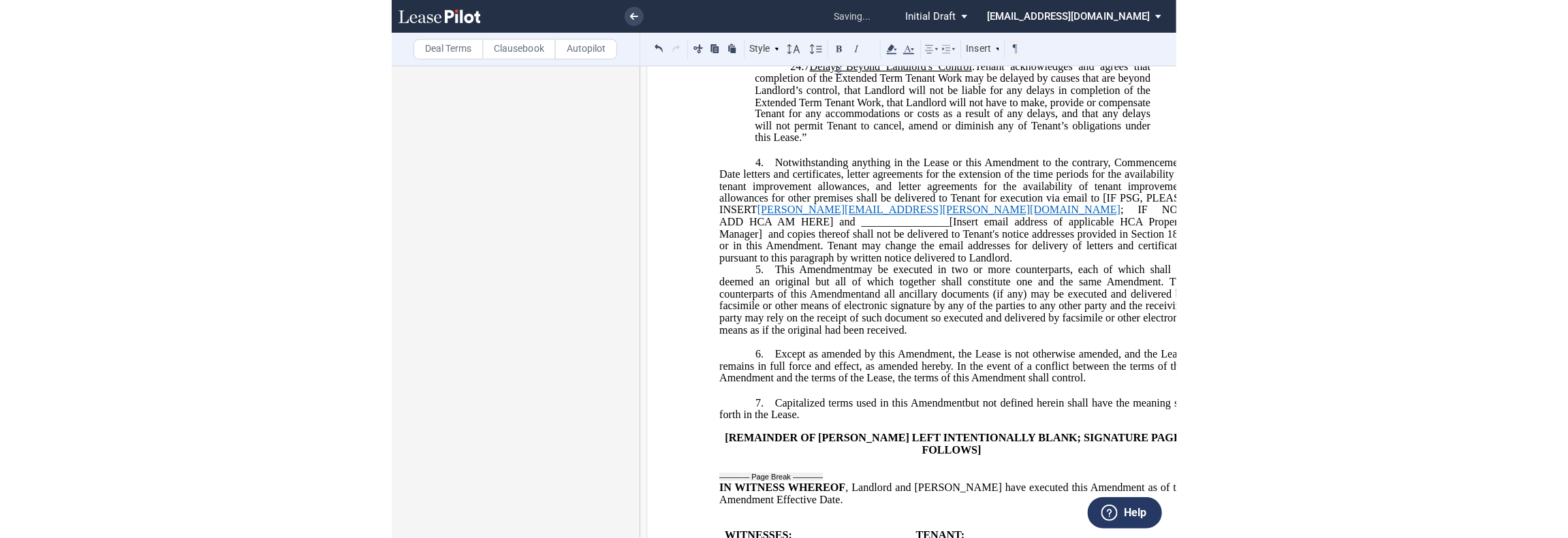 scroll, scrollTop: 0, scrollLeft: 6, axis: horizontal 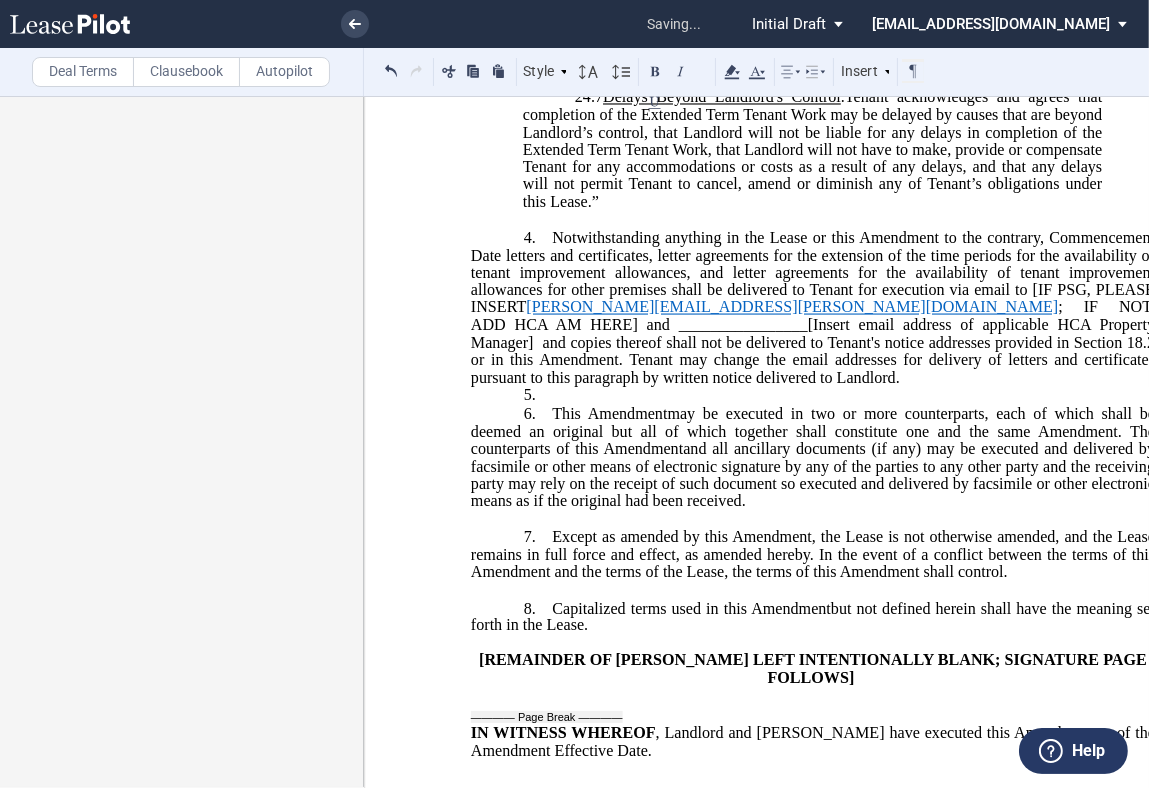 type 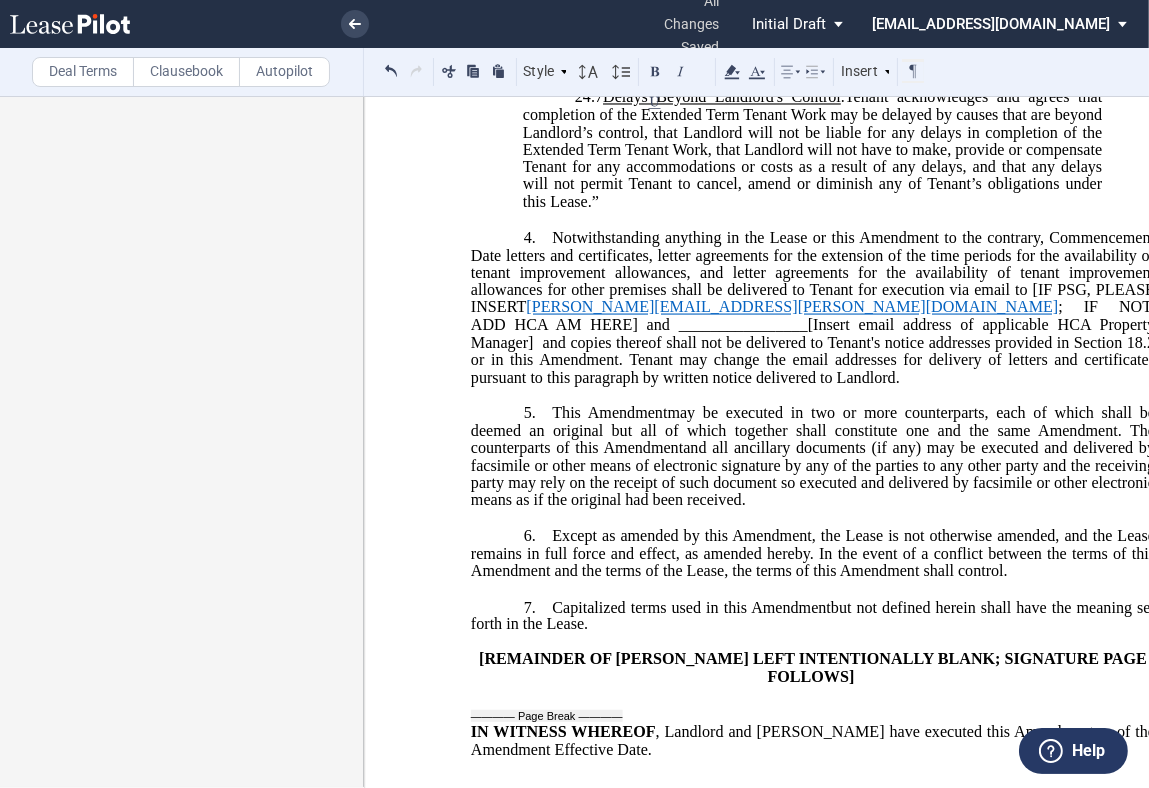 click on ". The counterparts of this" 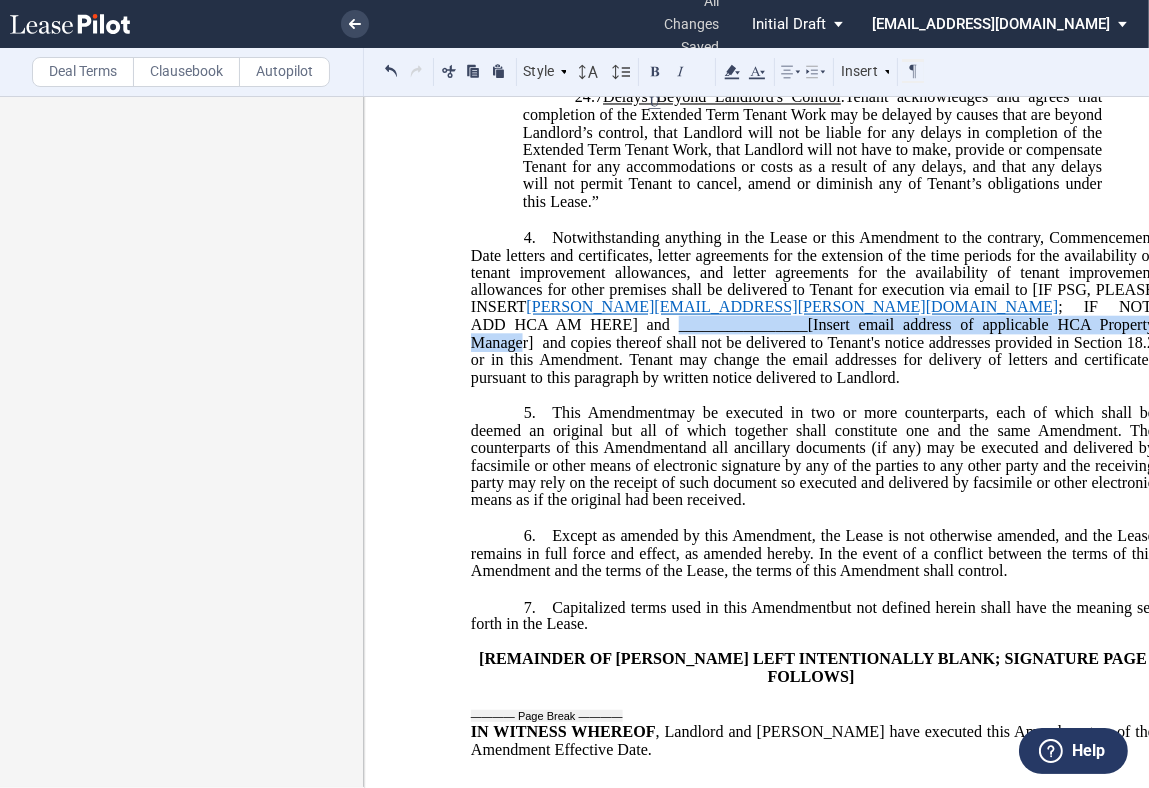 drag, startPoint x: 968, startPoint y: 386, endPoint x: 462, endPoint y: 379, distance: 506.04843 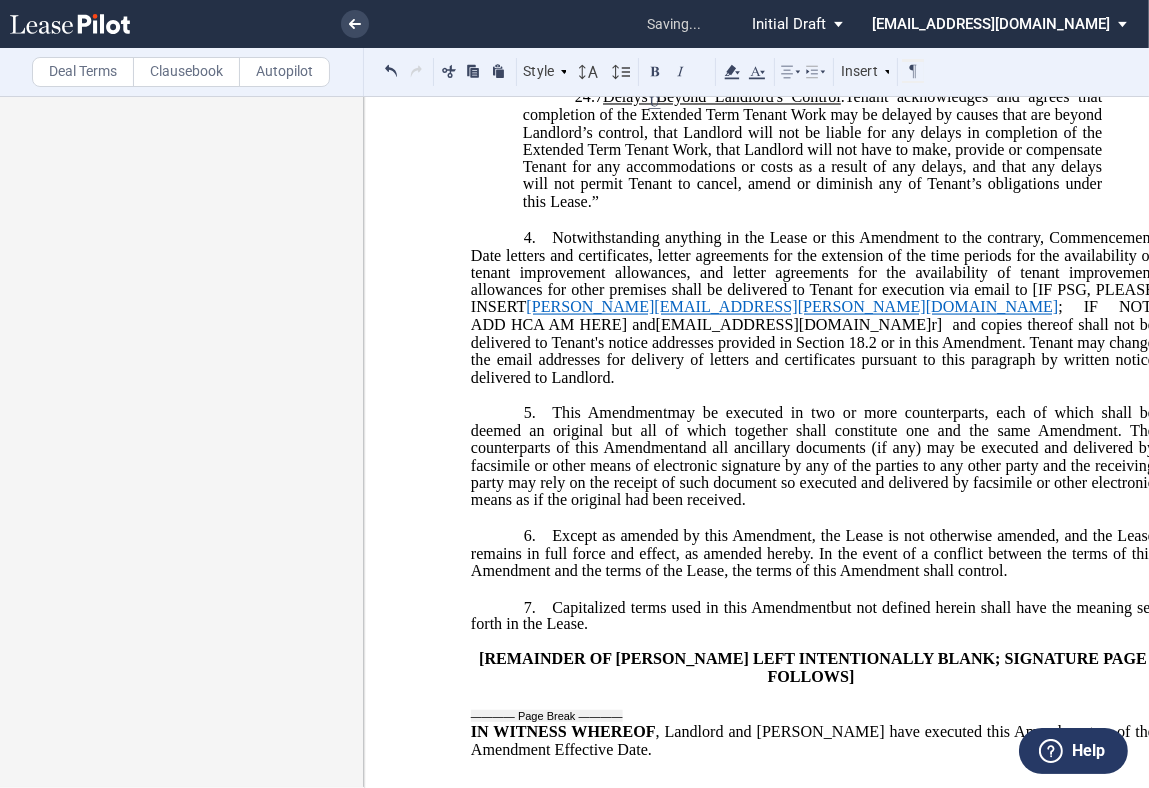 click 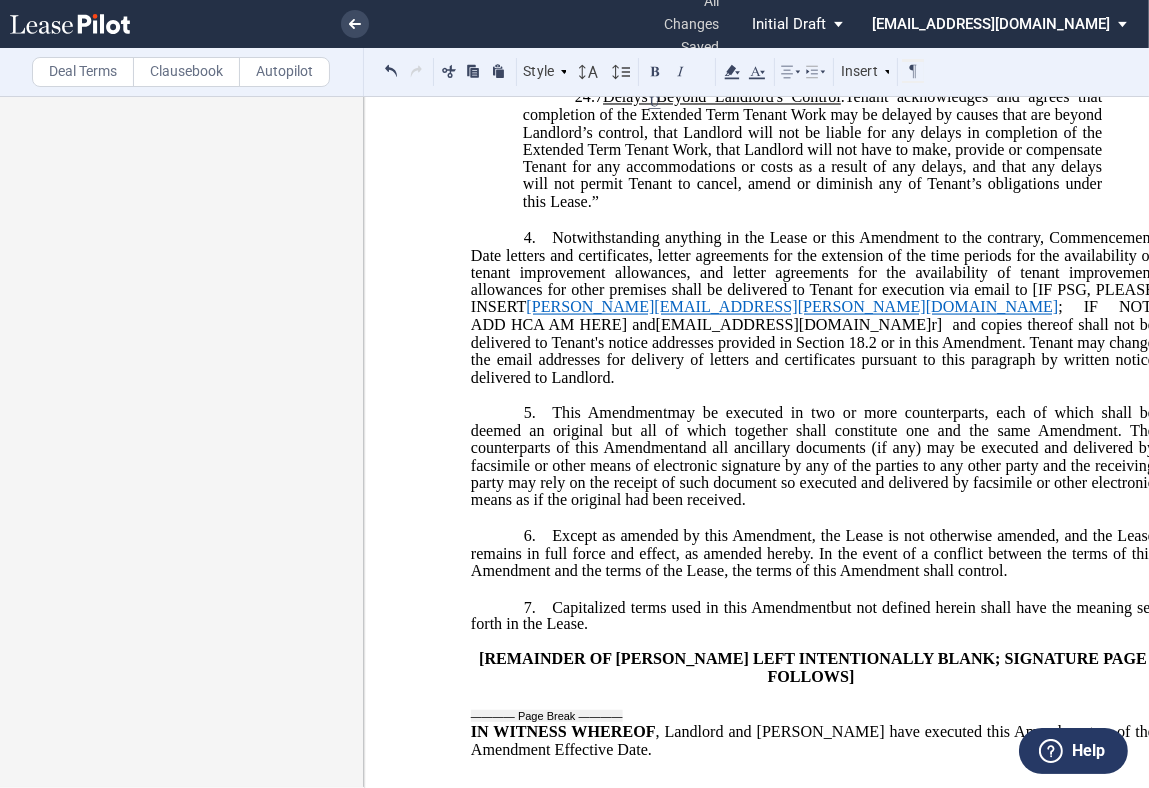 type 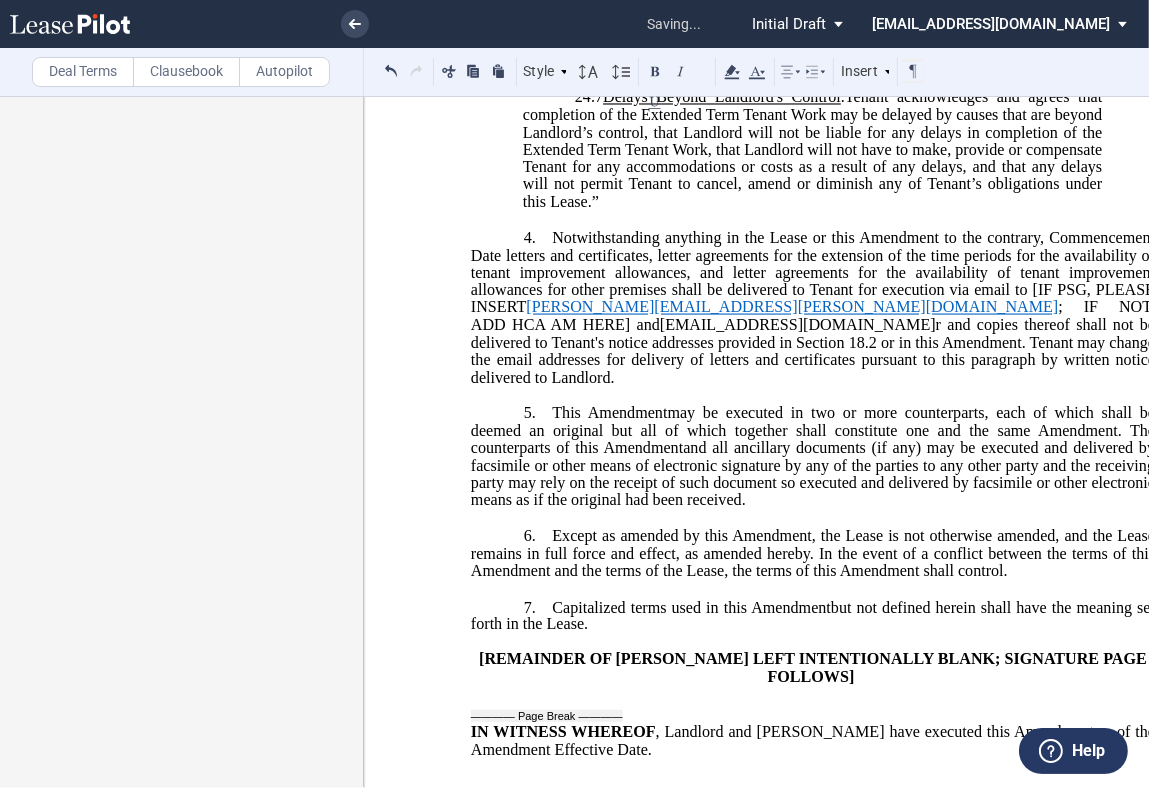 click 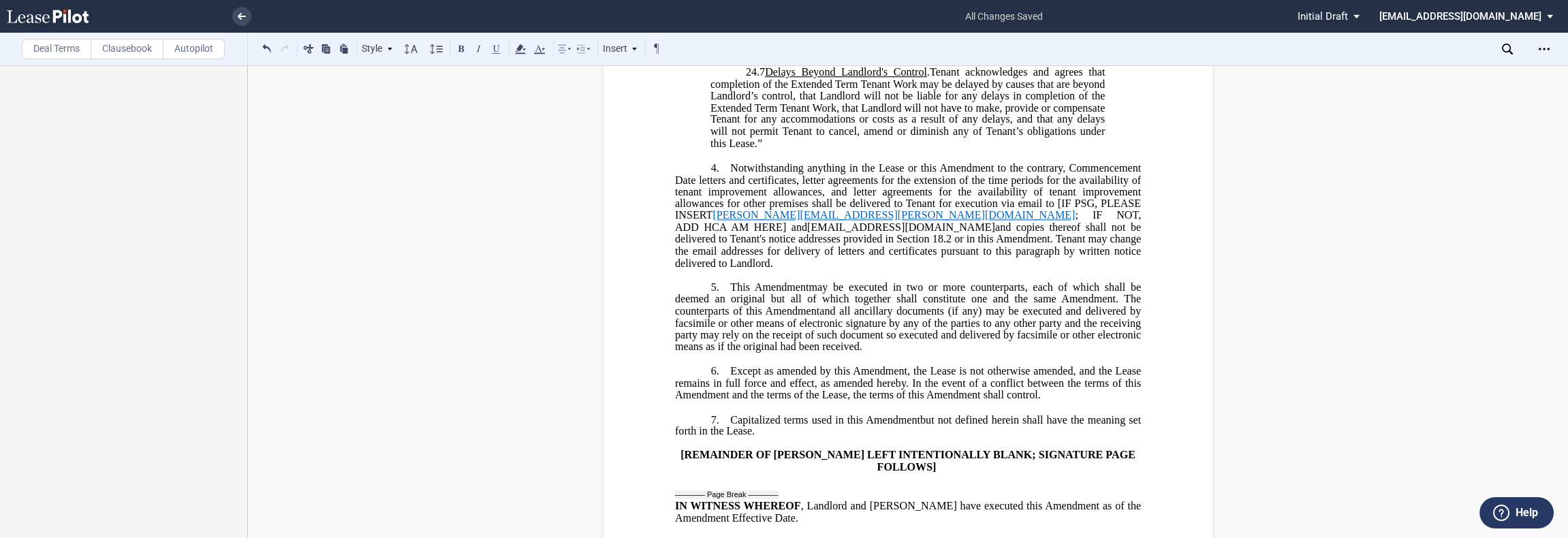 scroll, scrollTop: 0, scrollLeft: 0, axis: both 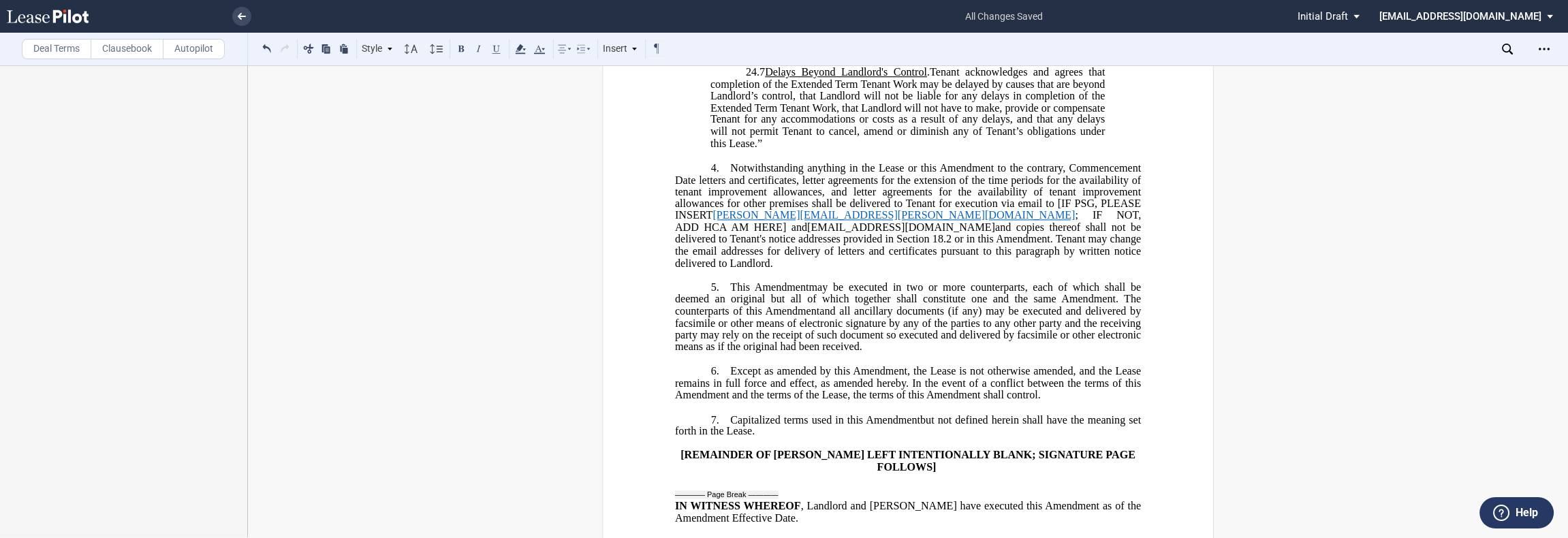 click on "and copies thereof shall not be delivered to Tenant's notice addresses provided in Section 18.2 or in this Amendment. Tenant may change the email addresses for delivery of letters and certificates pursuant to this paragraph by written notice delivered to Landlord." 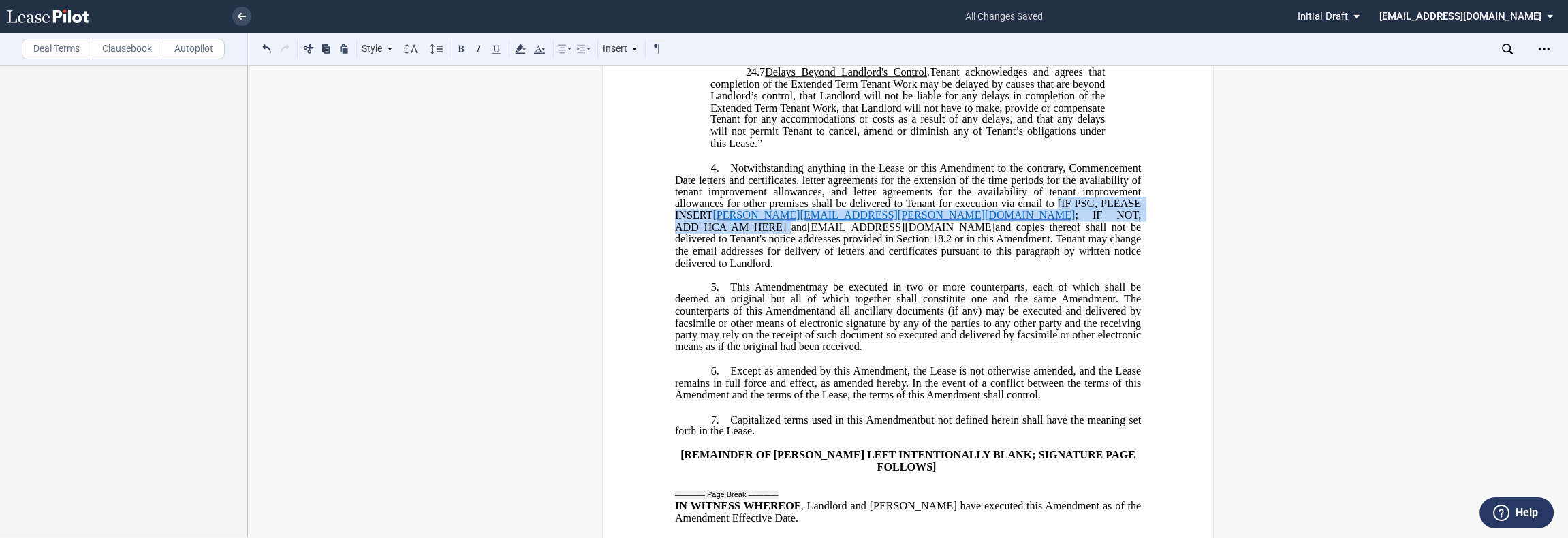 drag, startPoint x: 1053, startPoint y: 242, endPoint x: 1122, endPoint y: 255, distance: 70.21396 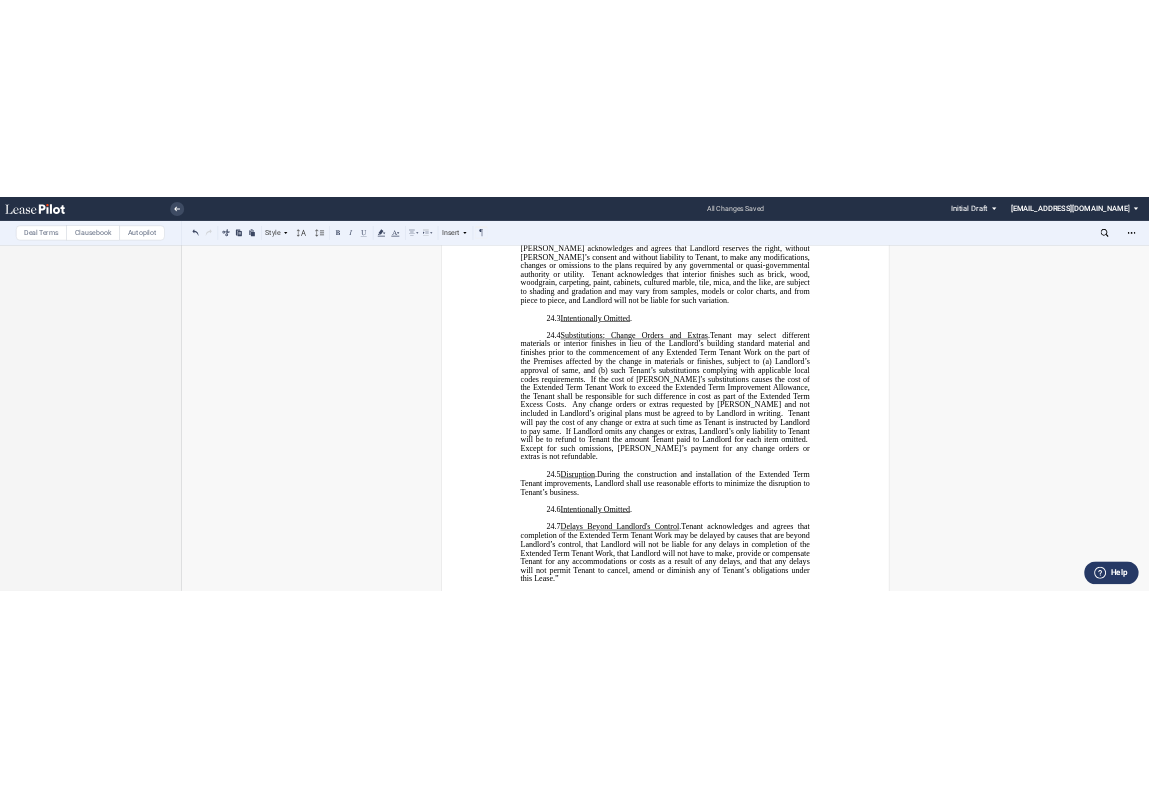 scroll, scrollTop: 1539, scrollLeft: 0, axis: vertical 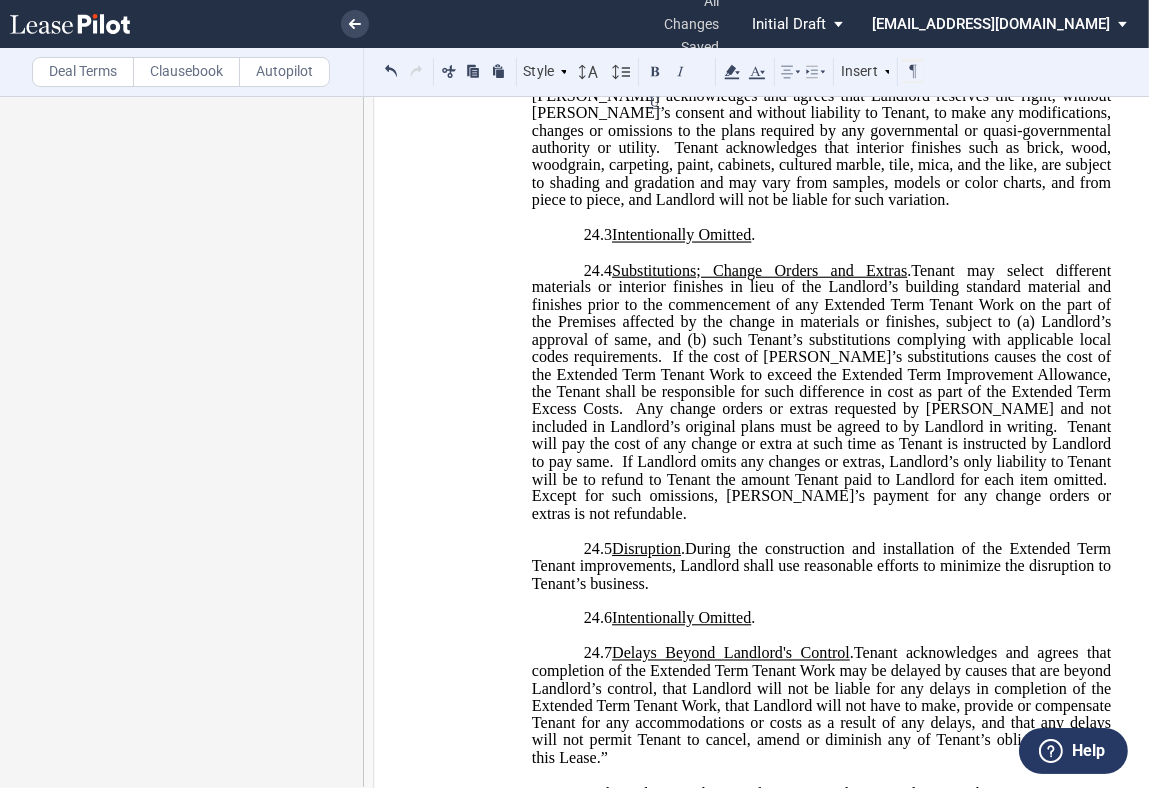 click on "Deal Terms" at bounding box center [83, 72] 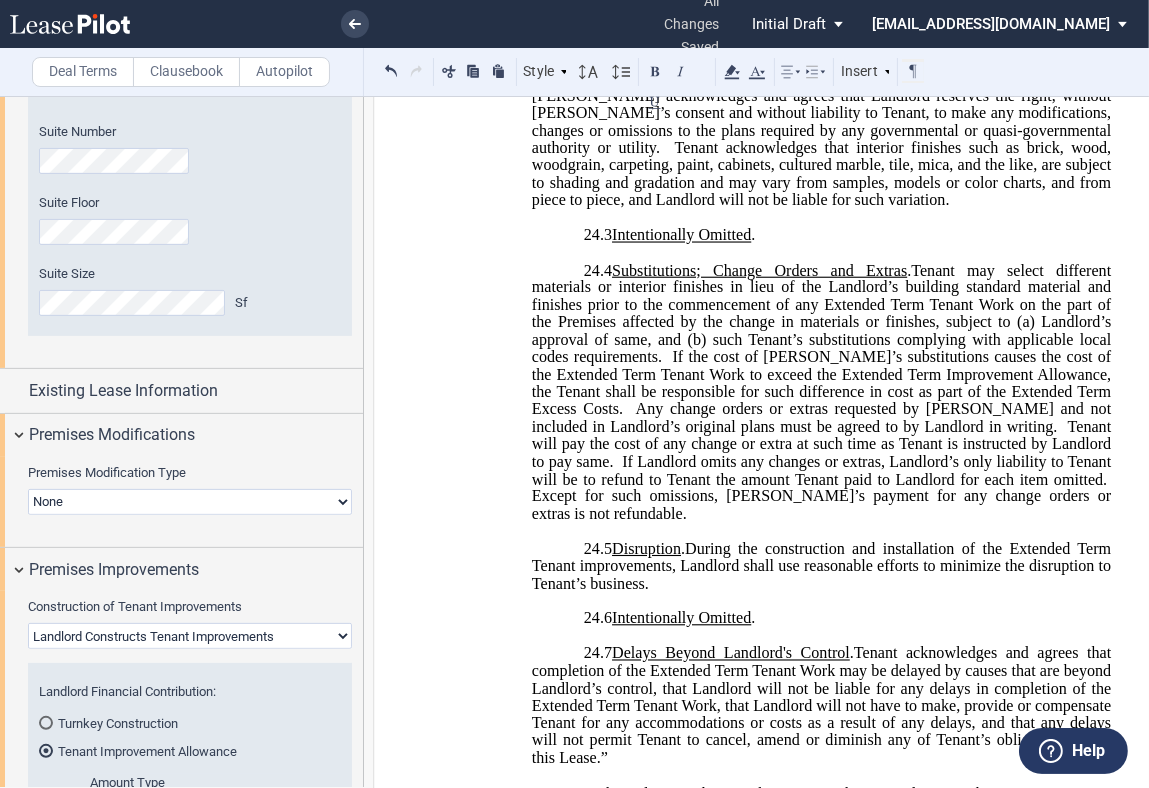 scroll, scrollTop: 666, scrollLeft: 0, axis: vertical 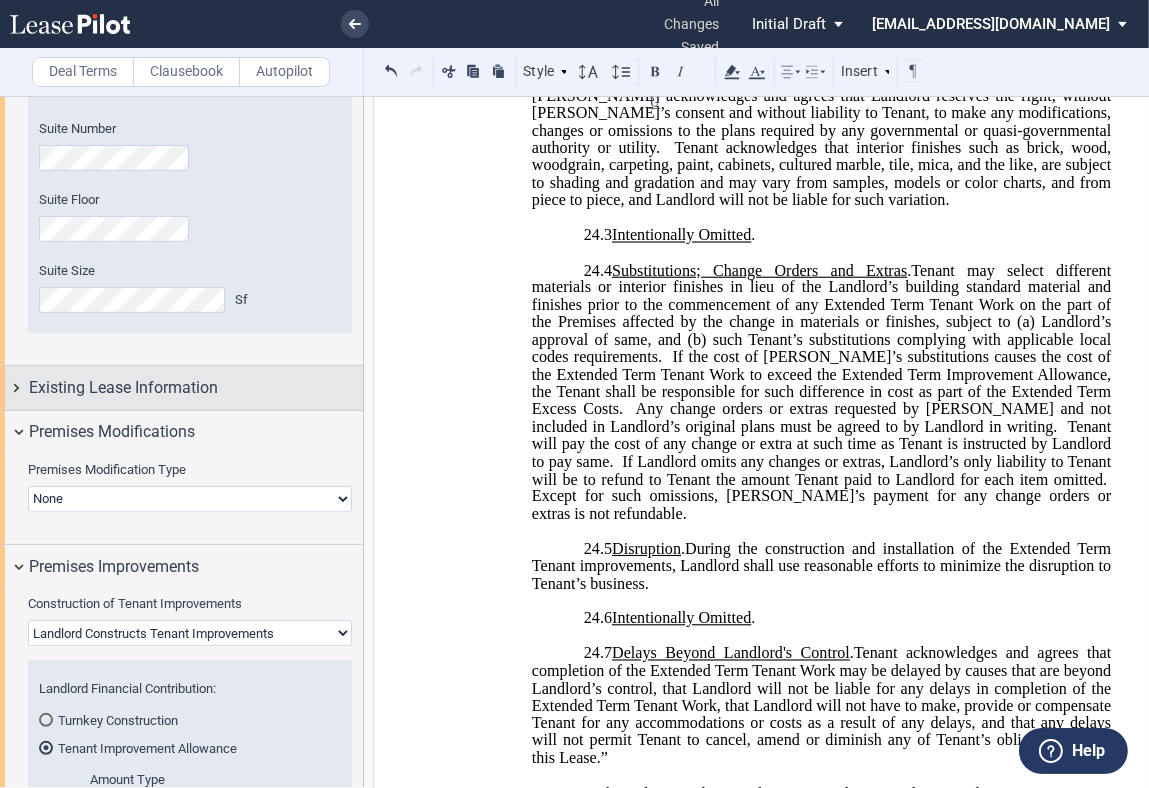 click on "Existing Lease Information" at bounding box center (123, 388) 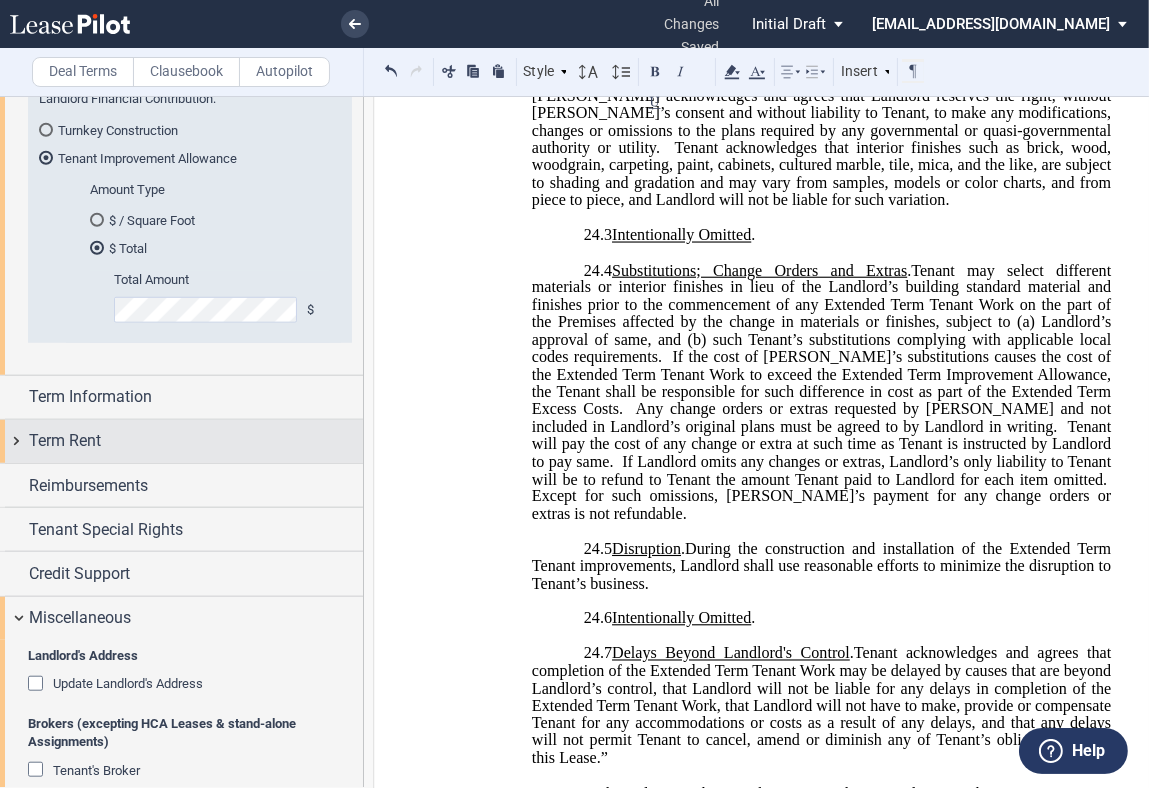 scroll, scrollTop: 1778, scrollLeft: 0, axis: vertical 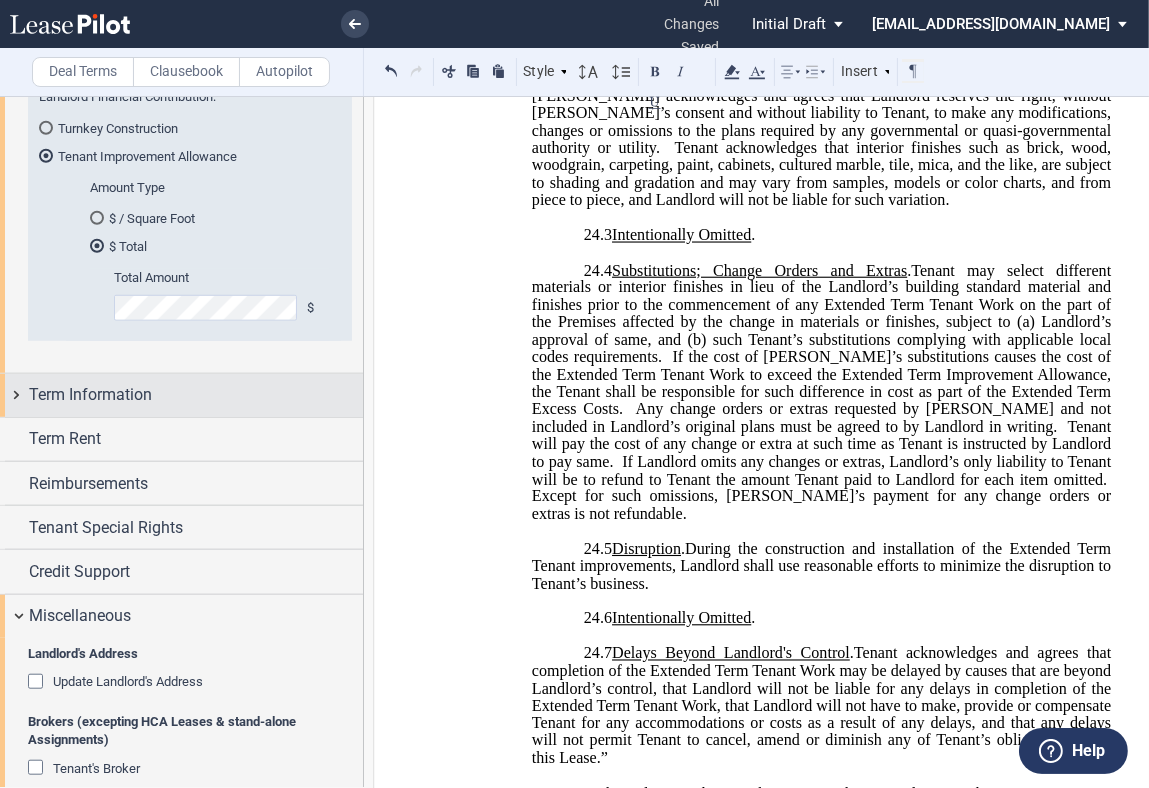 click on "Term Information" at bounding box center [181, 395] 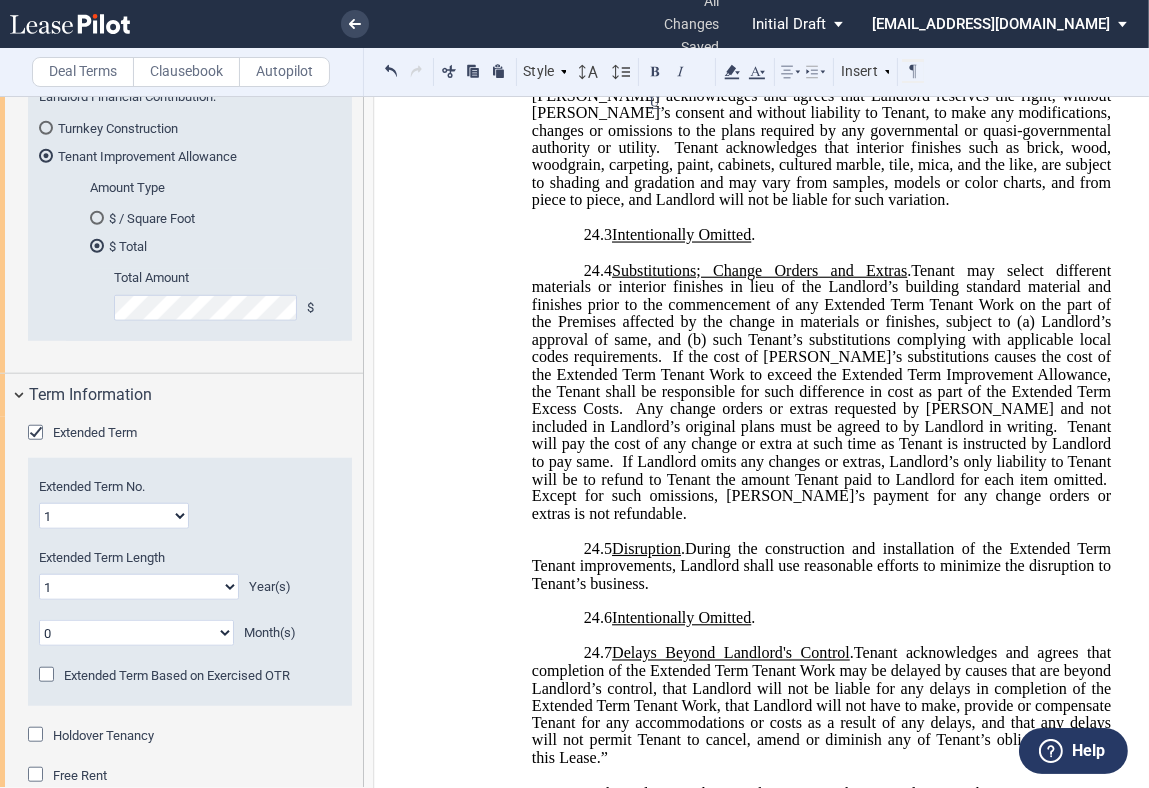 scroll, scrollTop: 1999, scrollLeft: 0, axis: vertical 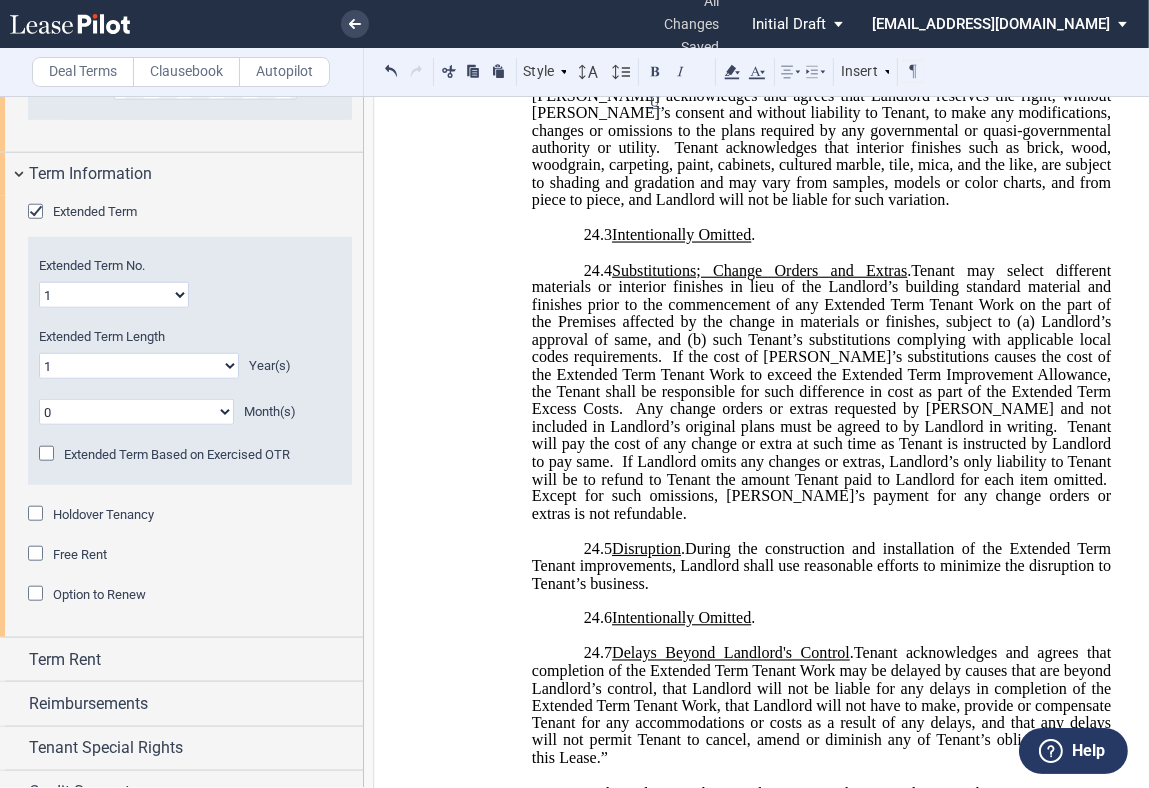 drag, startPoint x: 158, startPoint y: 360, endPoint x: 159, endPoint y: 370, distance: 10.049875 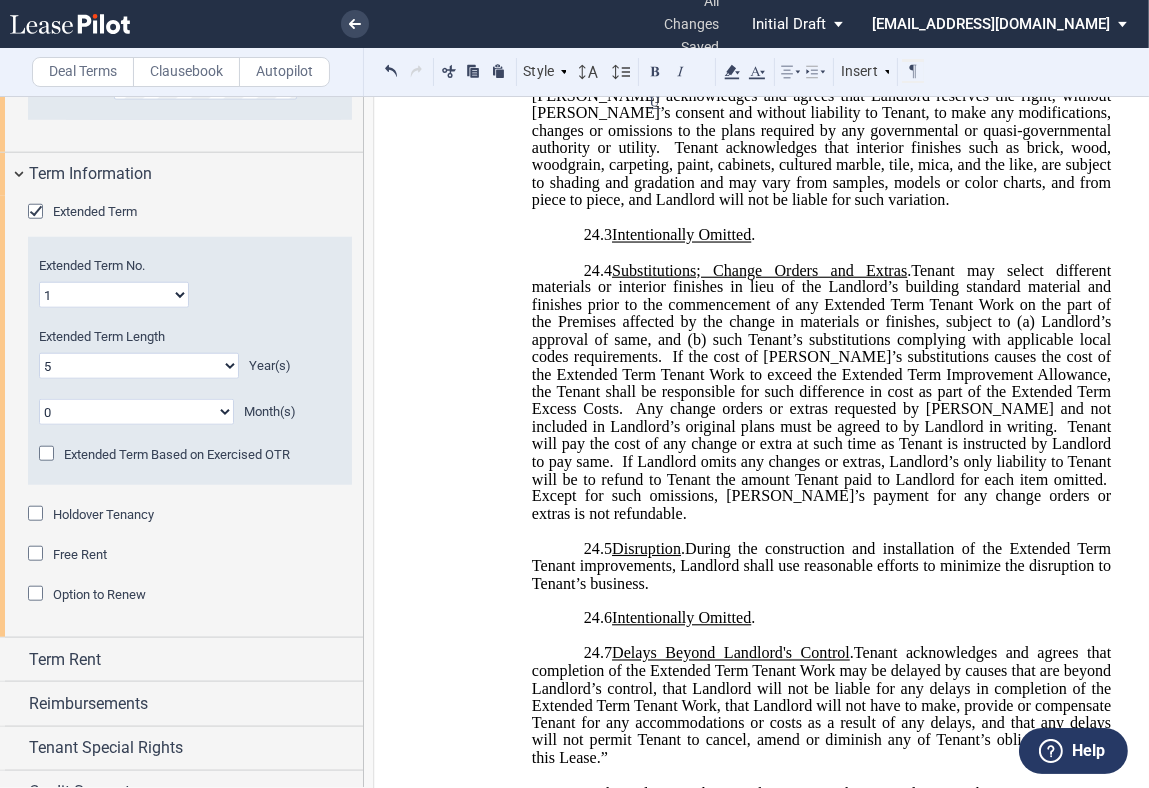 click on "0 1 2 3 4 5 6 7 8 9 10 11 12 13 14 15 16 17 18 19 20" 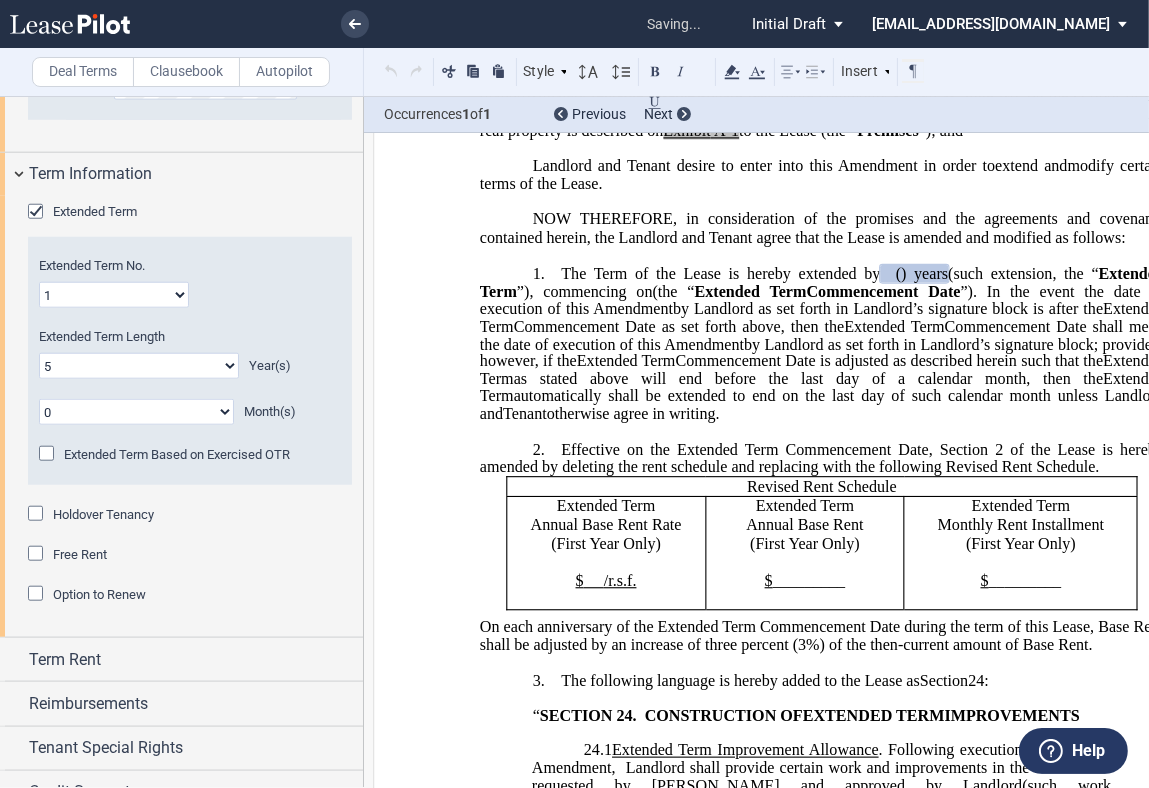 scroll, scrollTop: 272, scrollLeft: 0, axis: vertical 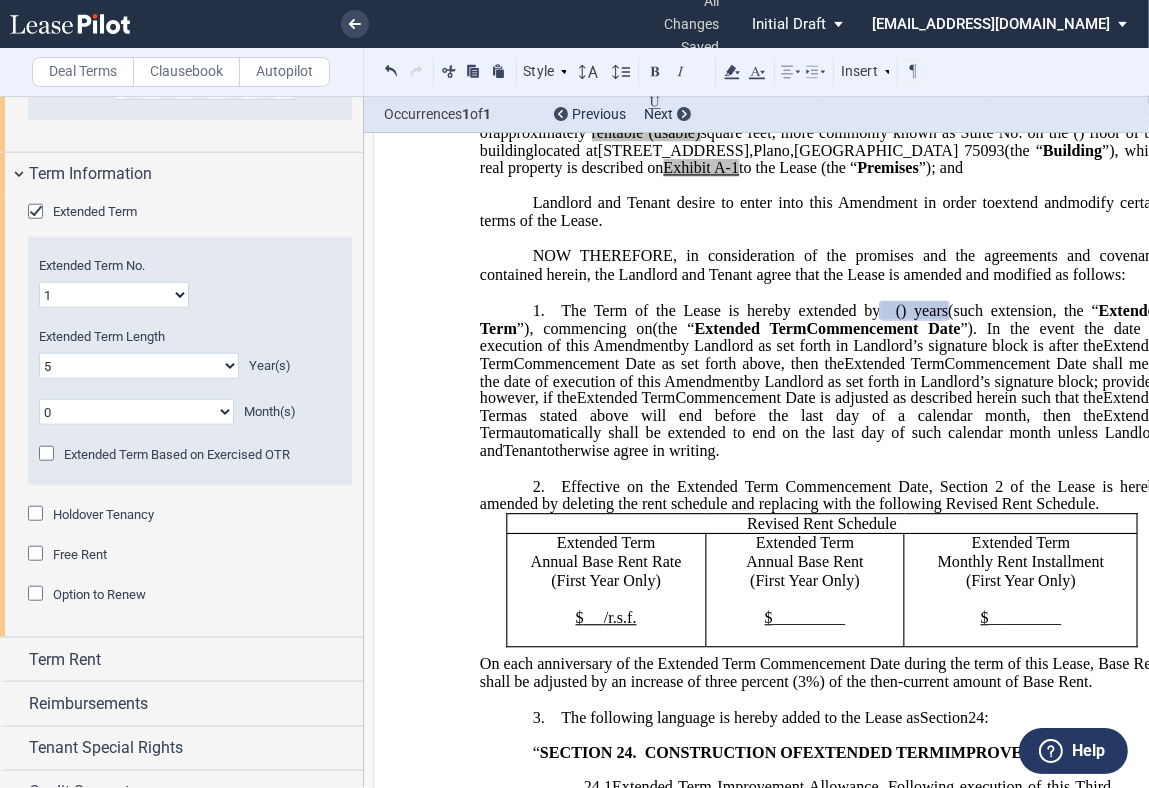 drag, startPoint x: 1085, startPoint y: 185, endPoint x: 1044, endPoint y: 186, distance: 41.01219 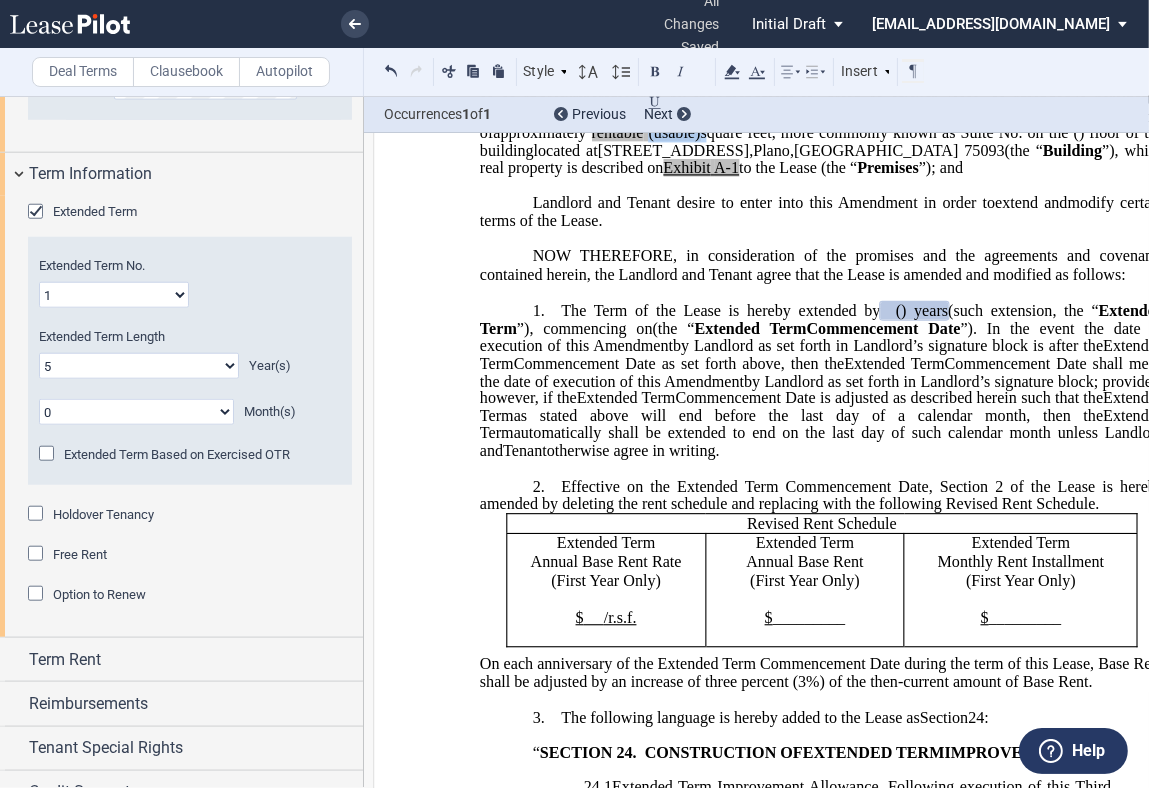 drag, startPoint x: 1029, startPoint y: 185, endPoint x: 1084, endPoint y: 185, distance: 55 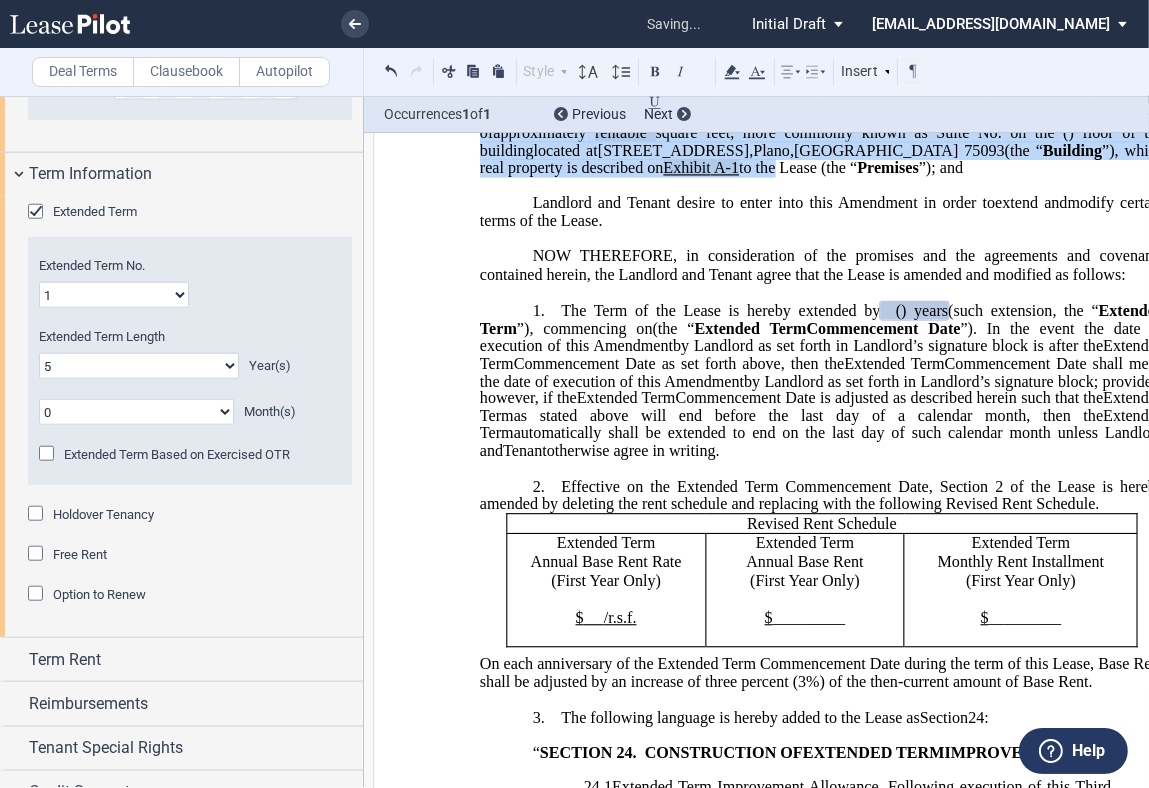 drag, startPoint x: 1106, startPoint y: 217, endPoint x: 941, endPoint y: 162, distance: 173.92528 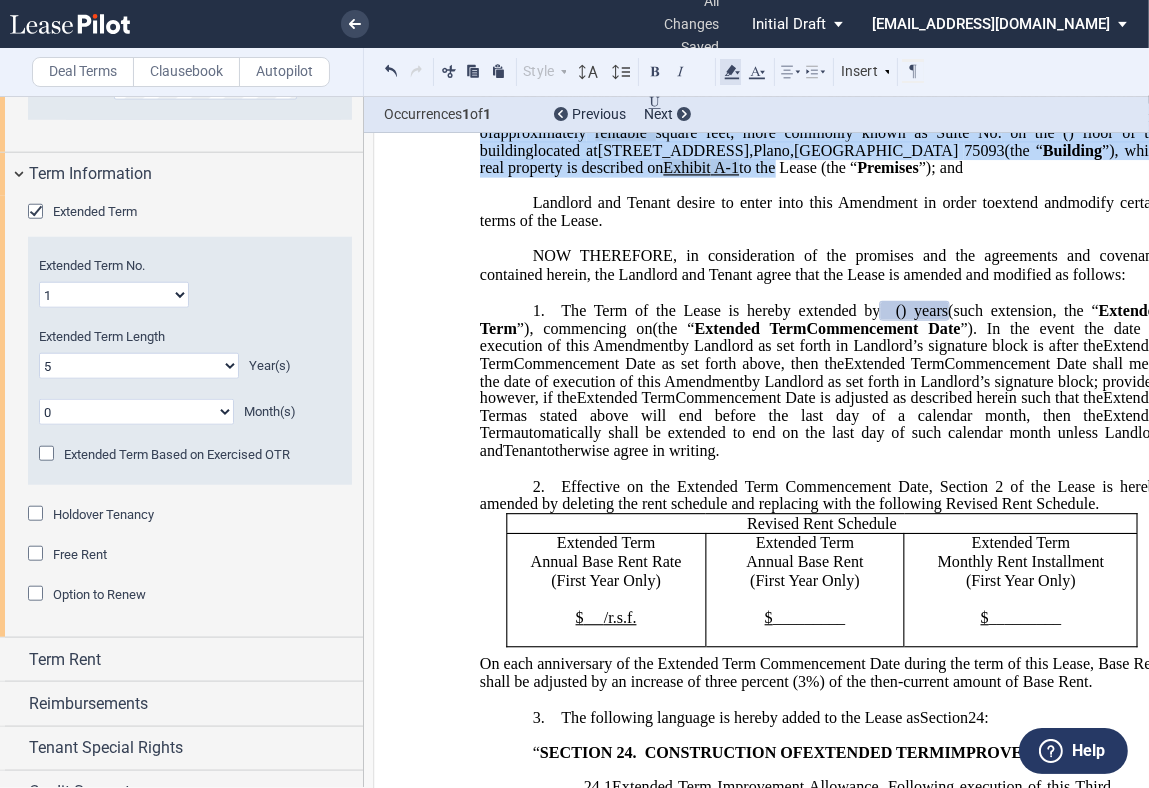 click 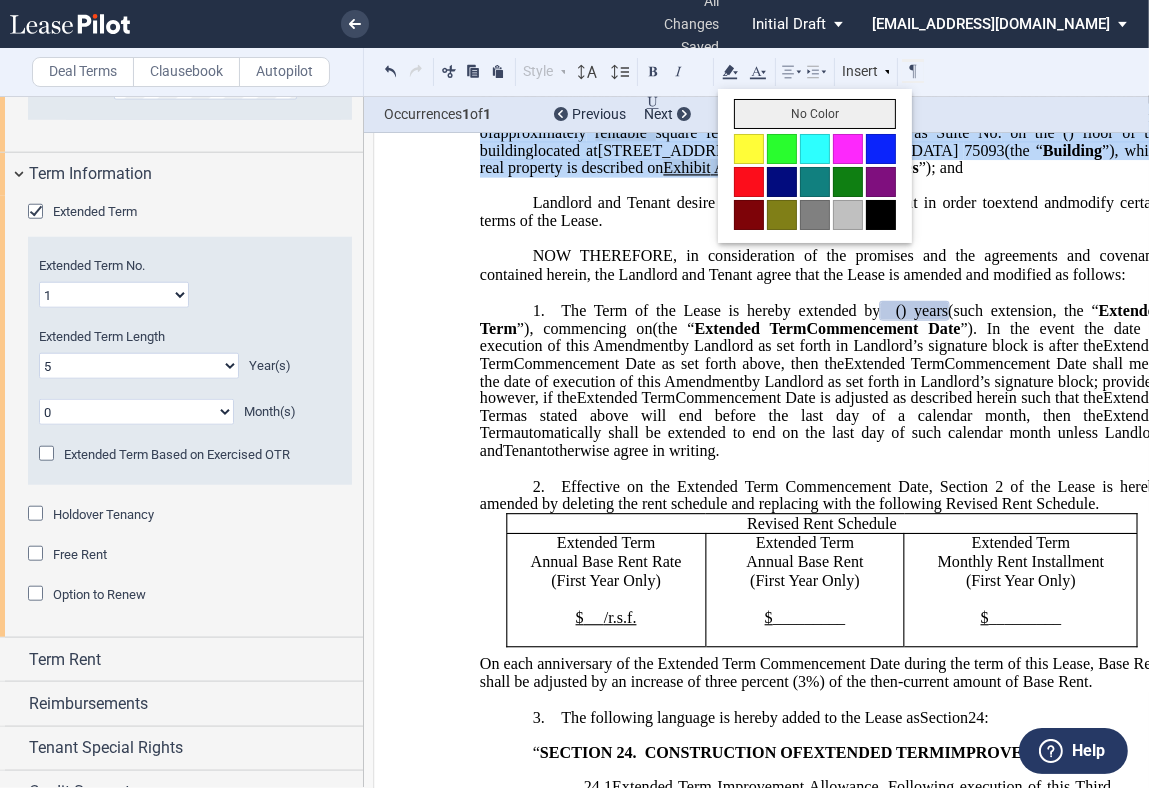 click on "No Color" at bounding box center (815, 114) 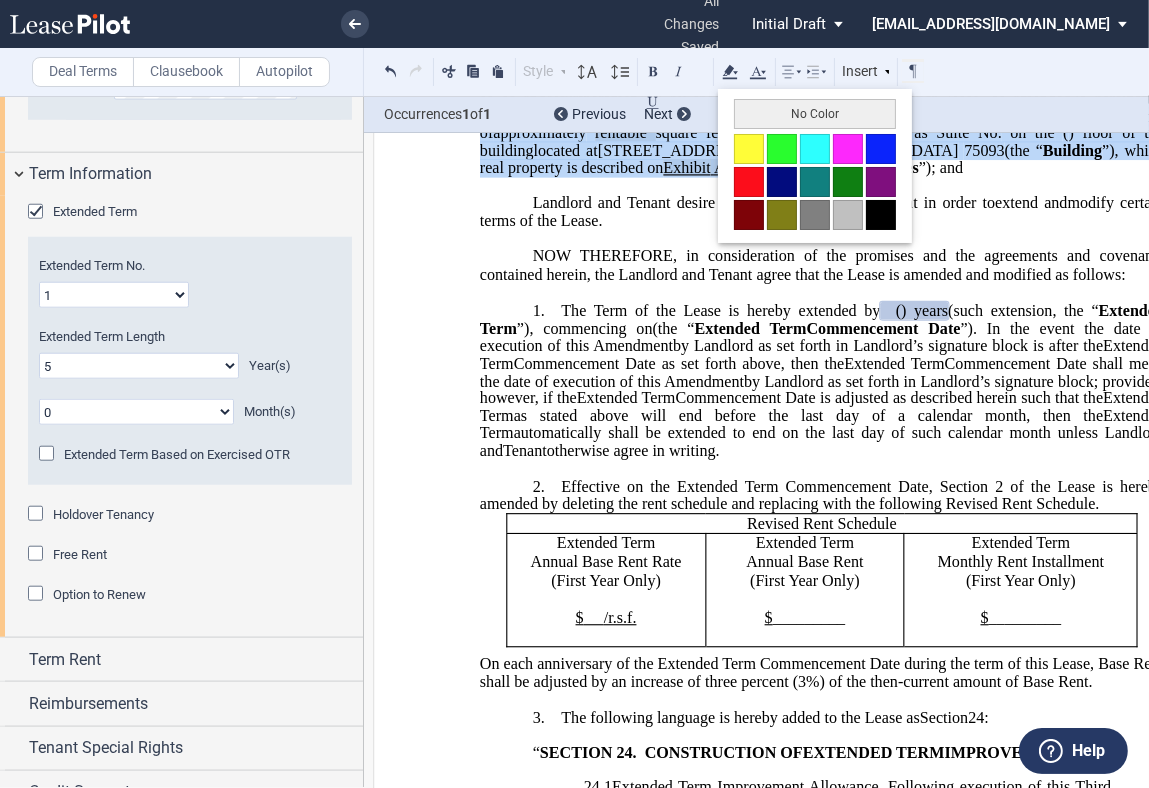 type 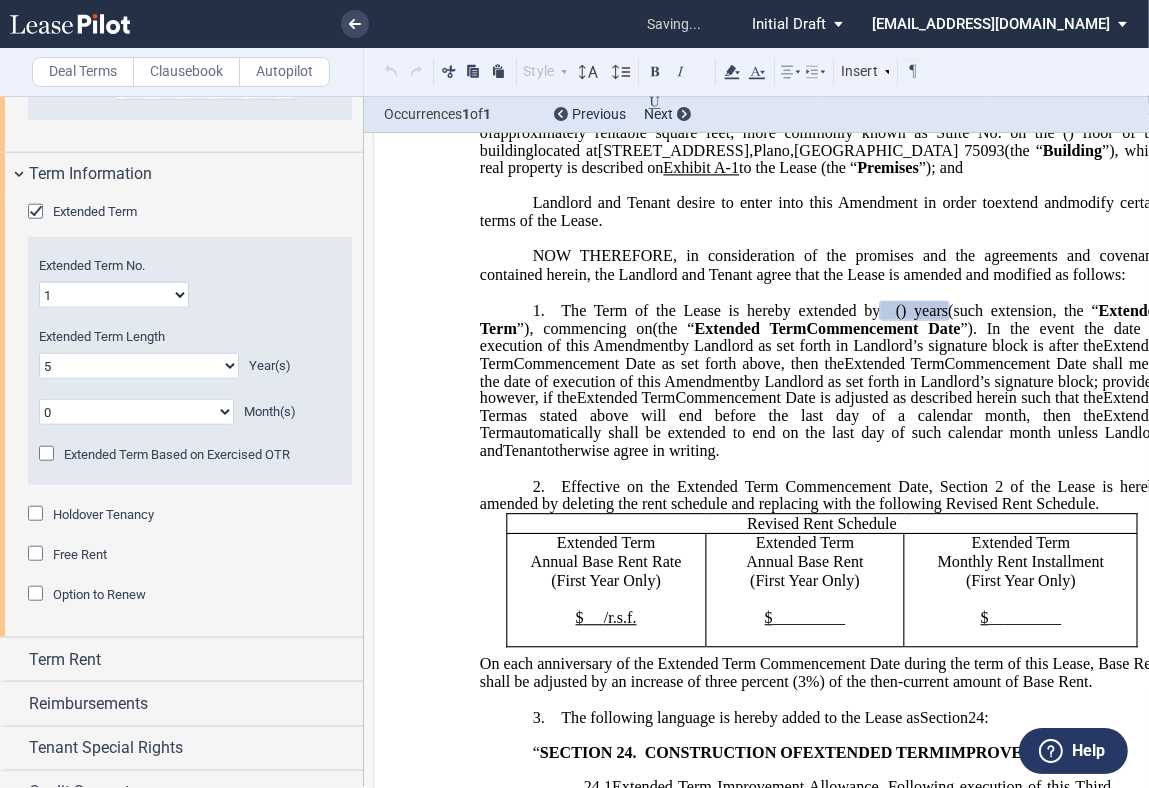 click on "NOW THEREFORE, in consideration of the promises and the agreements and covenants contained herein, the Landlord and Tenant agree that the Lease is amended and modified as follows:" 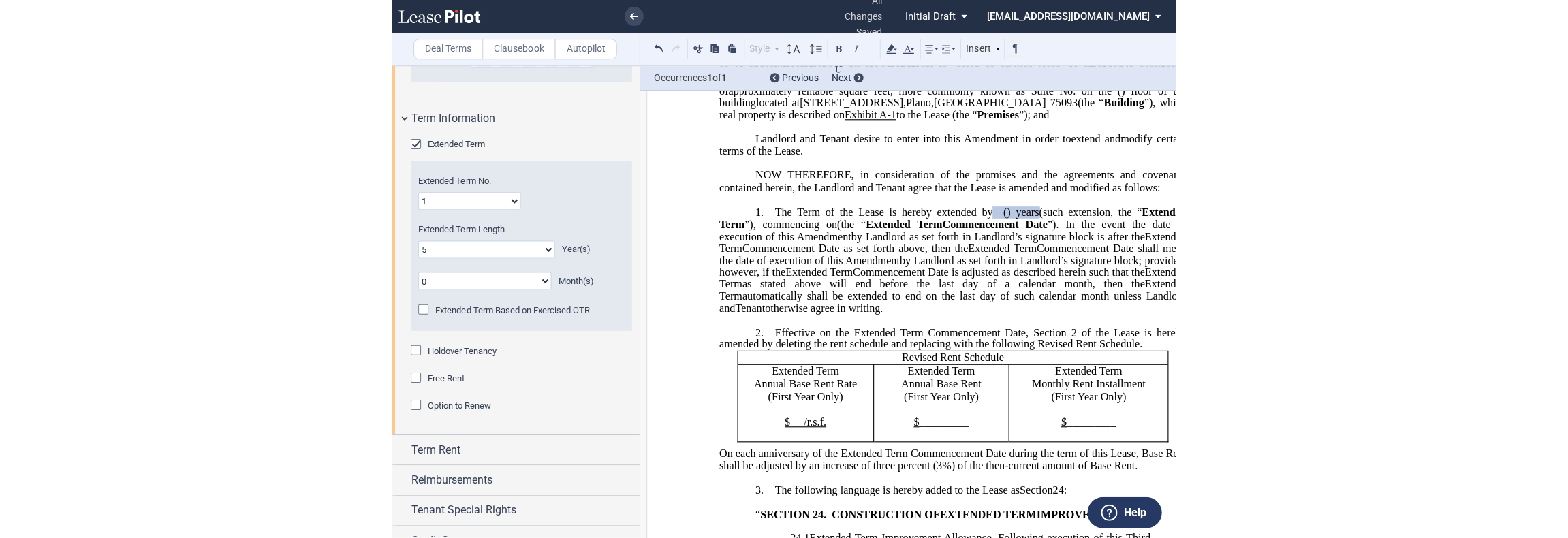 scroll, scrollTop: 563, scrollLeft: 0, axis: vertical 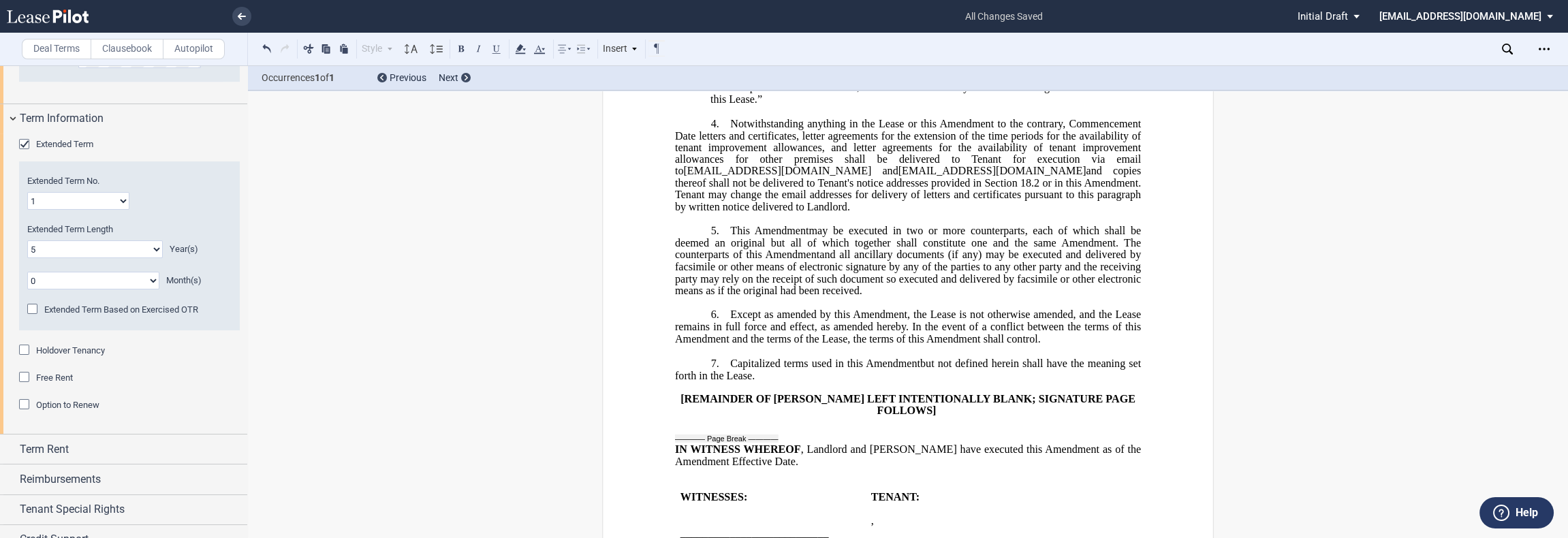 click on "Notwithstanding anything in the Lease or this Amendment to the contrary, Commencement Date letters and certificates, letter agreements for the extension of the time periods for the availability of tenant improvement allowances, and letter agreements for the" 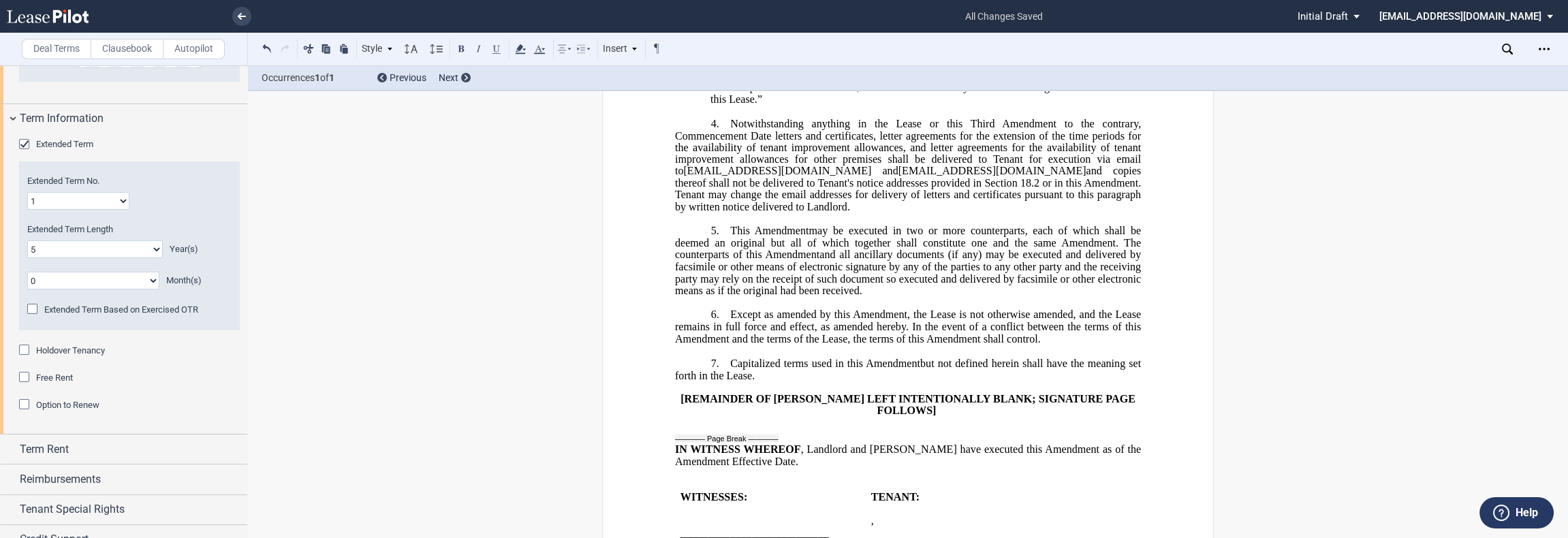 click on "and copies thereof shall not be delivered to Tenant's notice addresses provided in Section 18.2 or in this Amendment. Tenant may change the email addresses for delivery of letters and certificates pursuant to this paragraph by written notice delivered to Landlord." 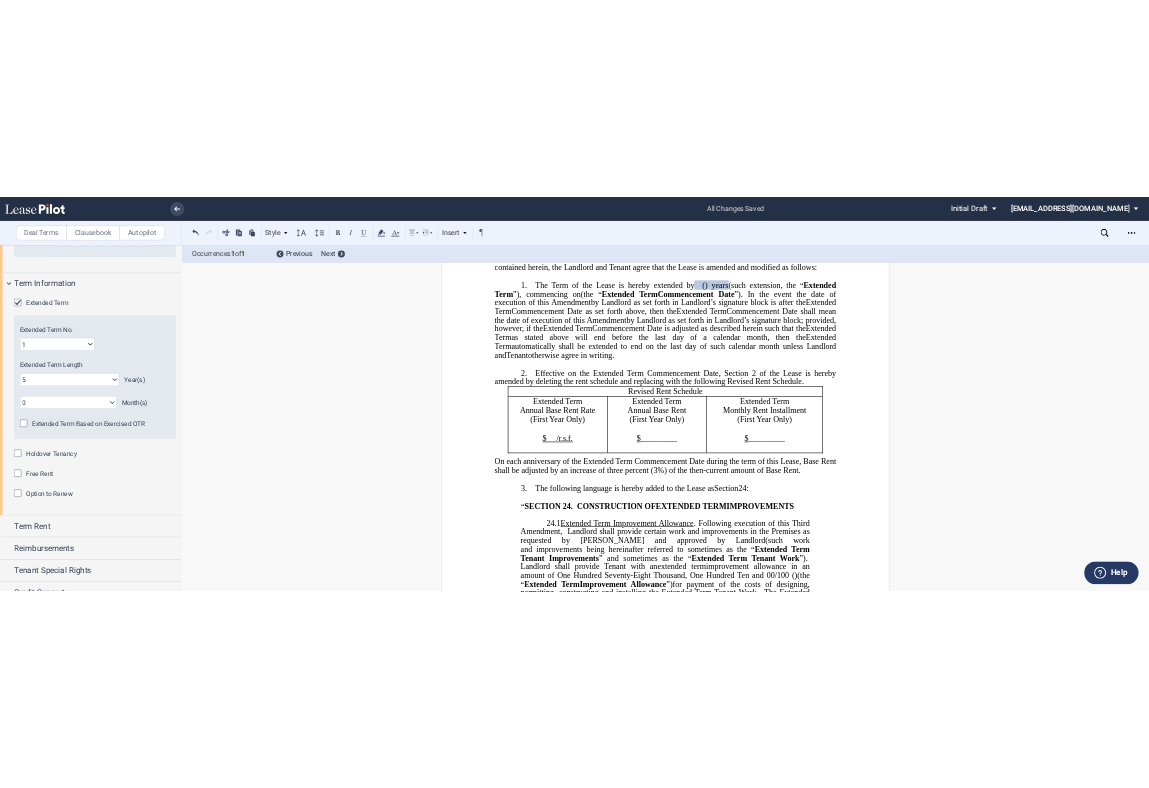 scroll, scrollTop: 605, scrollLeft: 0, axis: vertical 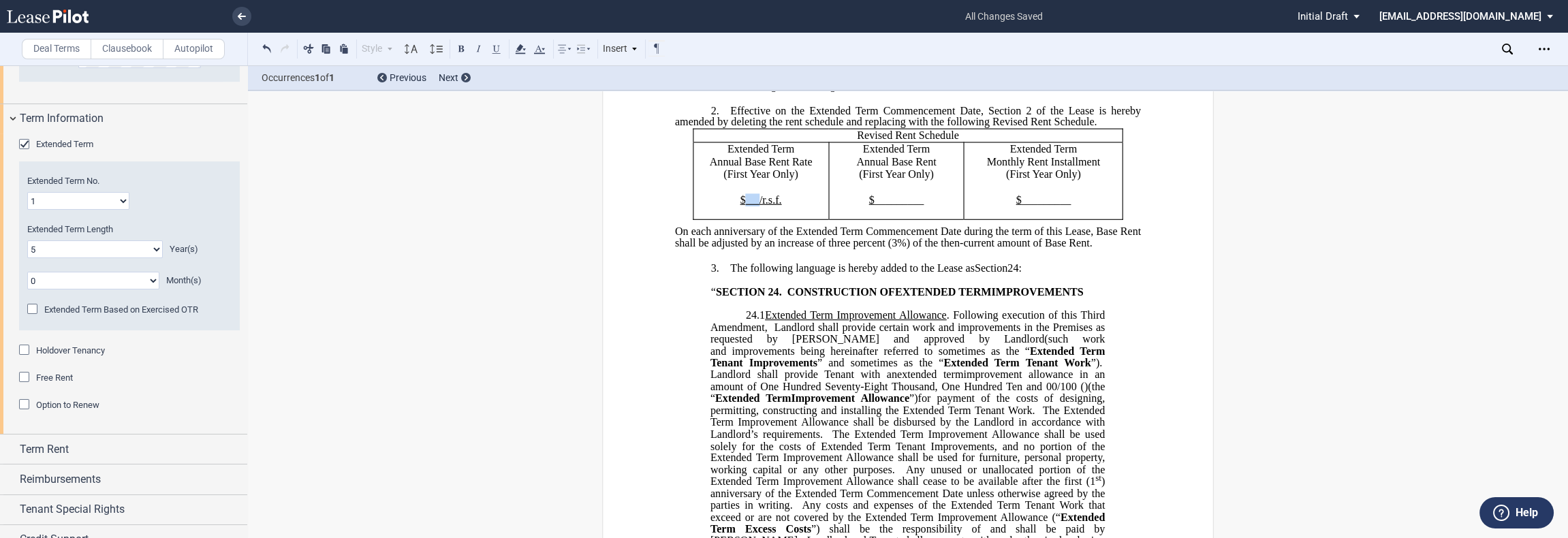 drag, startPoint x: 740, startPoint y: 251, endPoint x: 756, endPoint y: 249, distance: 16.124515 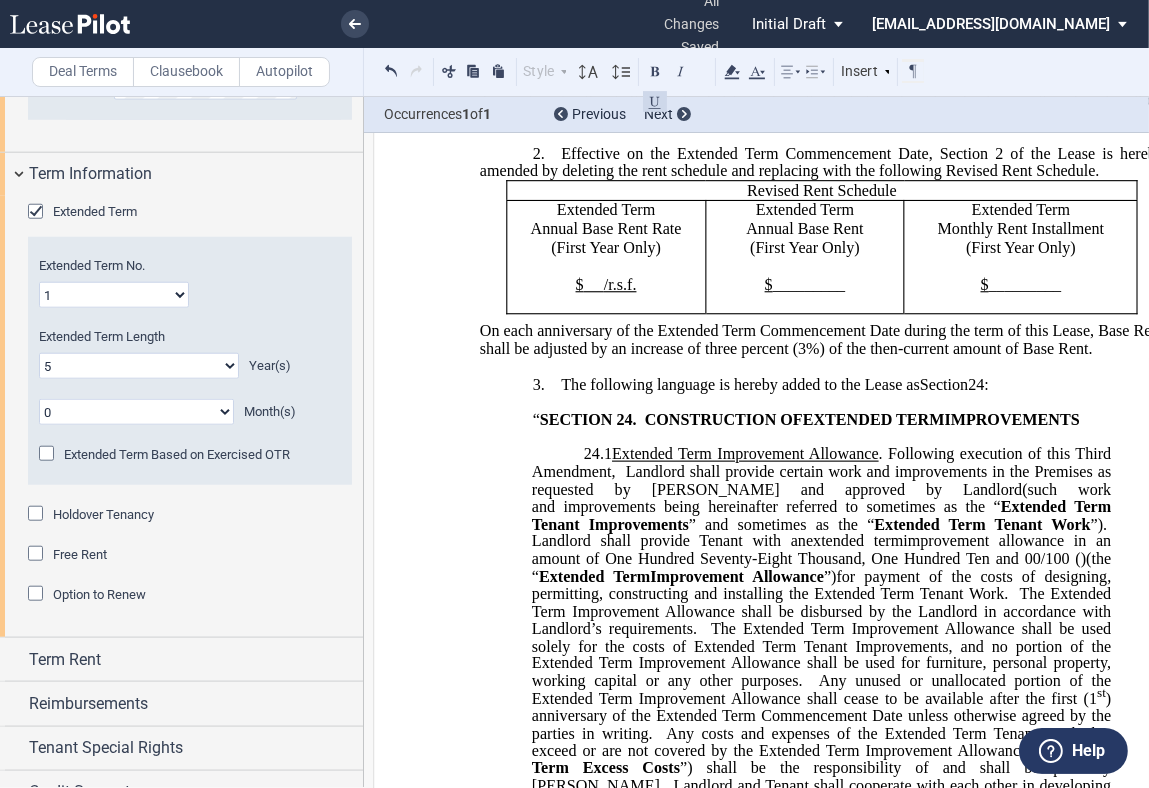 click on "﻿
﻿ ﻿ FIRST  AMENDMENT TO  ﻿ ﻿
ASSIGNMENT, ASSUMPTION AND   ﻿ ﻿  FIRST  AMENDMENT TO  ﻿ ﻿
ASSIGNMENT AND ASSUMPTION TO  ﻿ ﻿
﻿
THIS   ﻿ ﻿  FIRST  AMENDMENT TO  ﻿ ﻿  (this “ ﻿ ﻿ First  Amendment ”) is dated as of   _____________ (“ ﻿ ﻿ First  Amendment Effective Date ”), by and between  Medical Office Buildings of Plano, L.P. ,  a   [US_STATE]   limited partnership  (“ Landlord ”) and  ﻿ ﻿ ,   ﻿ ﻿   ﻿ ﻿   ﻿ ﻿  an individual ,  , an individual ,  ,  , and  , and  ﻿ ﻿ , an individual , as successor-in-interest to  [______]   d/b/a Medical City Plano  ( jointly, severally and collectively, the  “ Tenant ”), under the following circumstances:
THIS ASSIGNMENT, ASSUMPTION AND   ﻿ ﻿  FIRST  AMENDMENT TO  ﻿ ﻿  (this “ ﻿ ﻿ First  Amendment   ﻿ ﻿" at bounding box center (822, 1379) 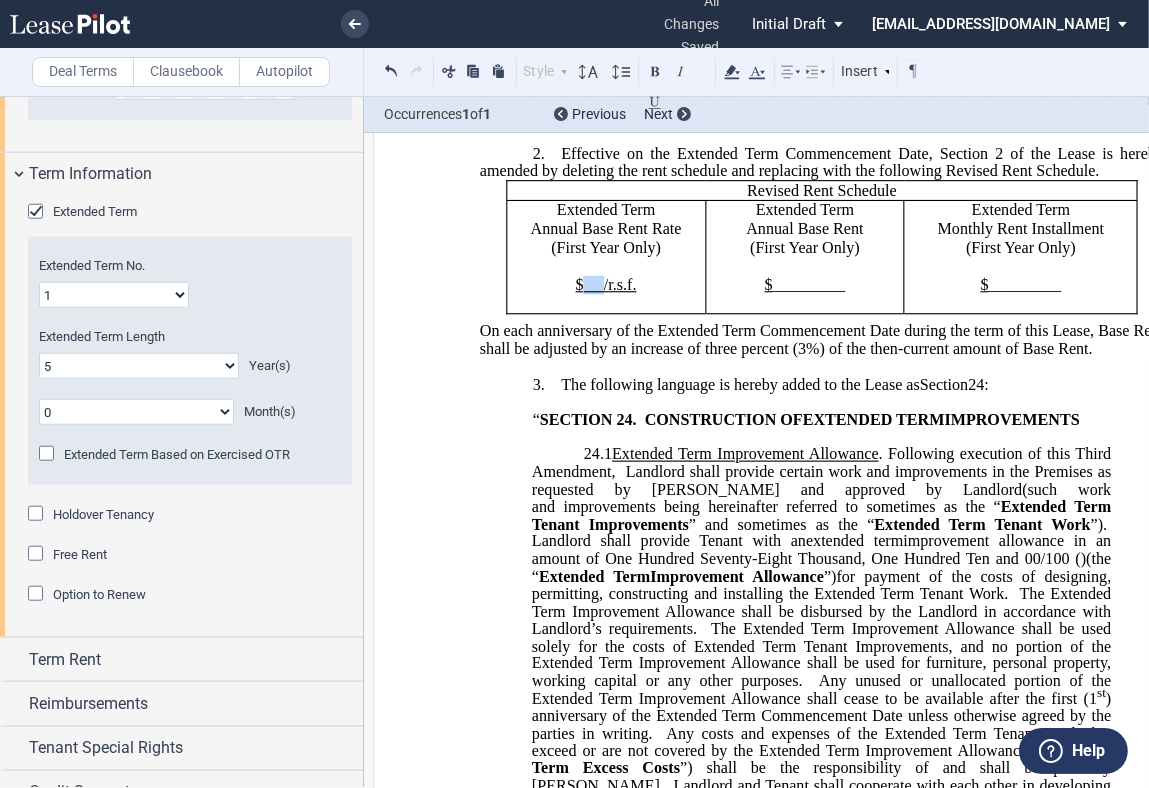 drag, startPoint x: 578, startPoint y: 358, endPoint x: 599, endPoint y: 356, distance: 21.095022 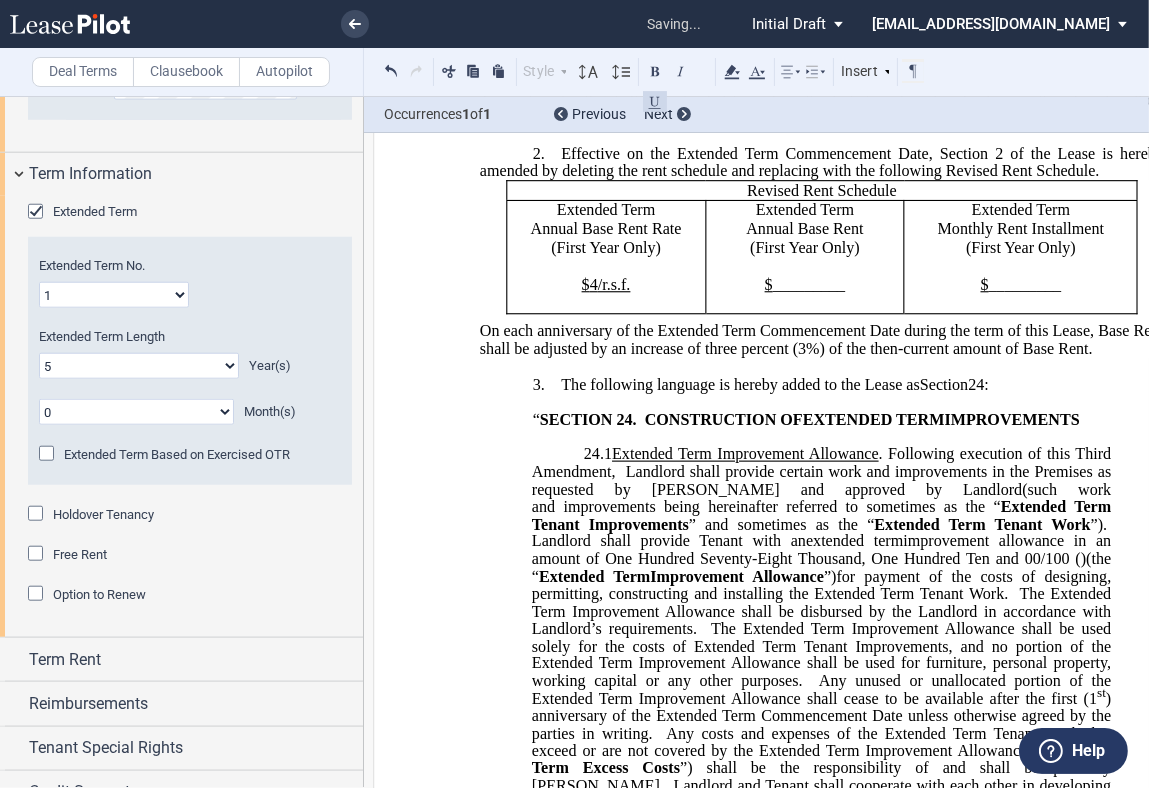 type 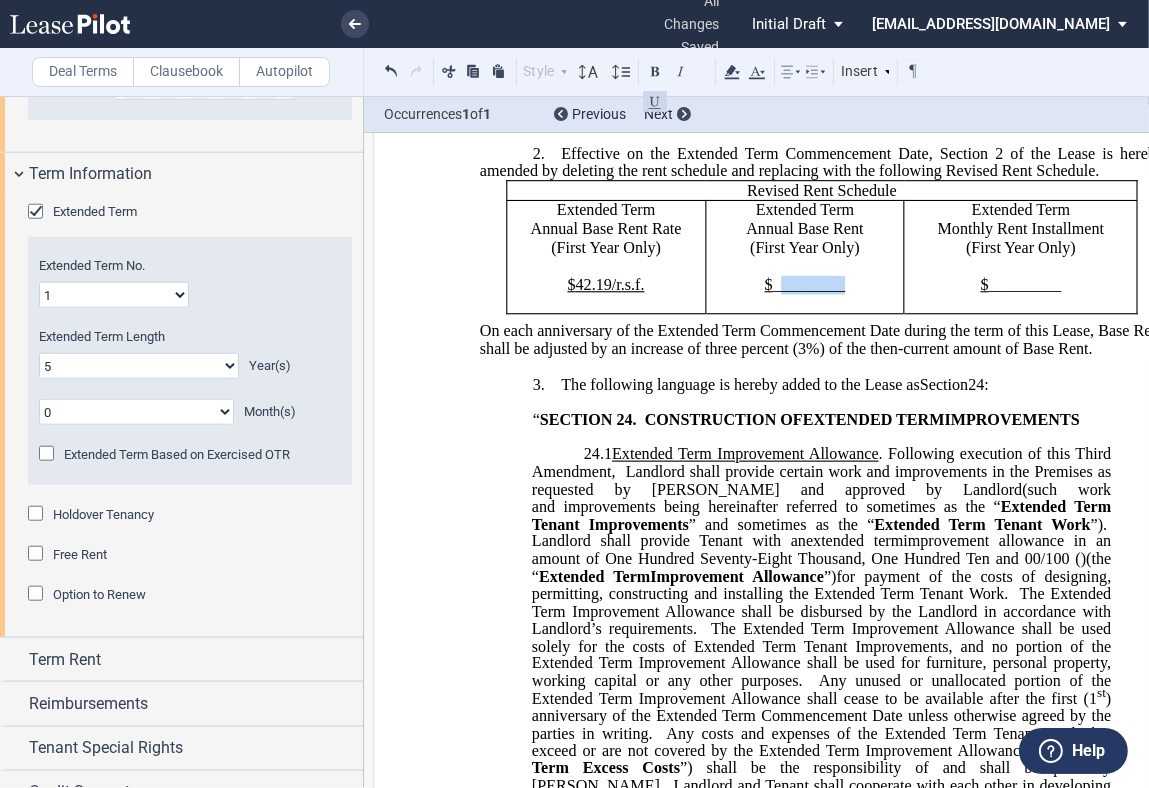 drag, startPoint x: 771, startPoint y: 355, endPoint x: 779, endPoint y: 371, distance: 17.888544 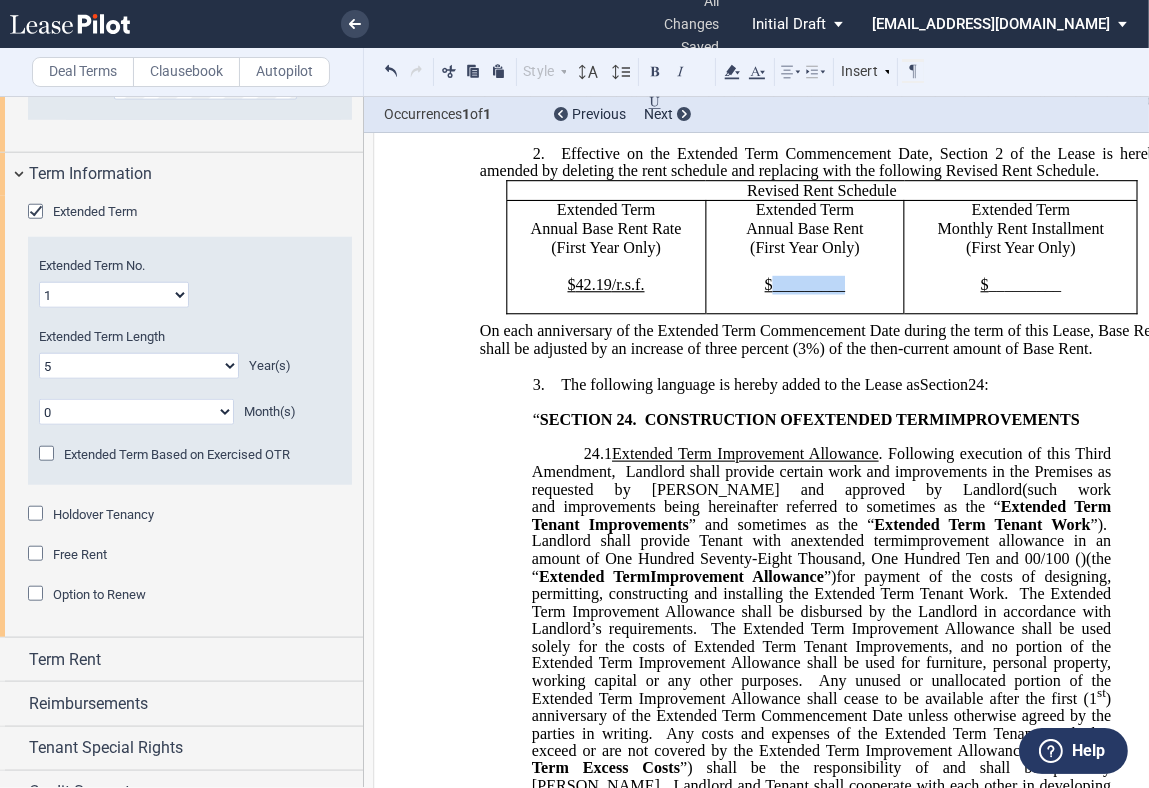 drag, startPoint x: 768, startPoint y: 361, endPoint x: 840, endPoint y: 360, distance: 72.00694 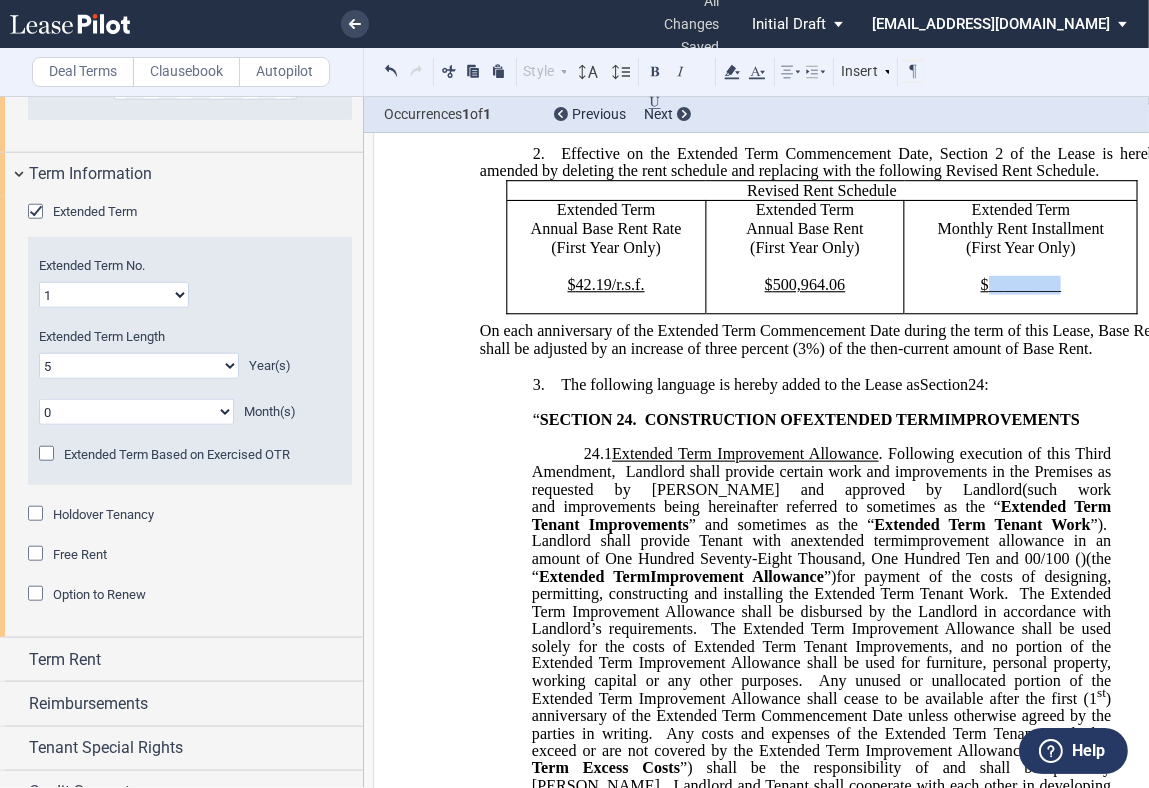 drag, startPoint x: 994, startPoint y: 360, endPoint x: 1061, endPoint y: 357, distance: 67.06713 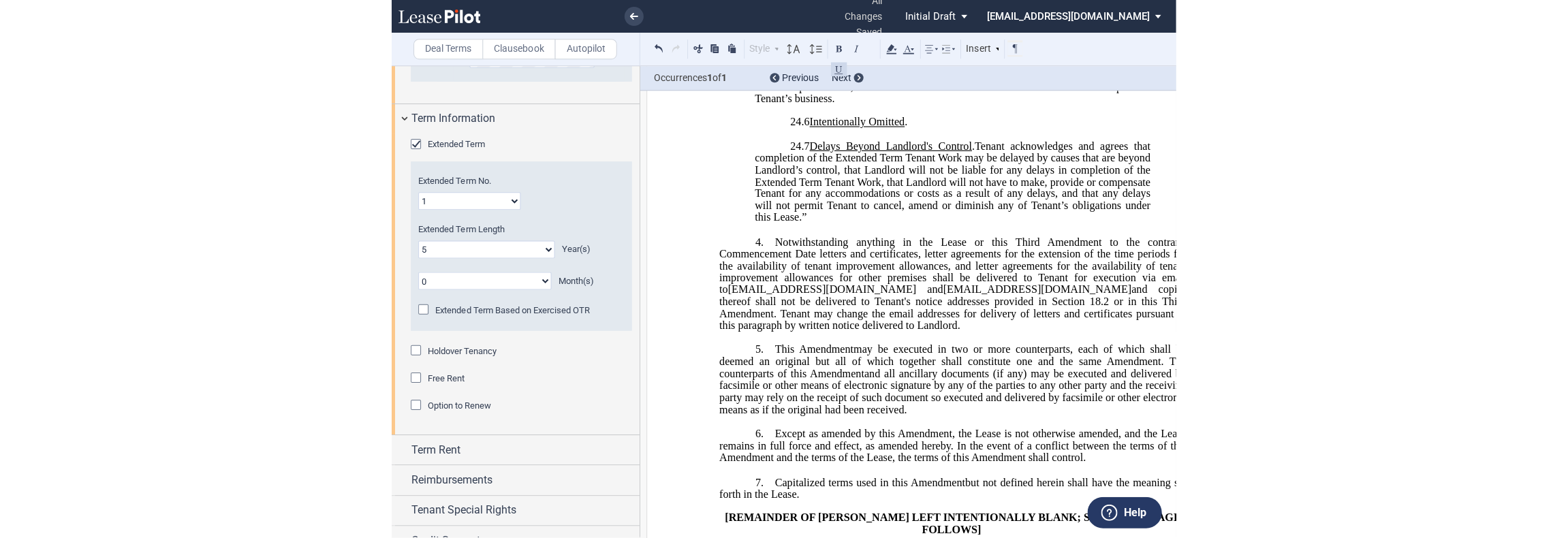scroll, scrollTop: 1396, scrollLeft: 0, axis: vertical 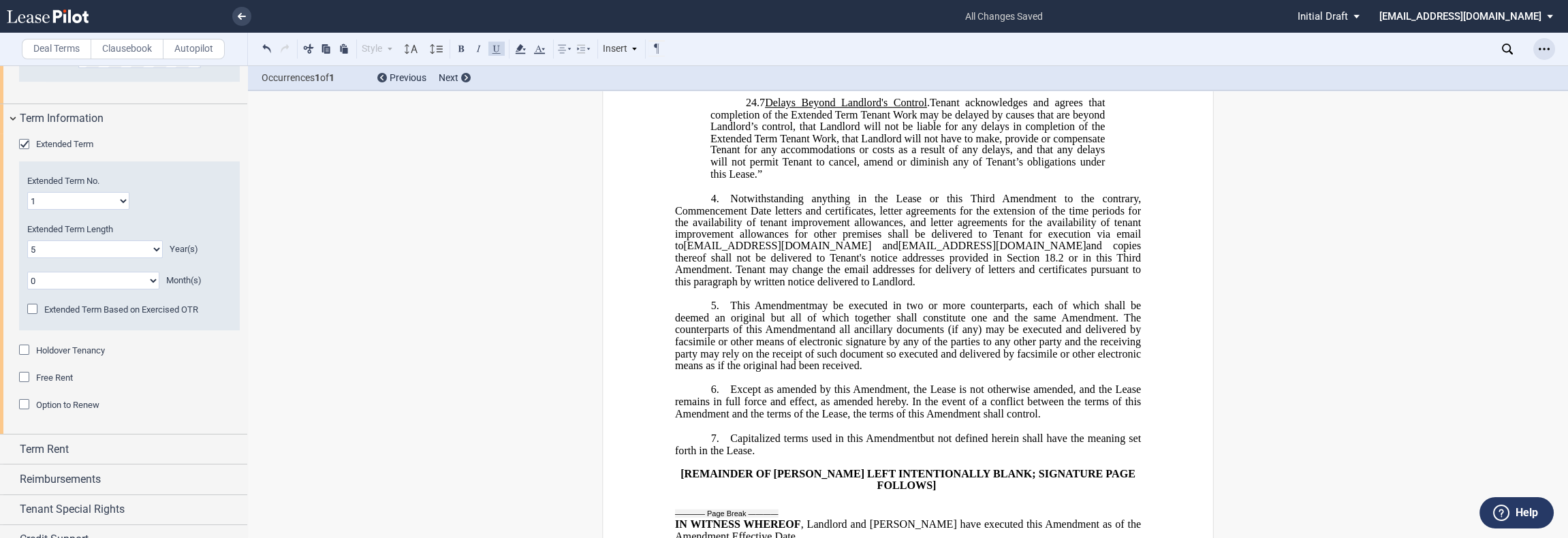 click at bounding box center (1544, 49) 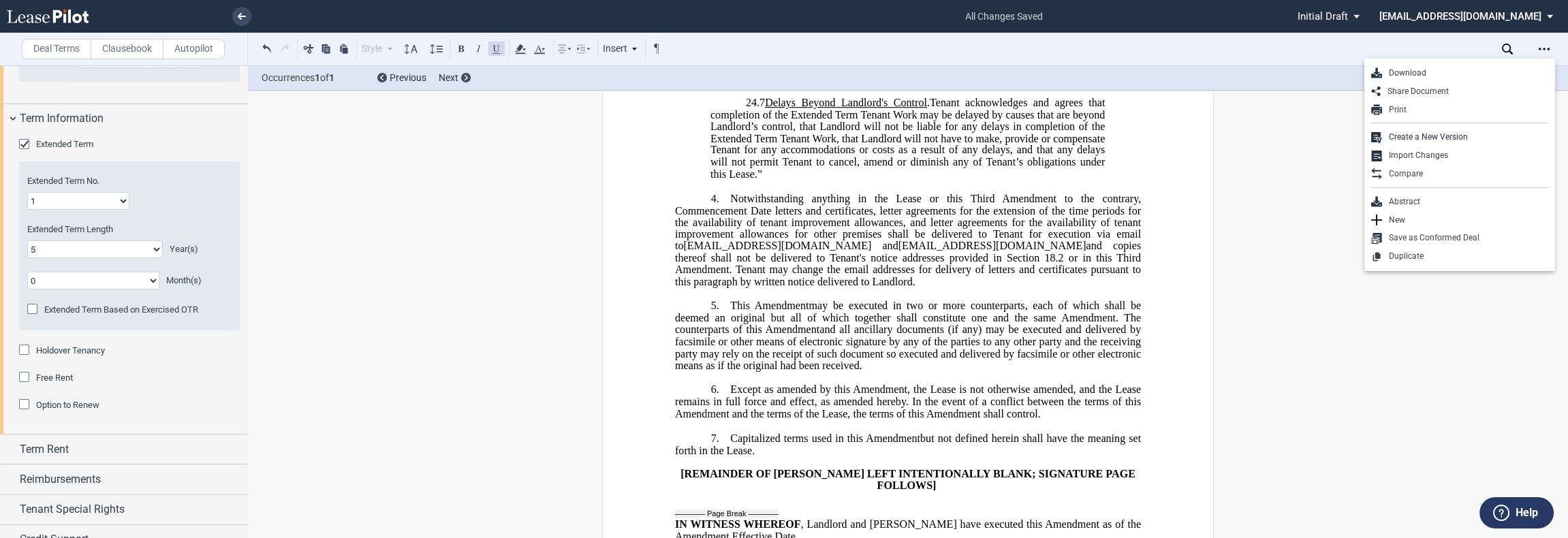 drag, startPoint x: 1458, startPoint y: 69, endPoint x: 1473, endPoint y: 86, distance: 22.671568 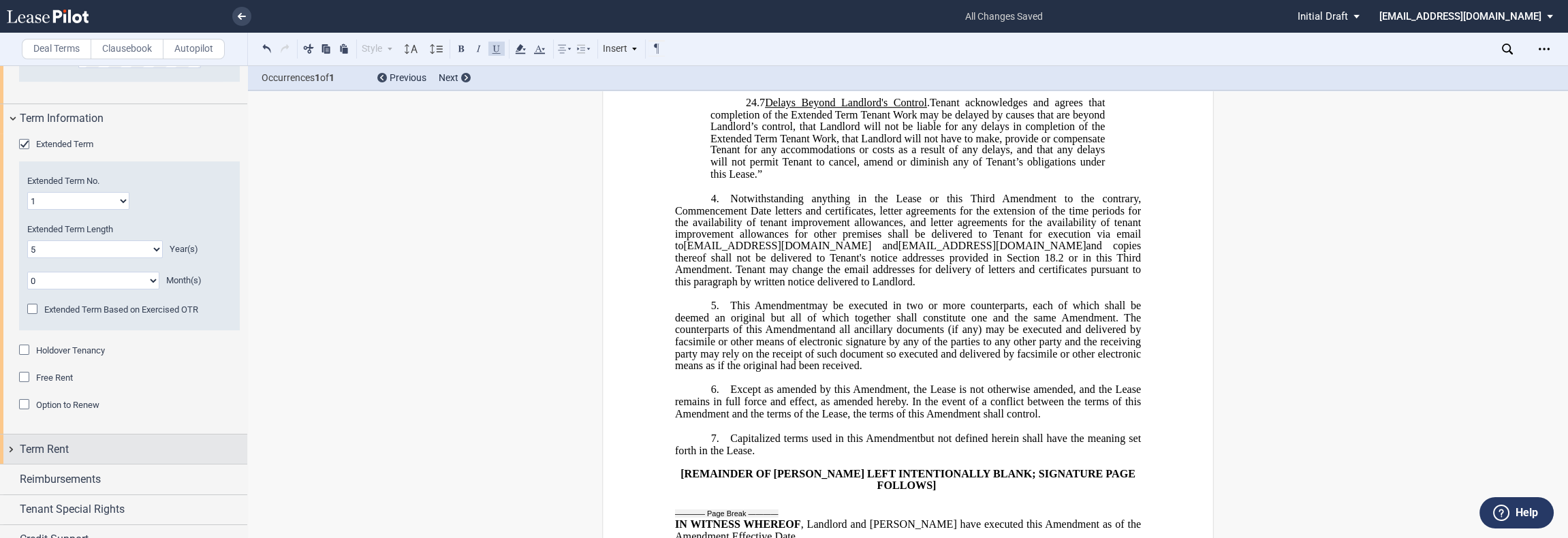 click on "Term Rent" at bounding box center [134, 449] 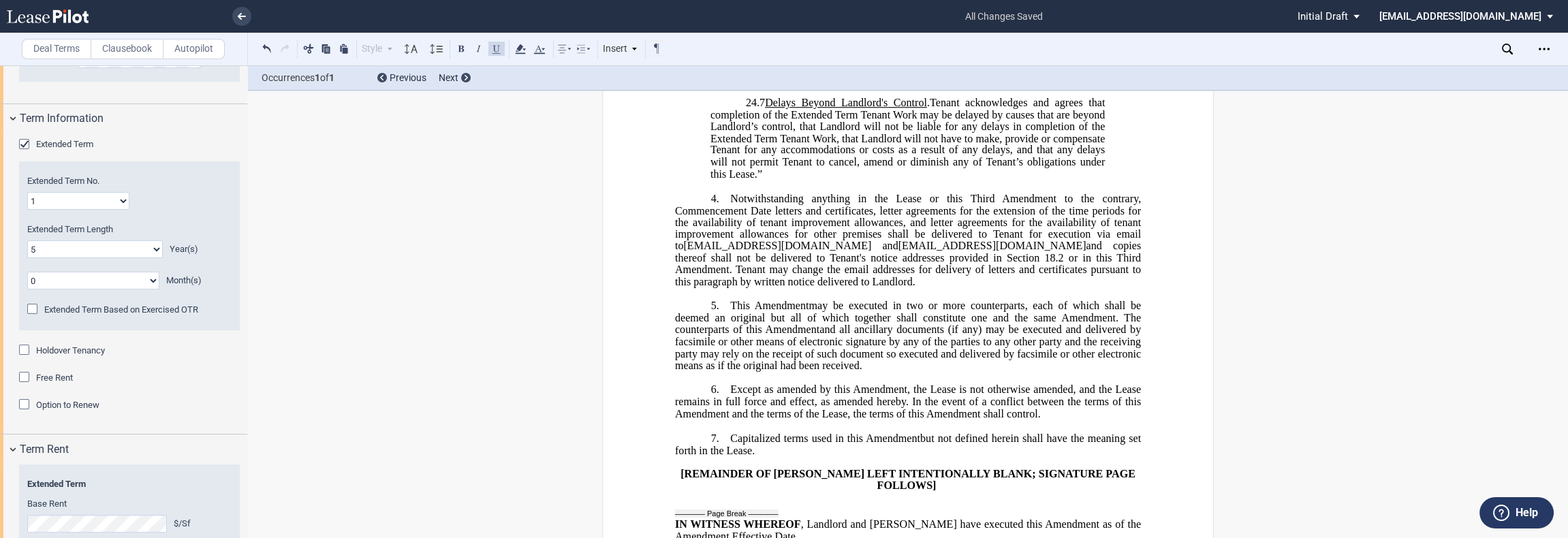 click on "Reimbursements" at bounding box center [134, 632] 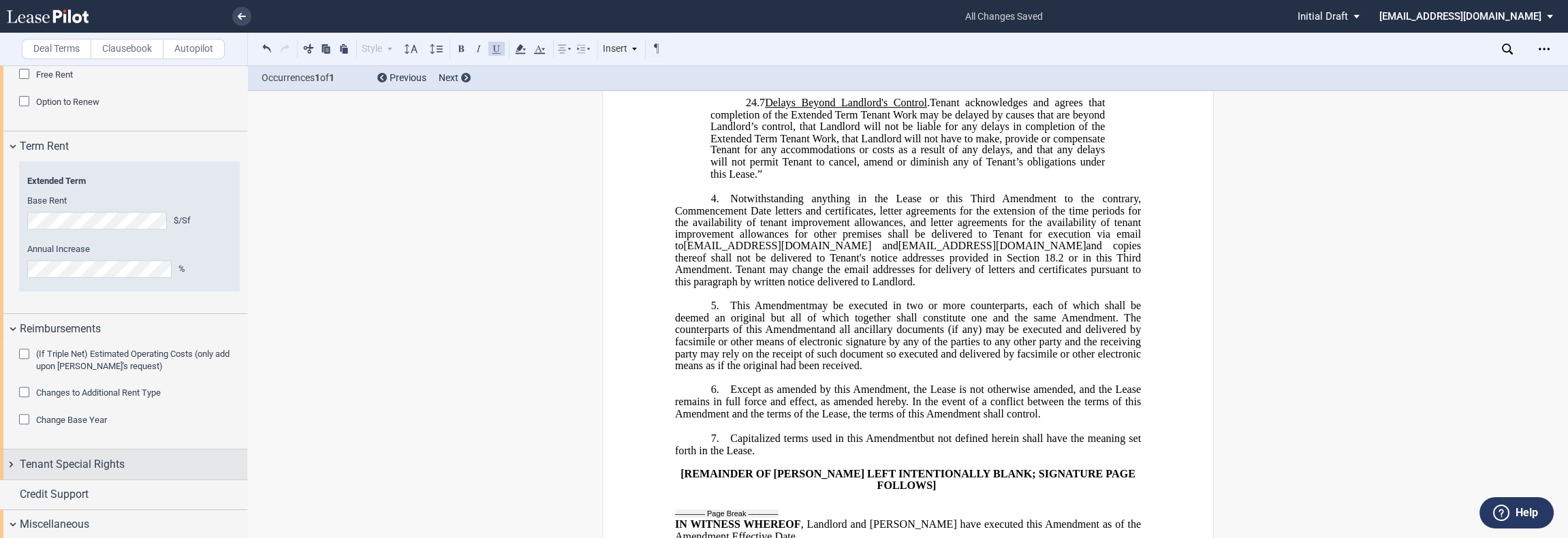 scroll, scrollTop: 1816, scrollLeft: 0, axis: vertical 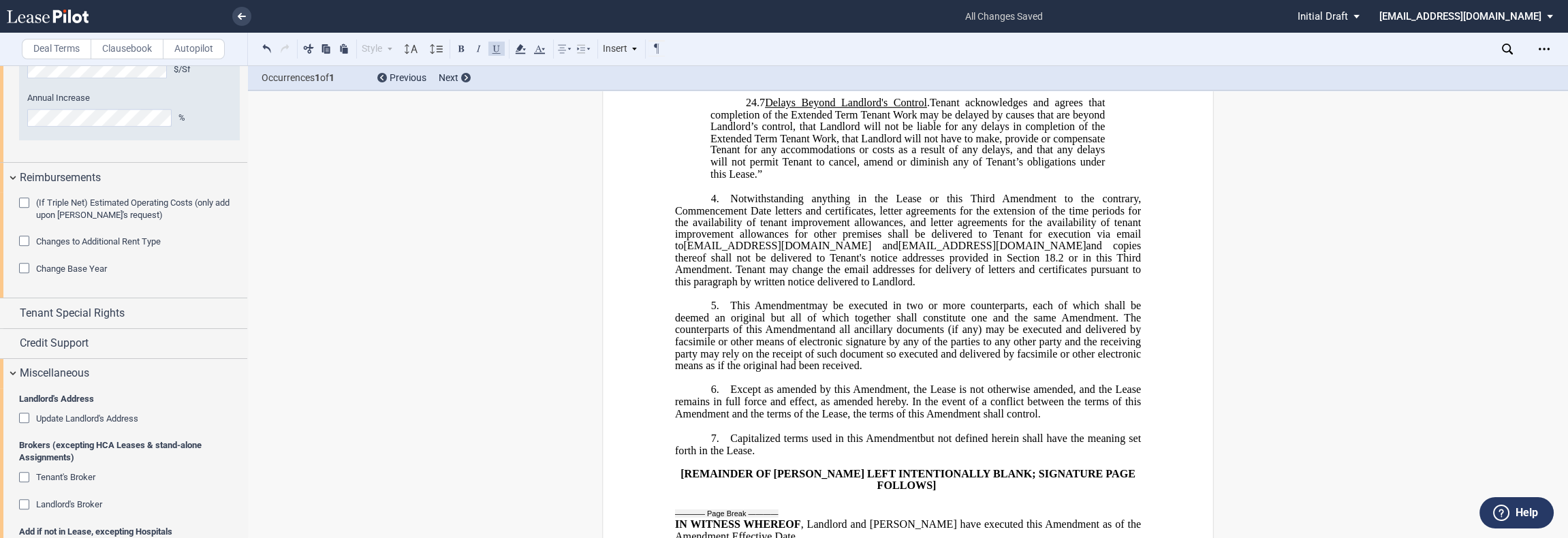 click 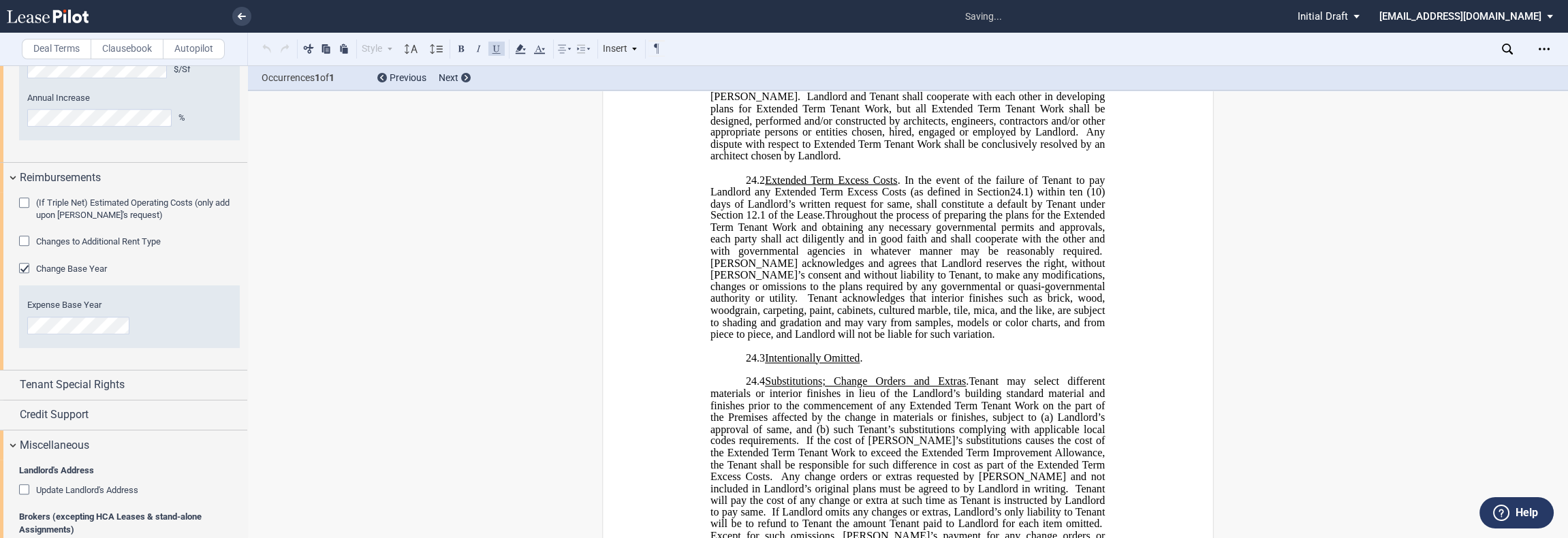 scroll, scrollTop: 468, scrollLeft: 0, axis: vertical 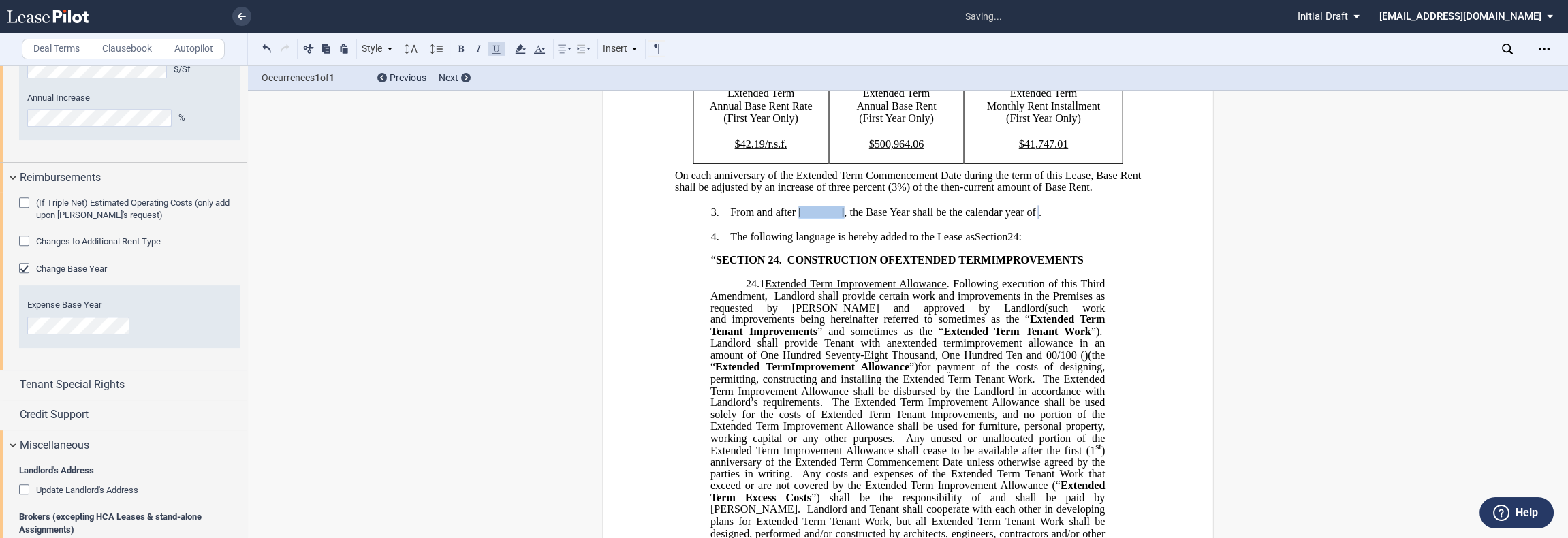 drag, startPoint x: 794, startPoint y: 267, endPoint x: 840, endPoint y: 264, distance: 46.09772 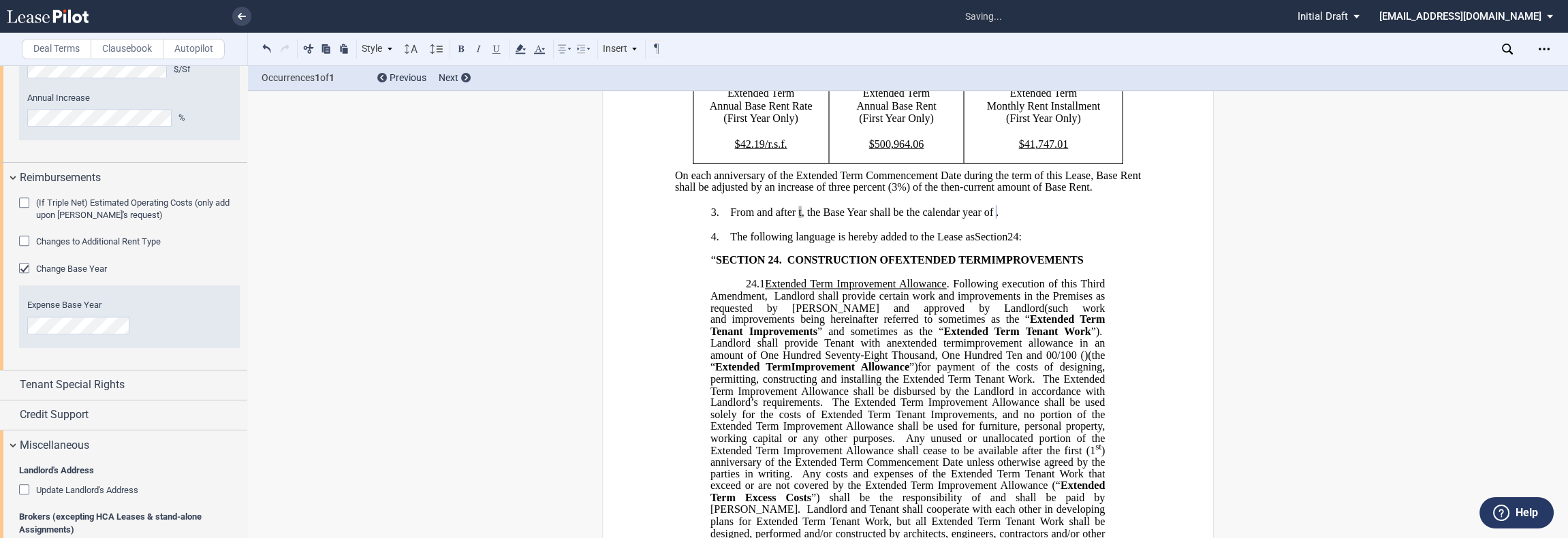 type 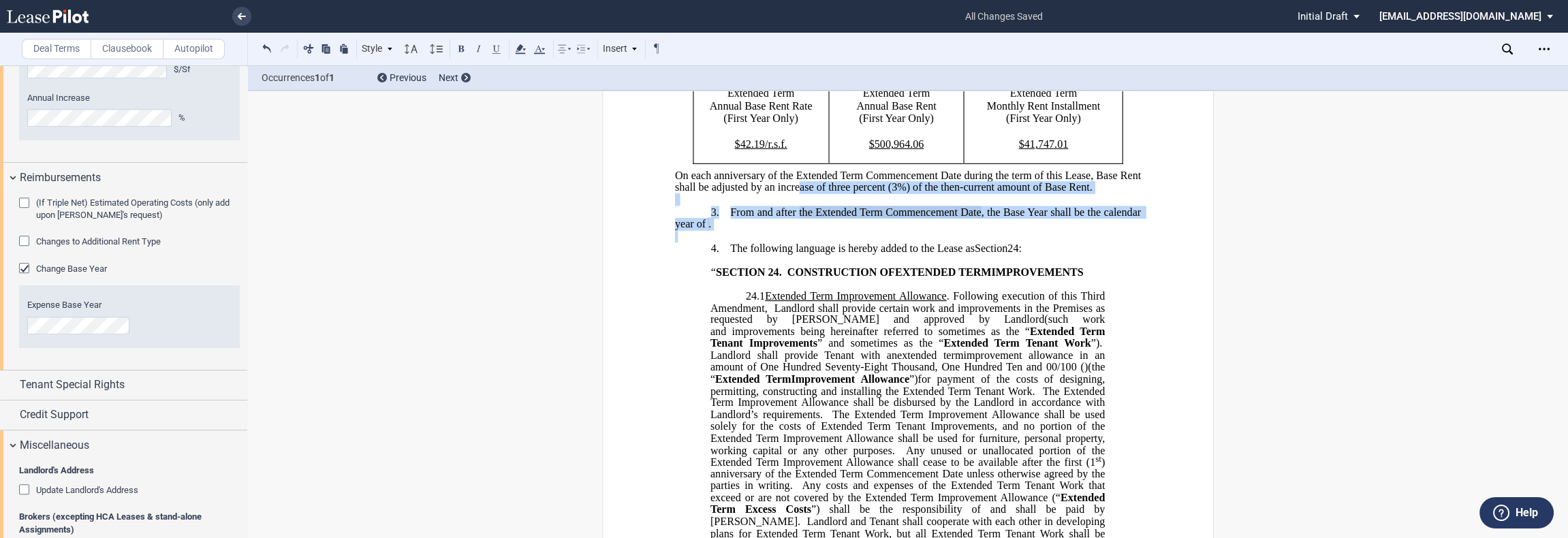 drag, startPoint x: 807, startPoint y: 284, endPoint x: 793, endPoint y: 238, distance: 48.083261 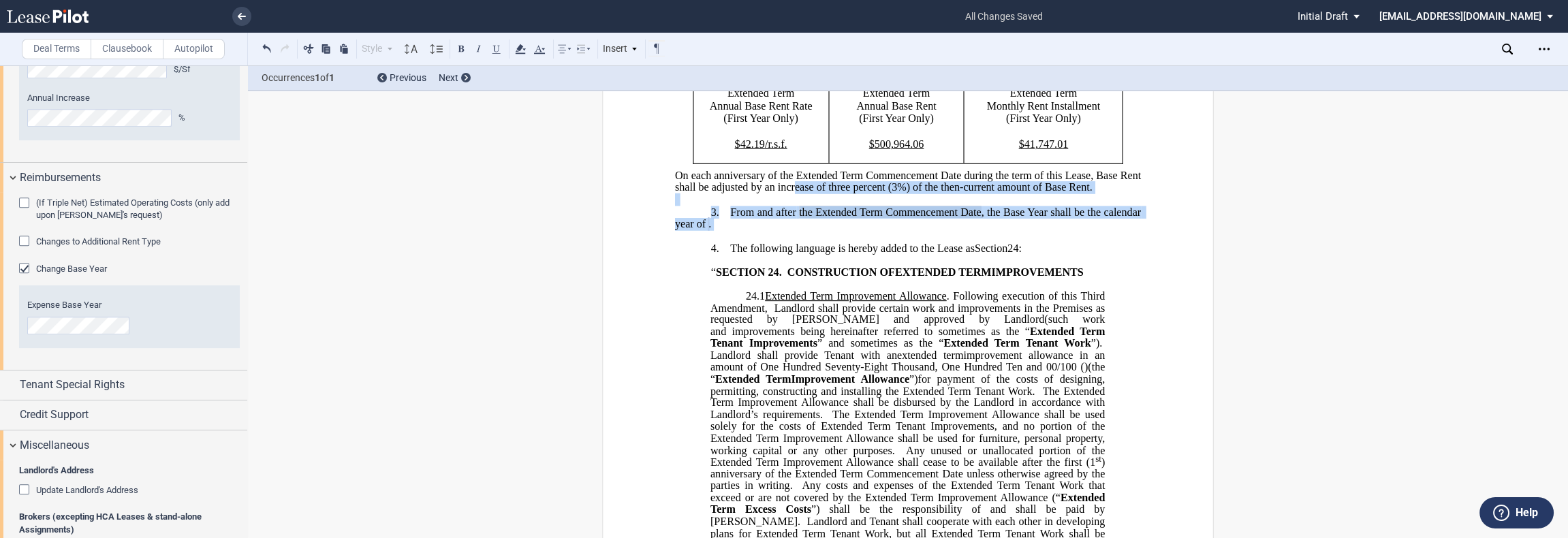 drag, startPoint x: 521, startPoint y: 48, endPoint x: 530, endPoint y: 62, distance: 16.643317 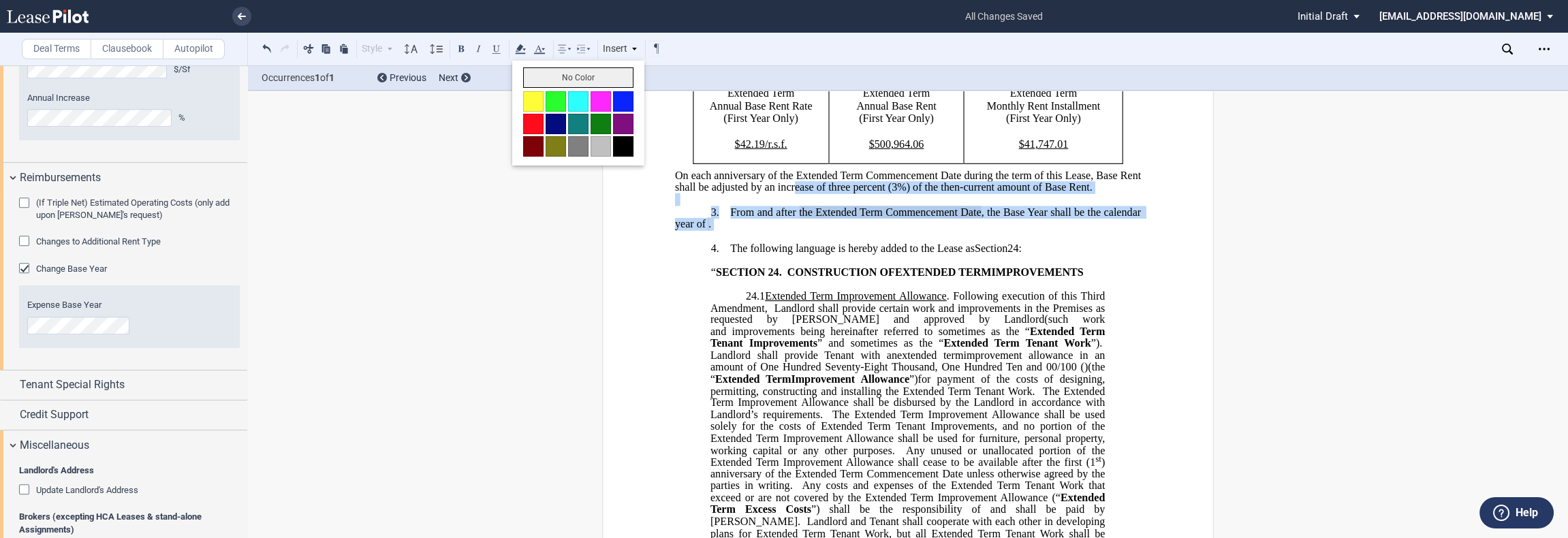 click on "No Color" at bounding box center (578, 78) 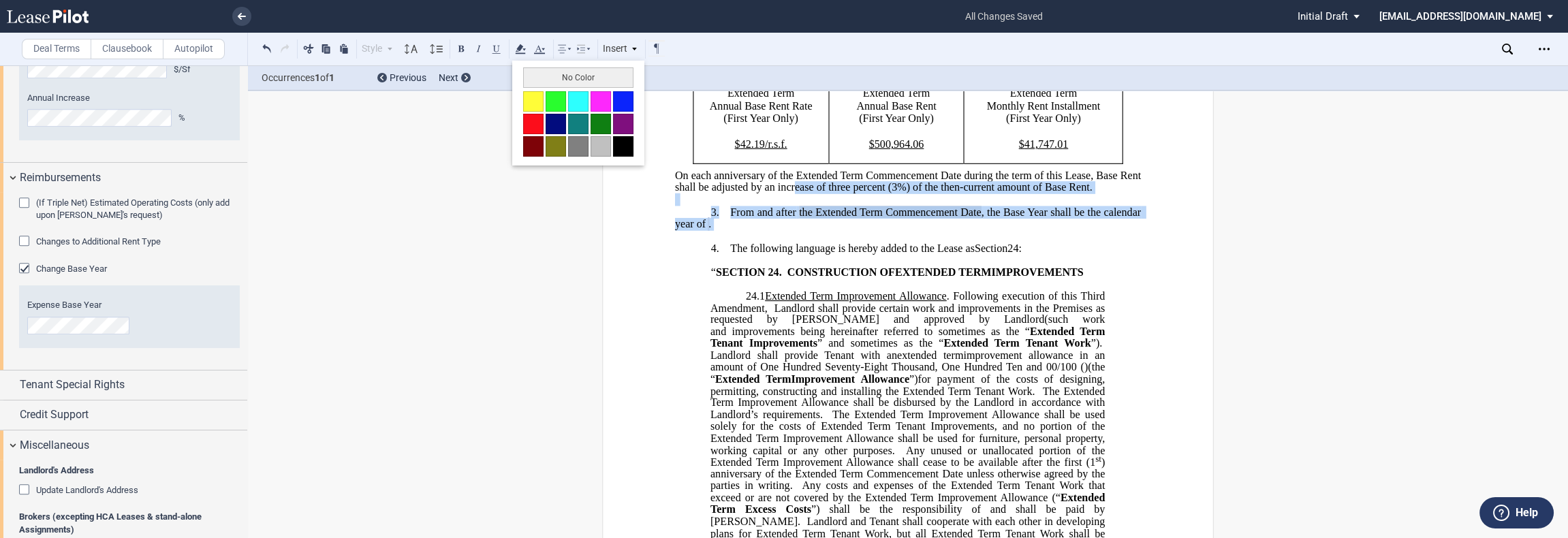 type 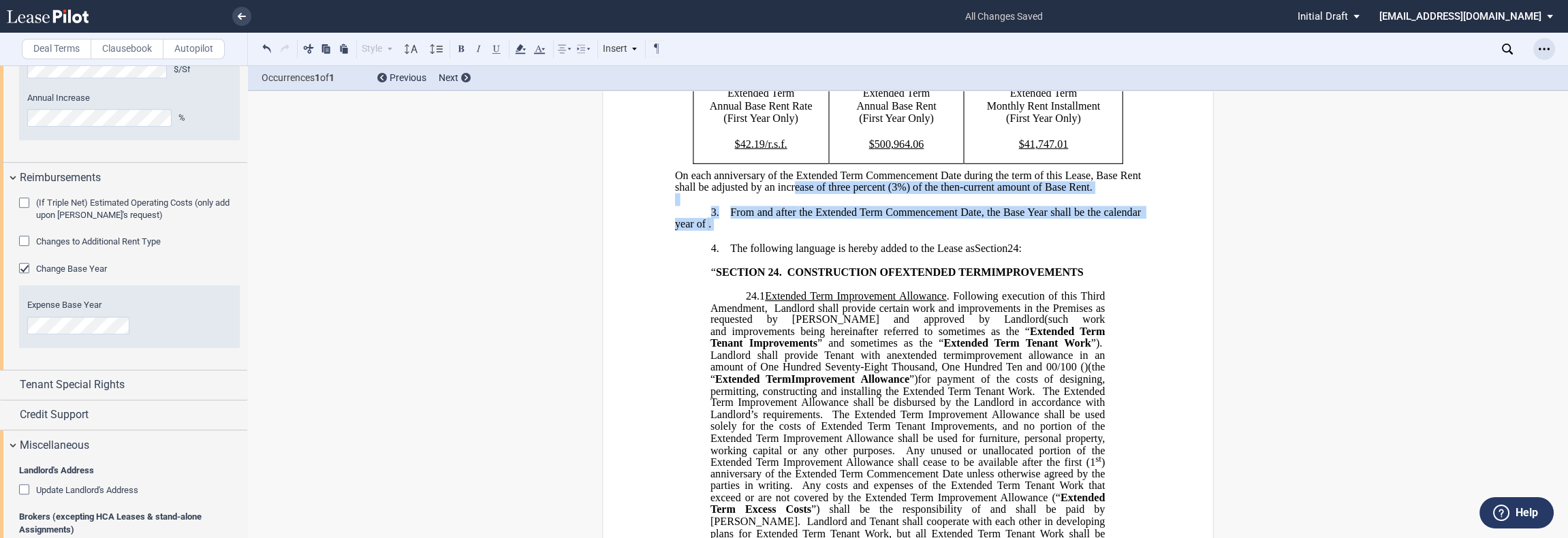 click on "Download
Share Document
Print
Create a New Version
Import Changes
Compare
Abstract
New
Save as Conformed Deal
Duplicate" at bounding box center (1546, 49) 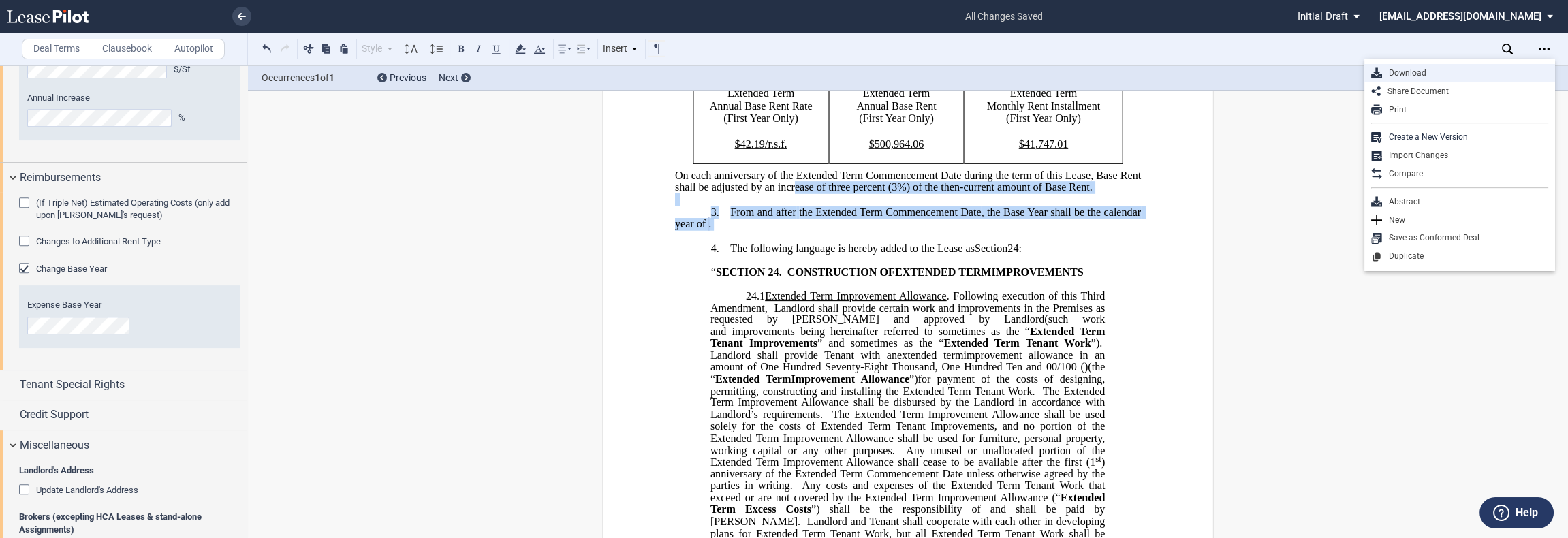 click on "Download" at bounding box center (1465, 73) 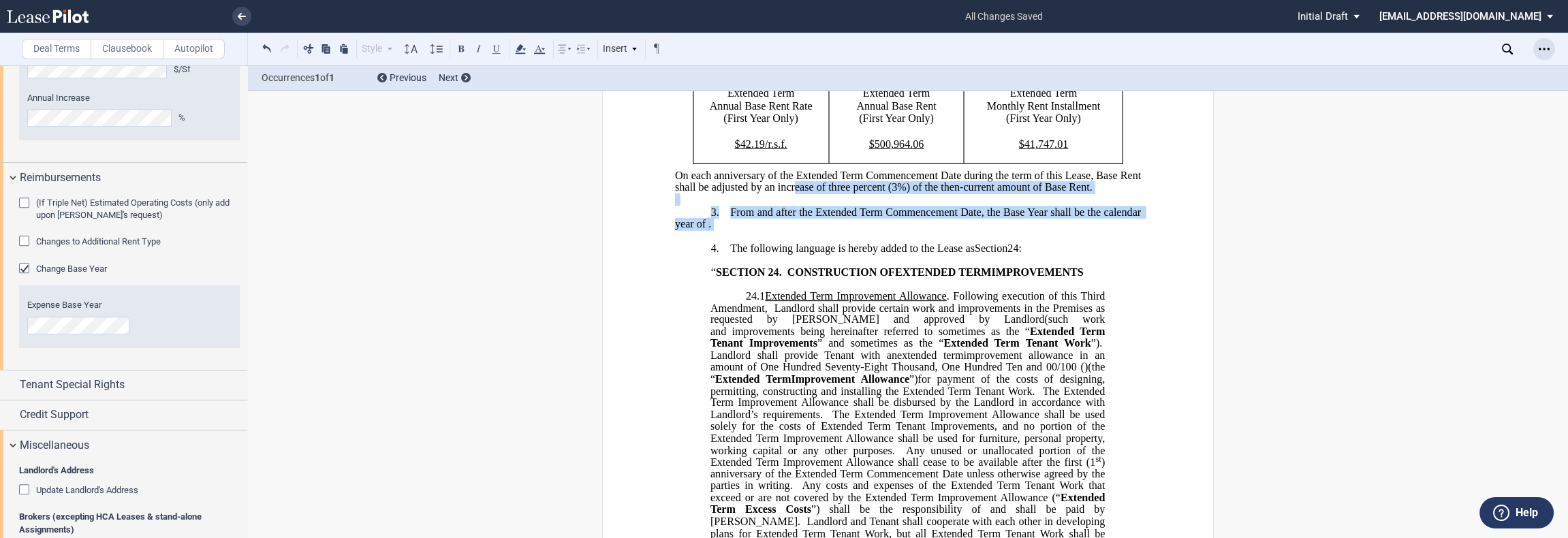 click 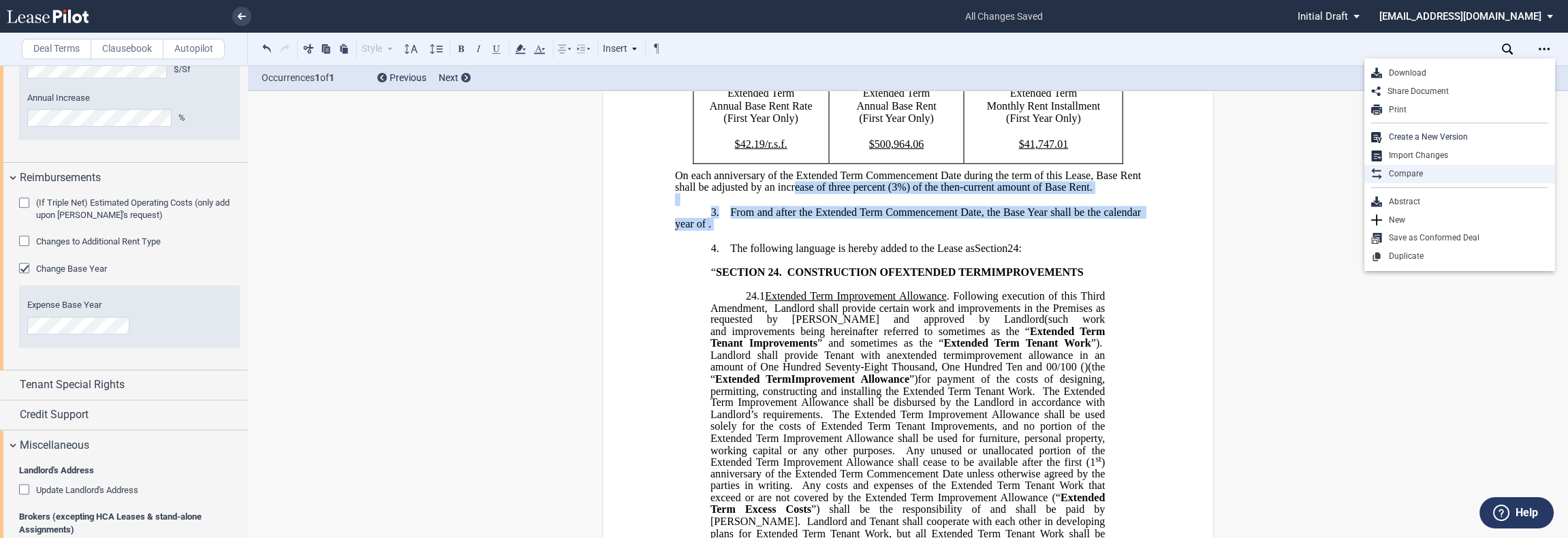 click on "Compare" at bounding box center [1460, 174] 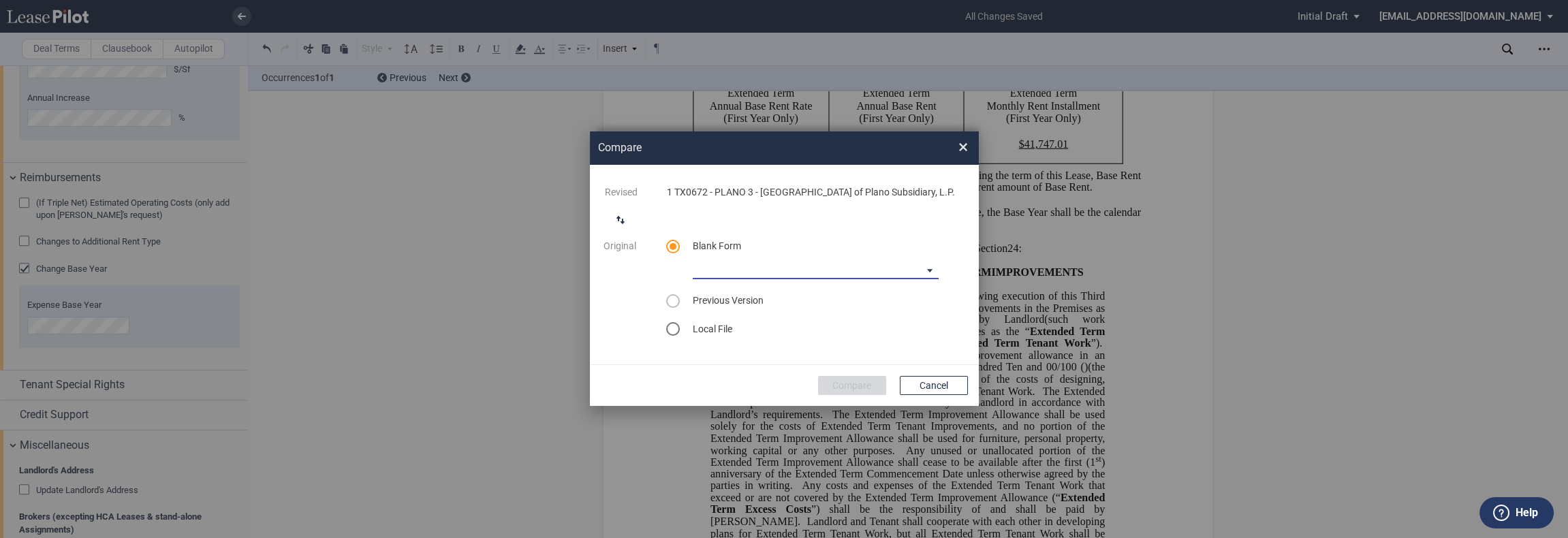 click on "Medical Office Amendment Blank Form
Medical Office Assignment Blank Form" at bounding box center [815, 269] 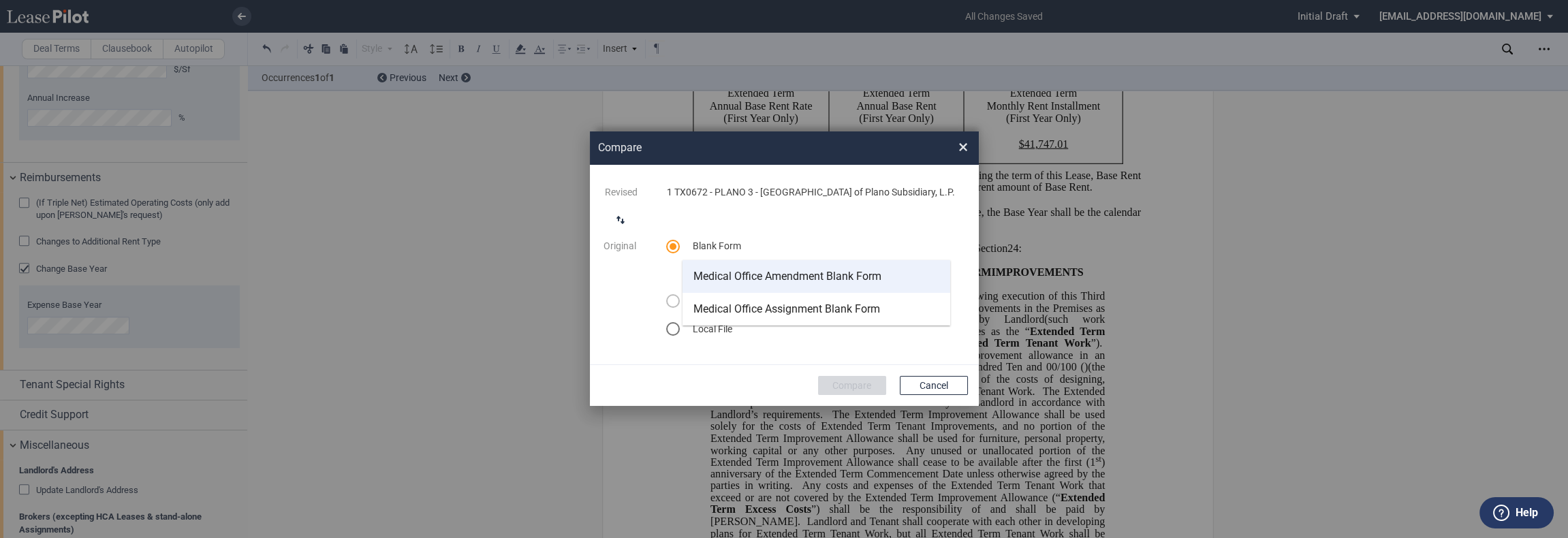 click on "Medical Office Amendment Blank Form" at bounding box center [787, 276] 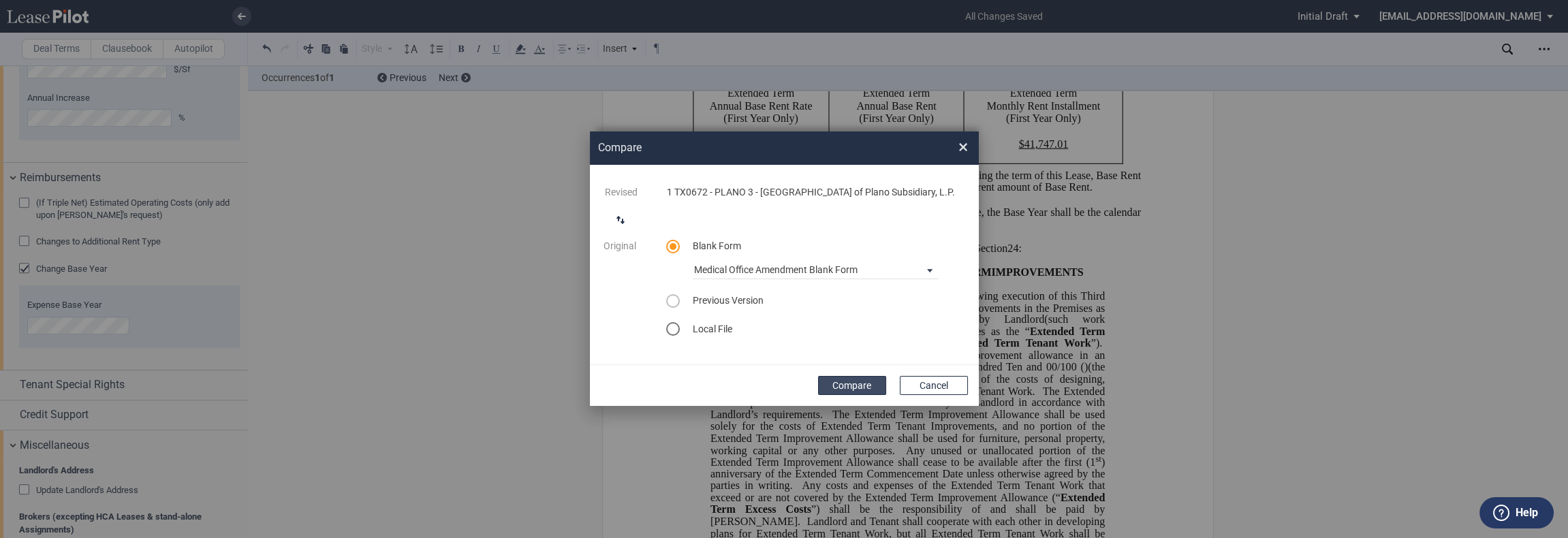 click on "Compare" 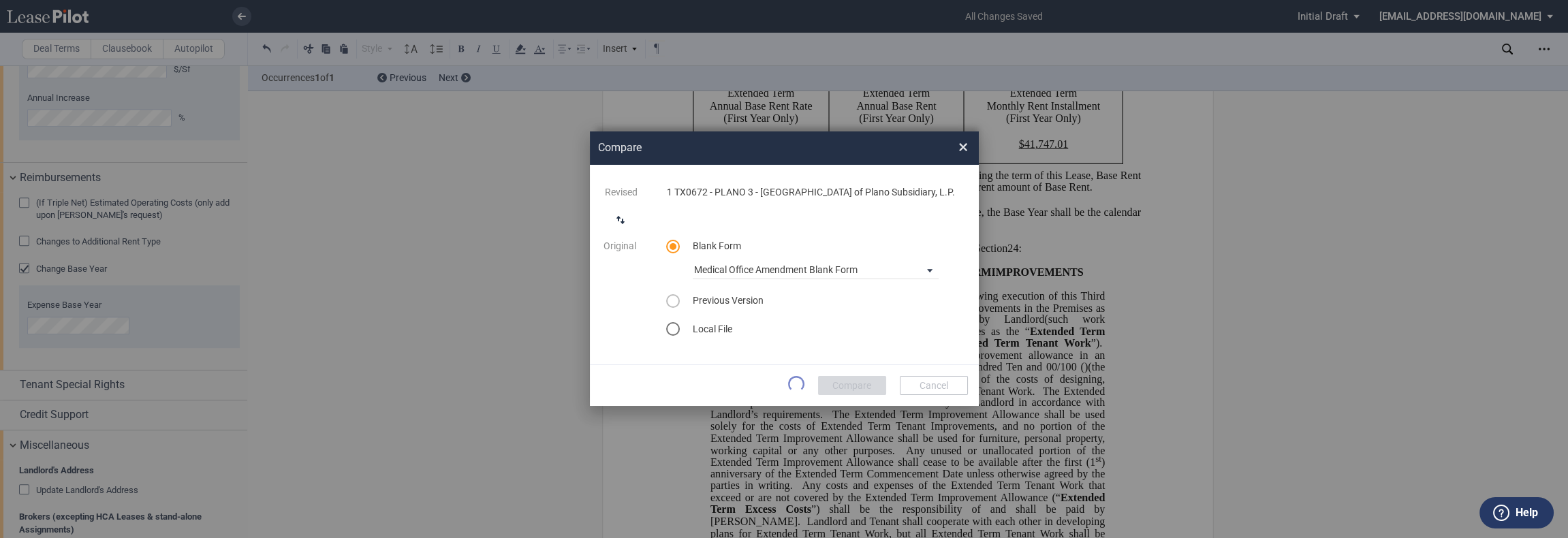 scroll, scrollTop: 0, scrollLeft: 0, axis: both 